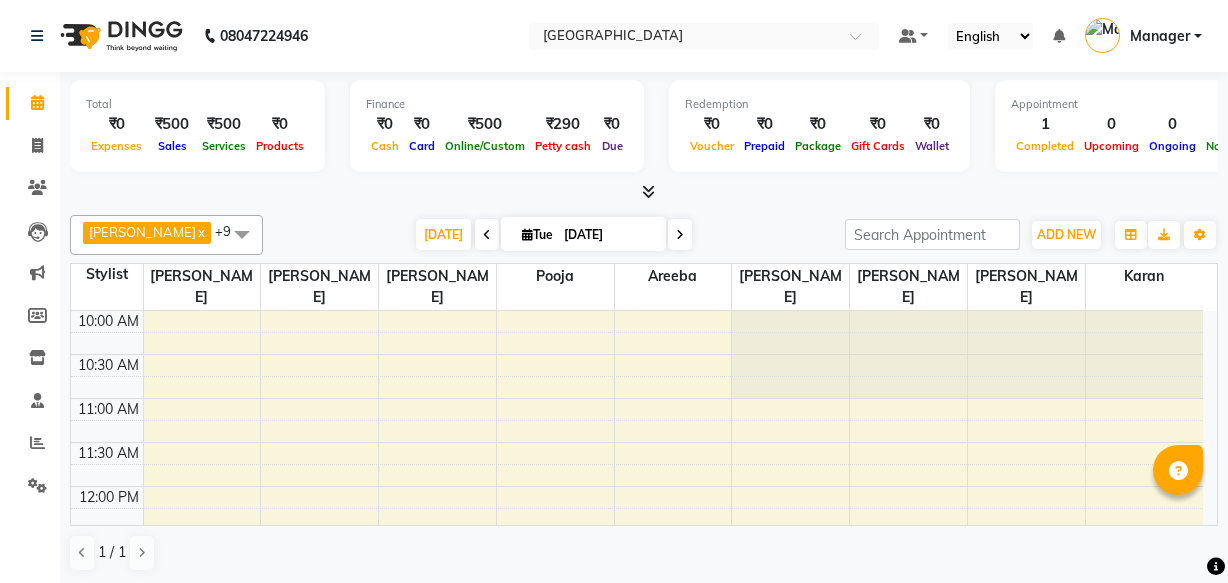 scroll, scrollTop: 0, scrollLeft: 0, axis: both 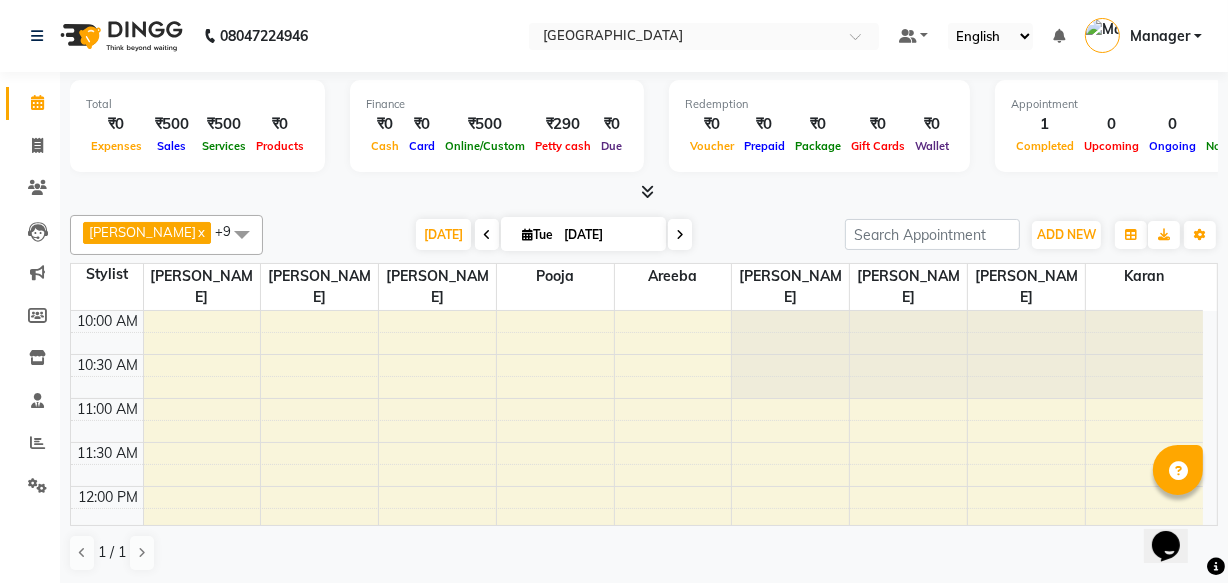 click at bounding box center [673, 387] 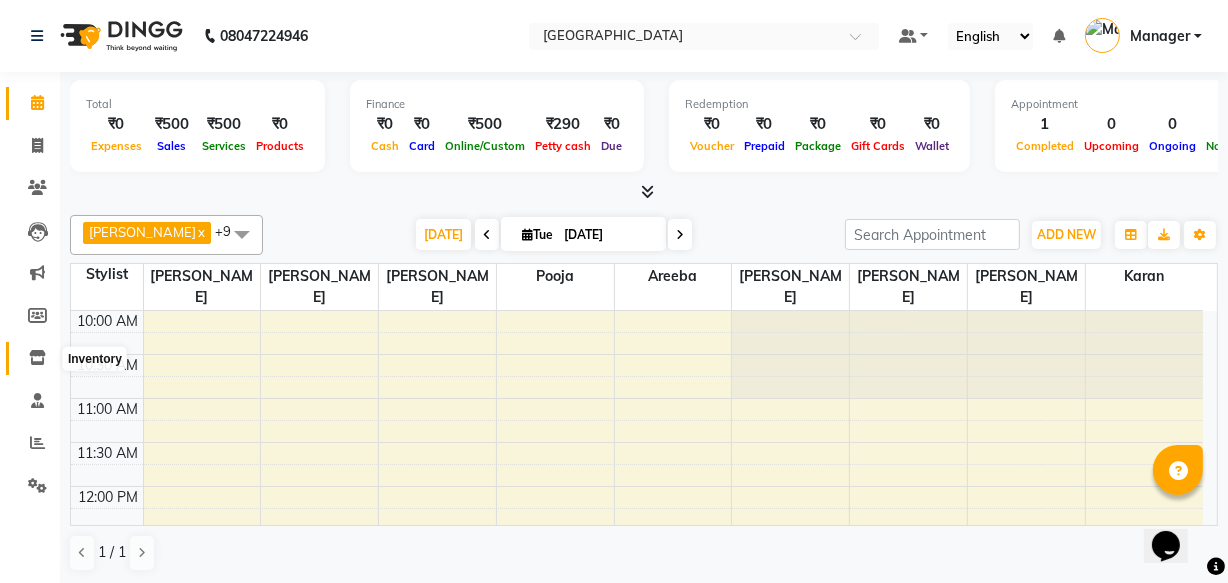 click 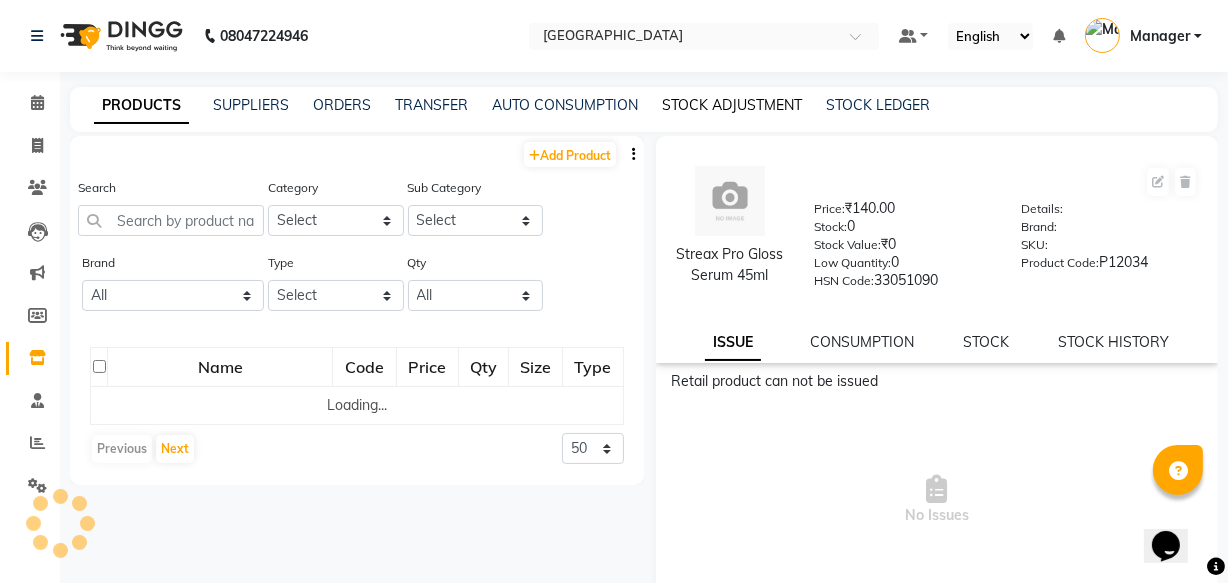 click on "STOCK ADJUSTMENT" 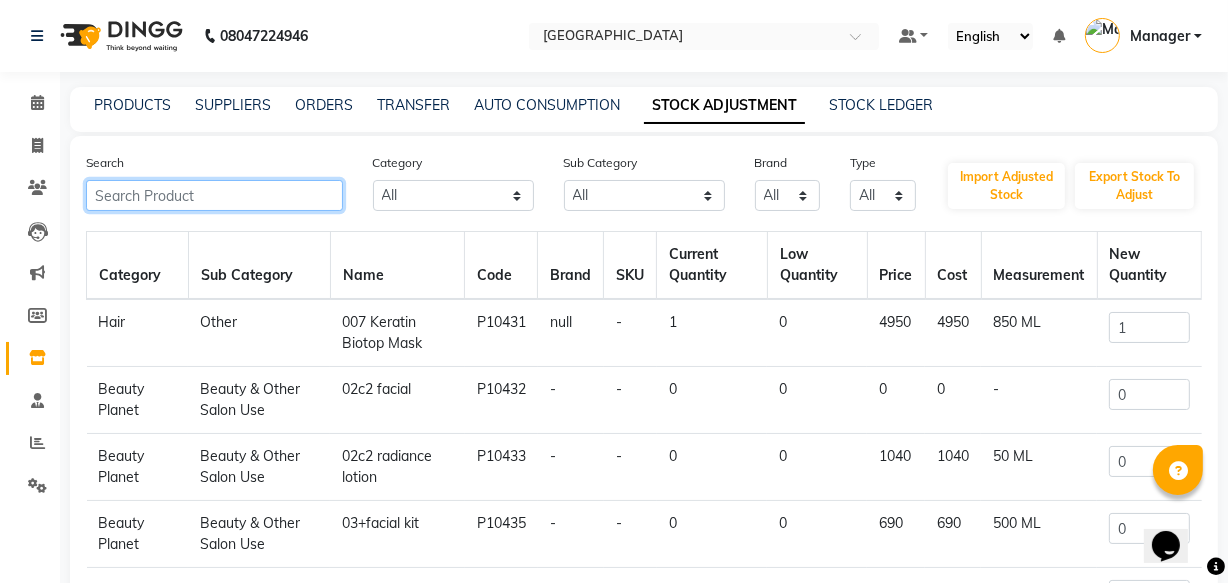 click 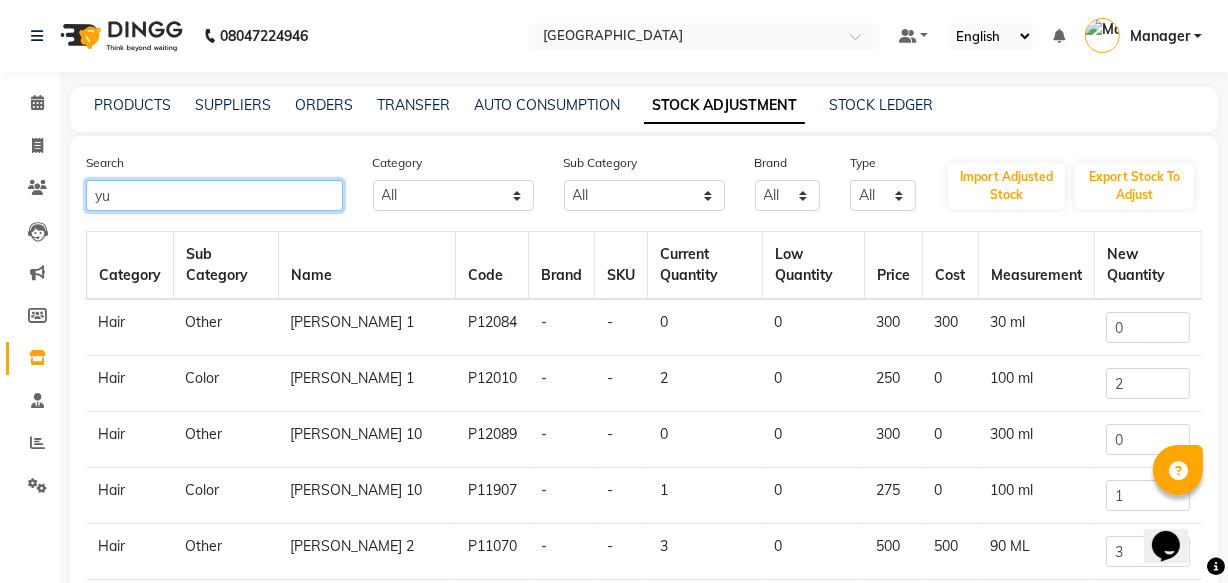 click on "yu" 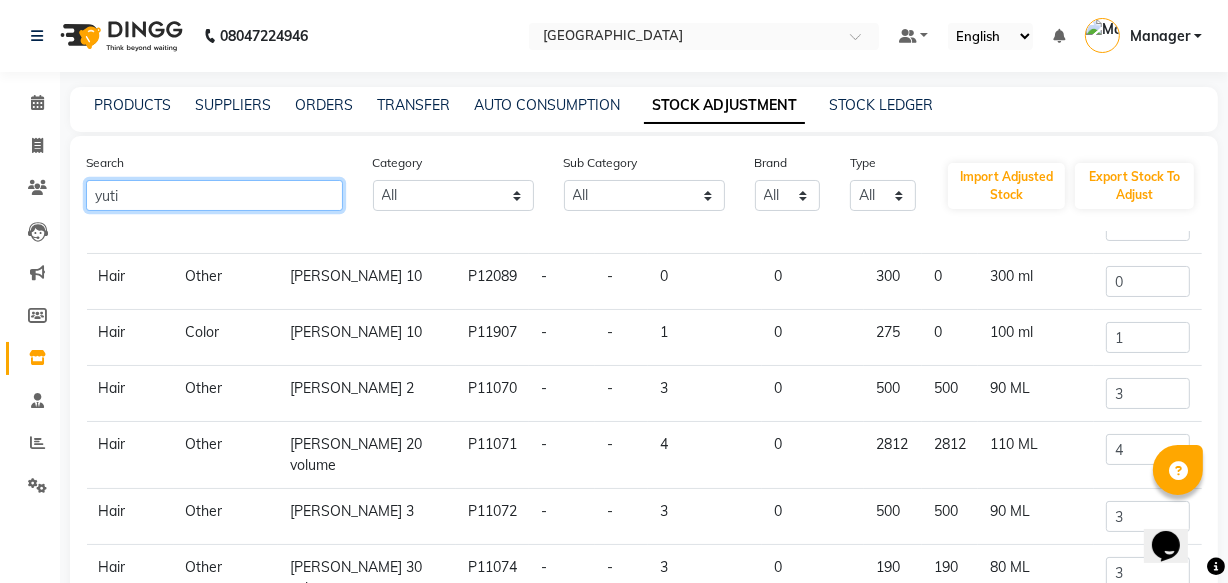 scroll, scrollTop: 165, scrollLeft: 0, axis: vertical 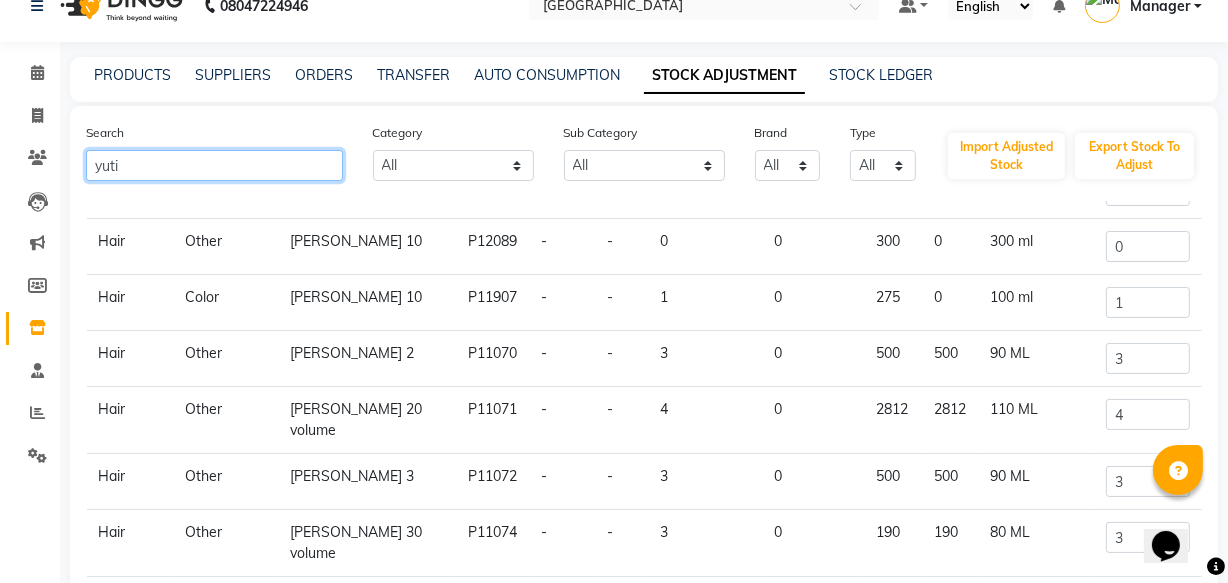 type on "yuti" 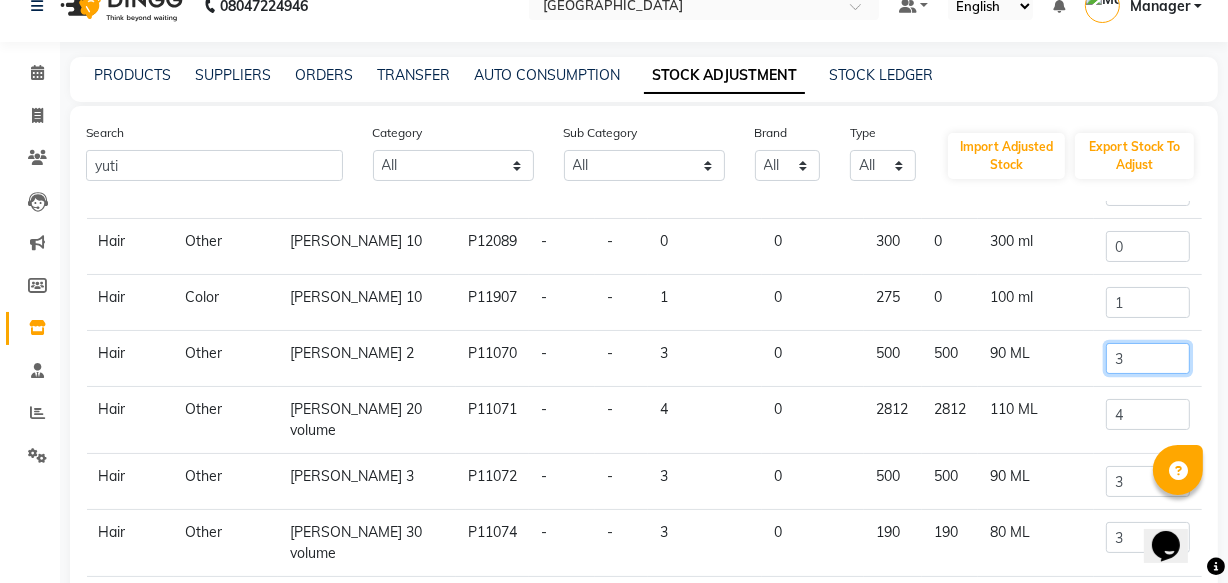 click on "3" 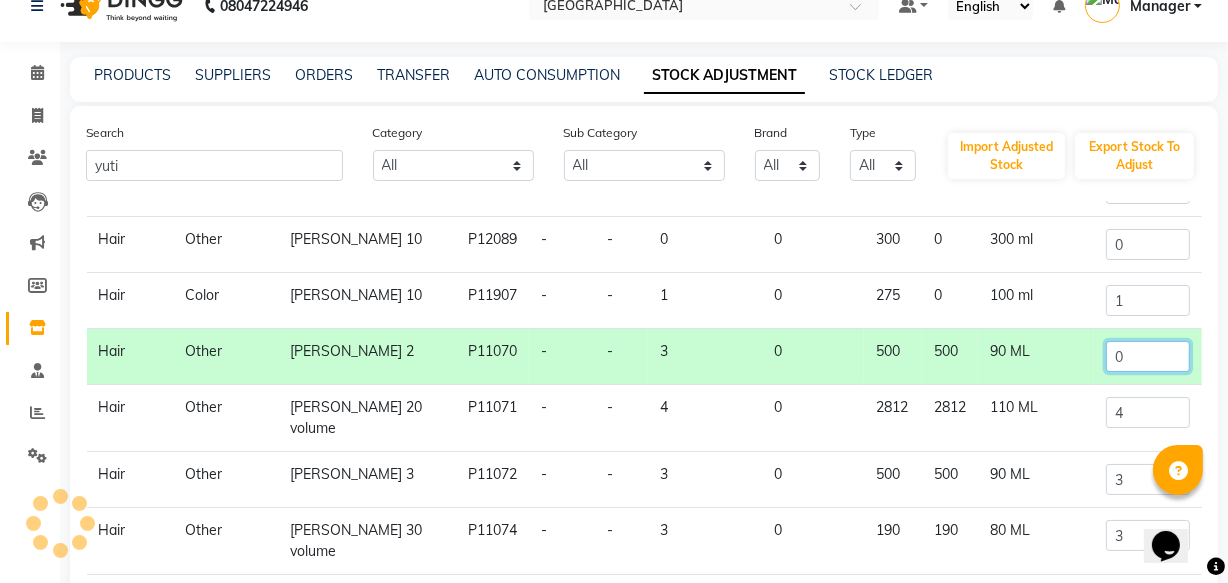 scroll, scrollTop: 161, scrollLeft: 0, axis: vertical 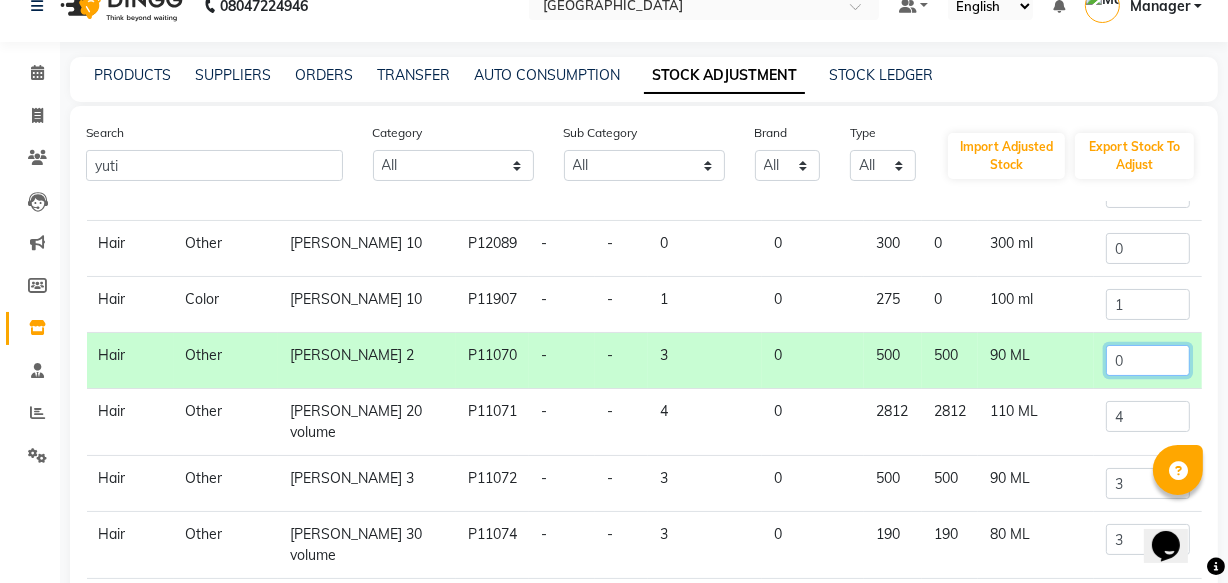 type on "0" 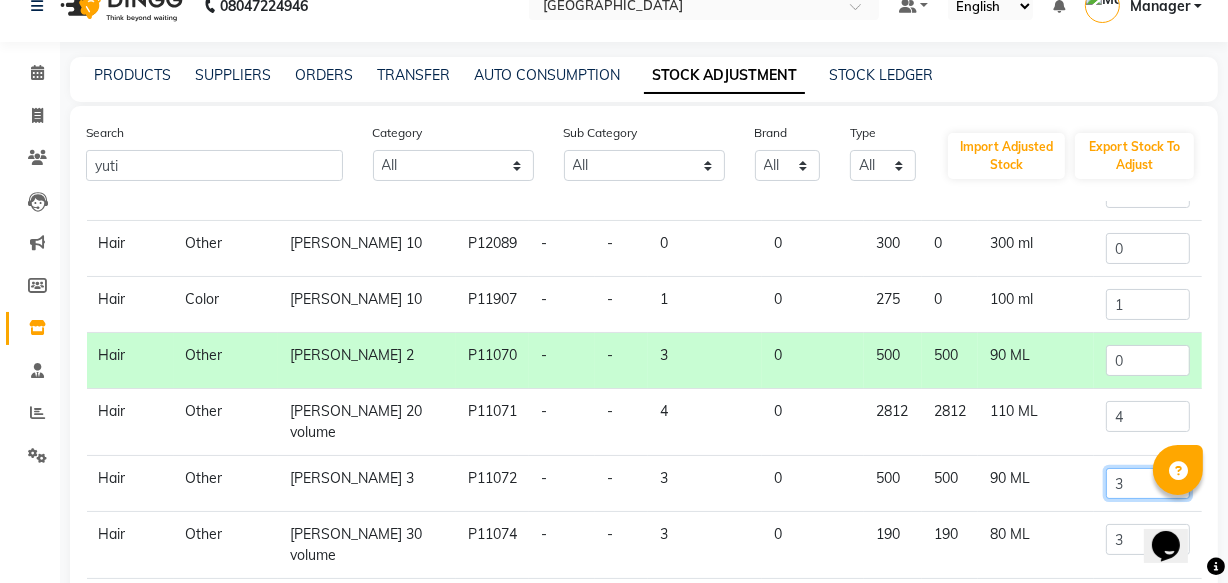 click on "3" 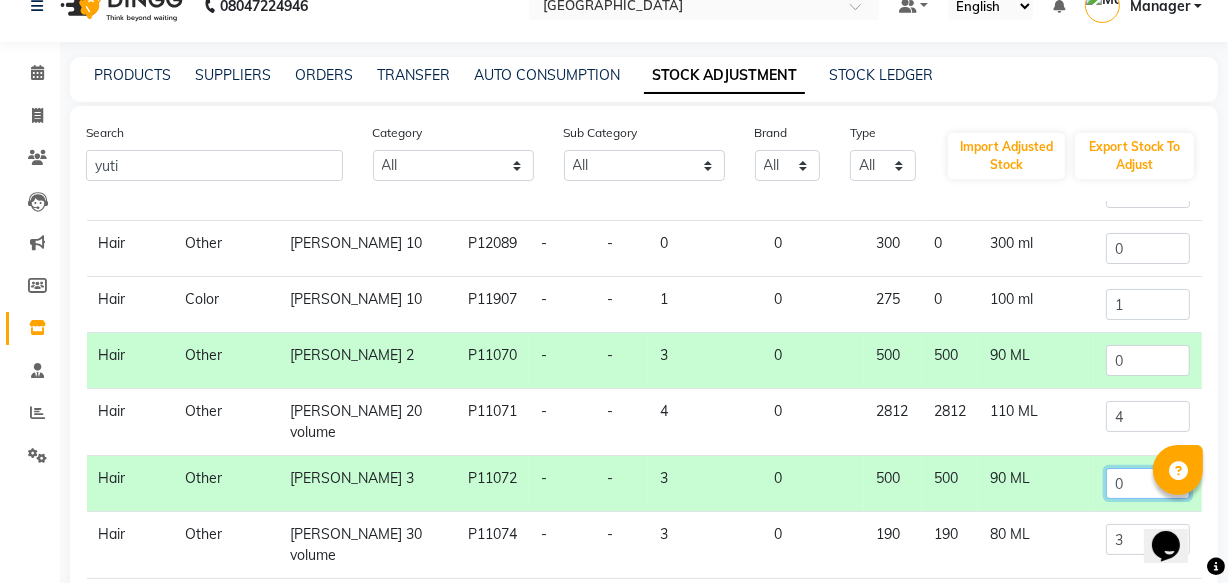 scroll, scrollTop: 165, scrollLeft: 0, axis: vertical 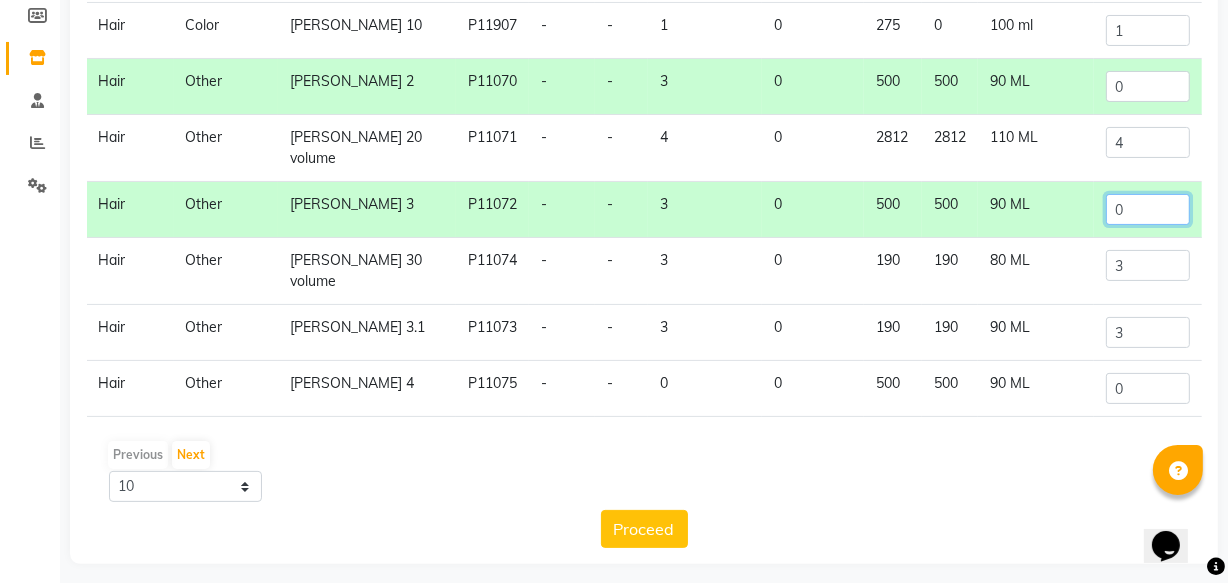 type on "0" 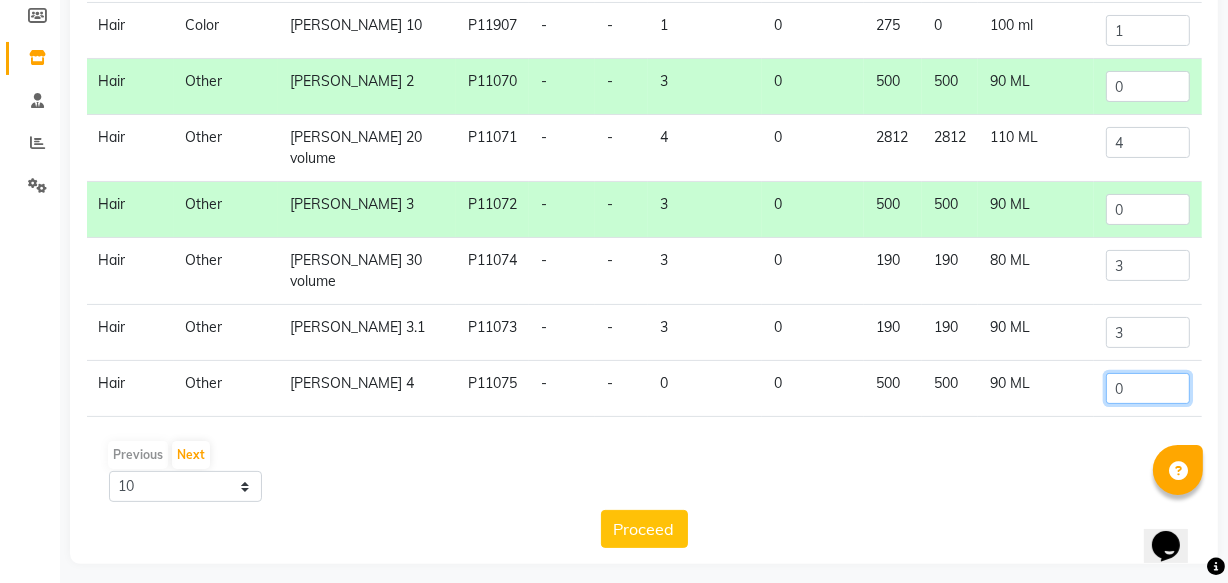 click on "0" 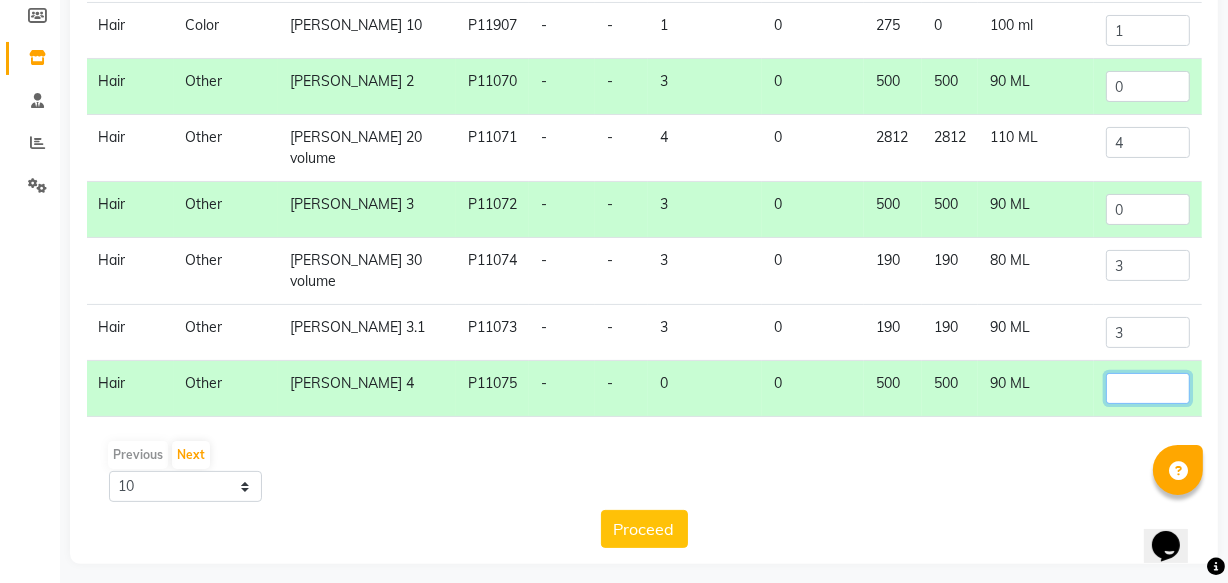 type on "0" 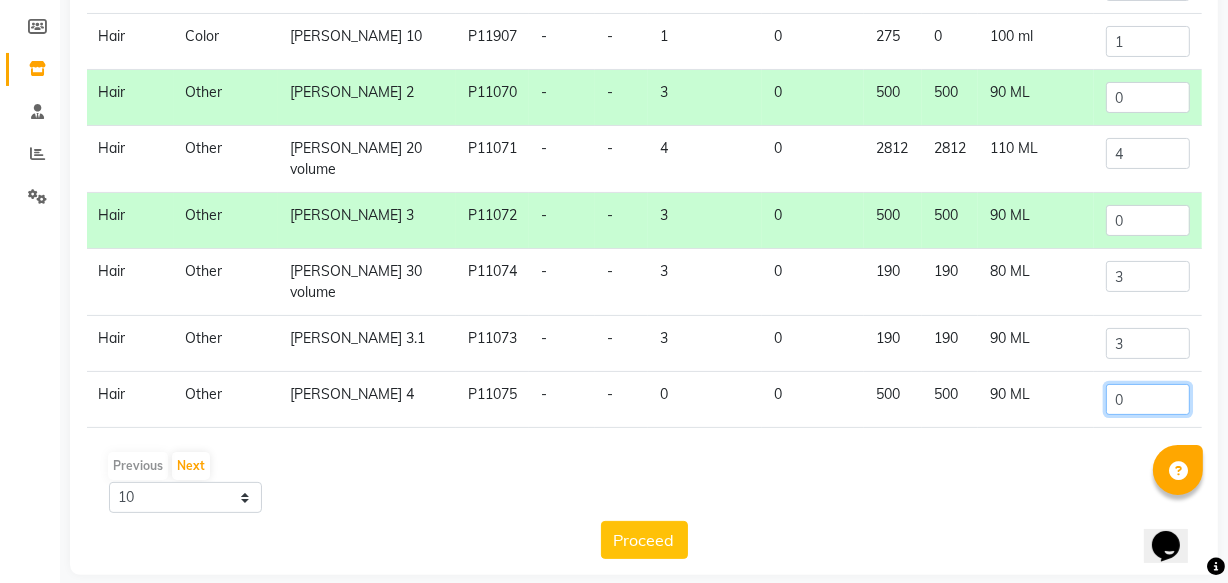 scroll, scrollTop: 287, scrollLeft: 0, axis: vertical 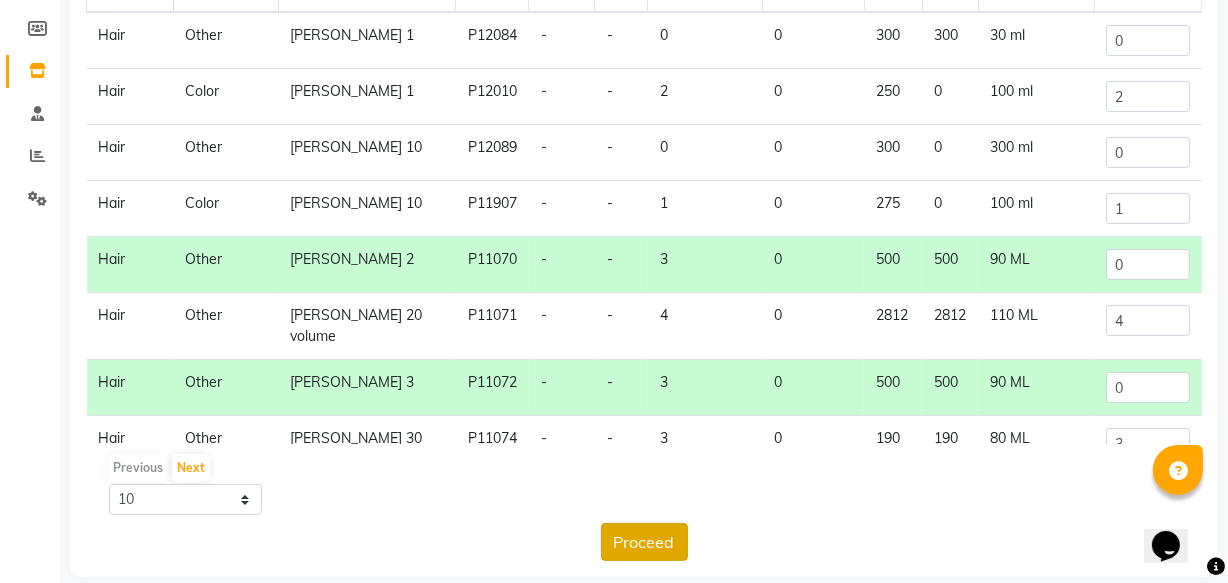 click on "Proceed" 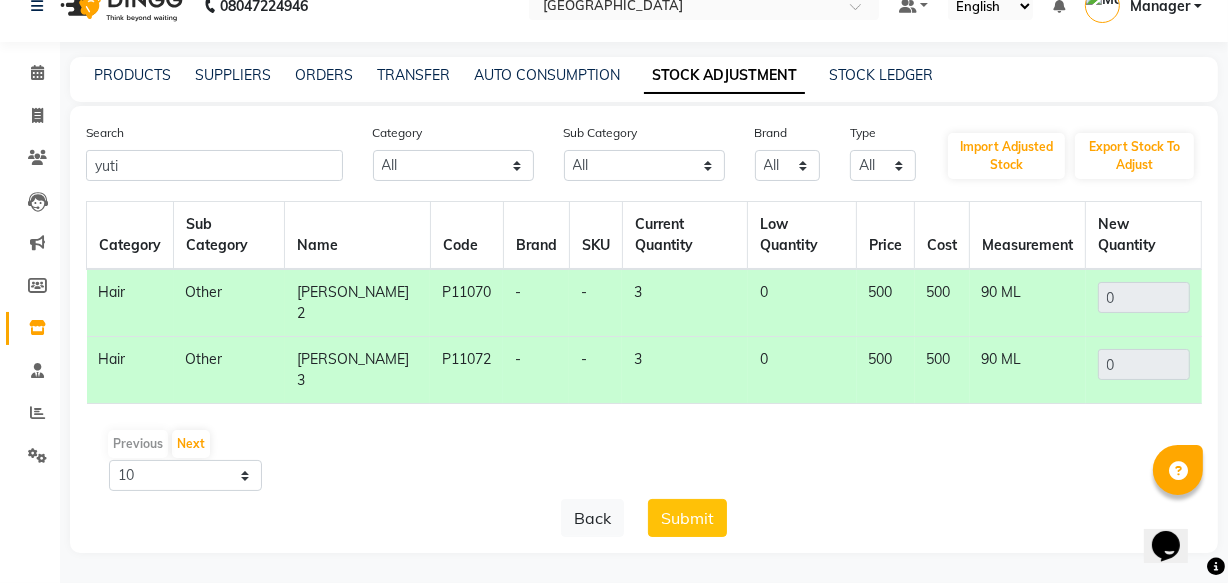 scroll, scrollTop: 0, scrollLeft: 0, axis: both 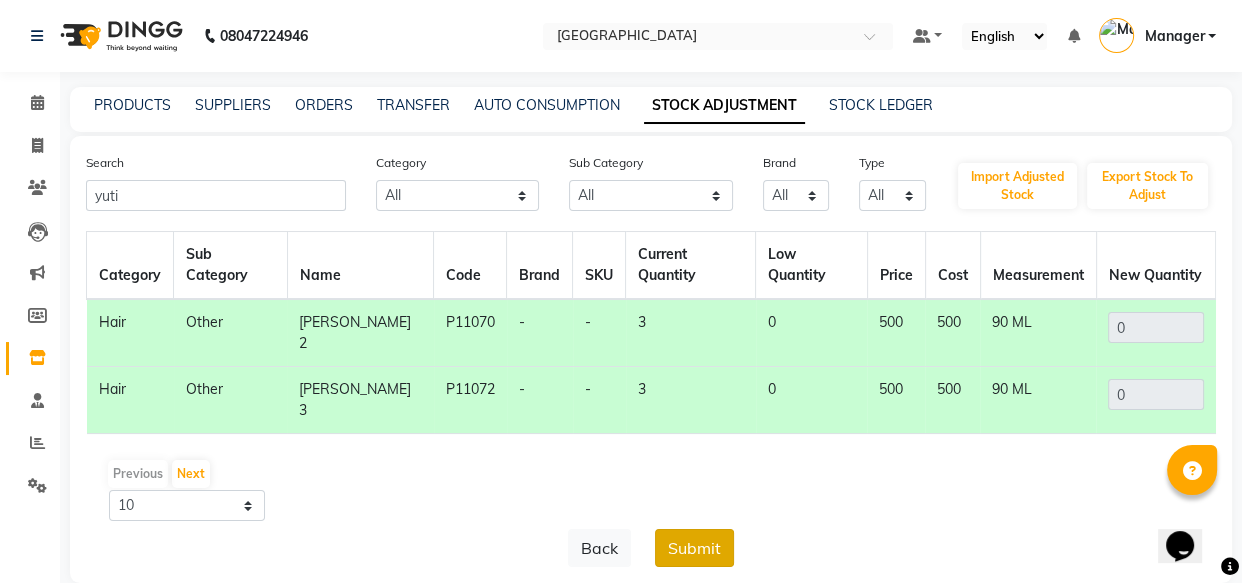 click on "Submit" 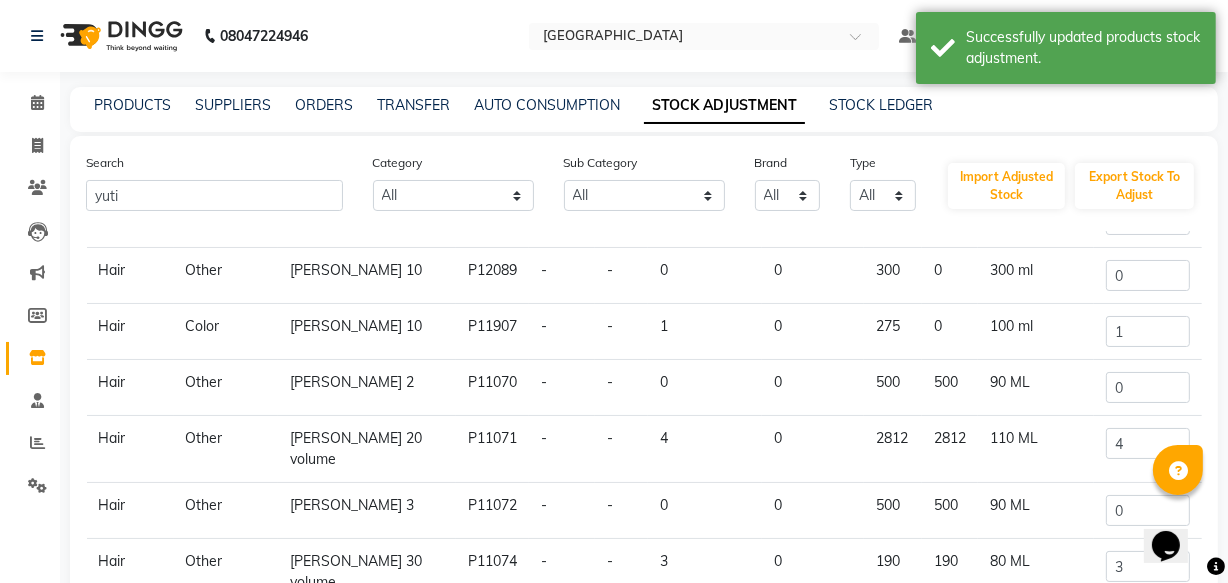 scroll, scrollTop: 165, scrollLeft: 0, axis: vertical 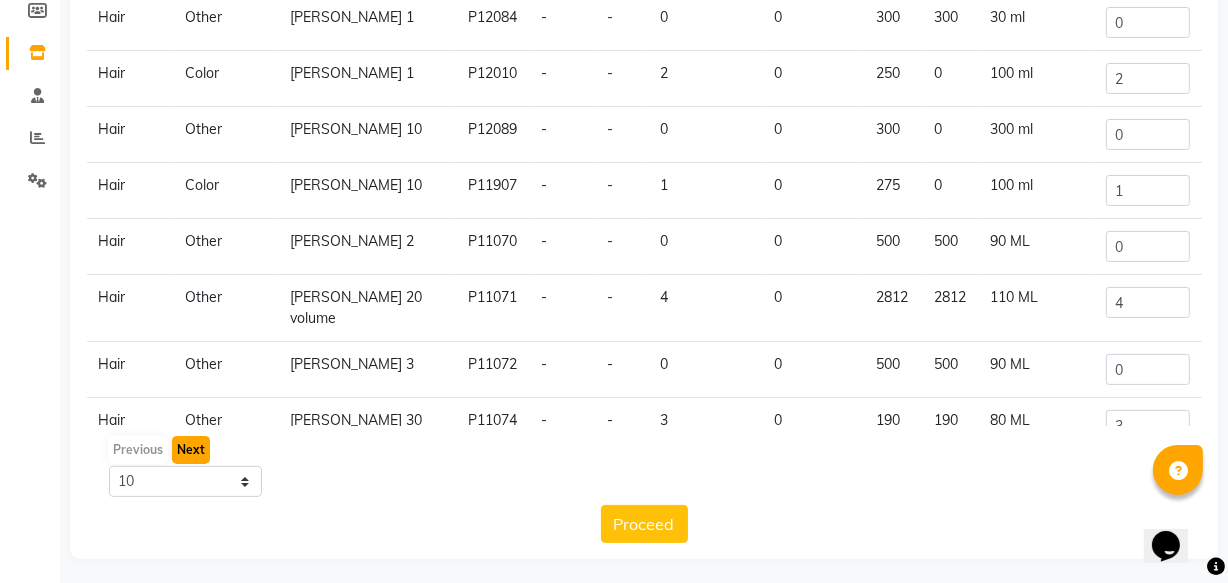 click on "Next" 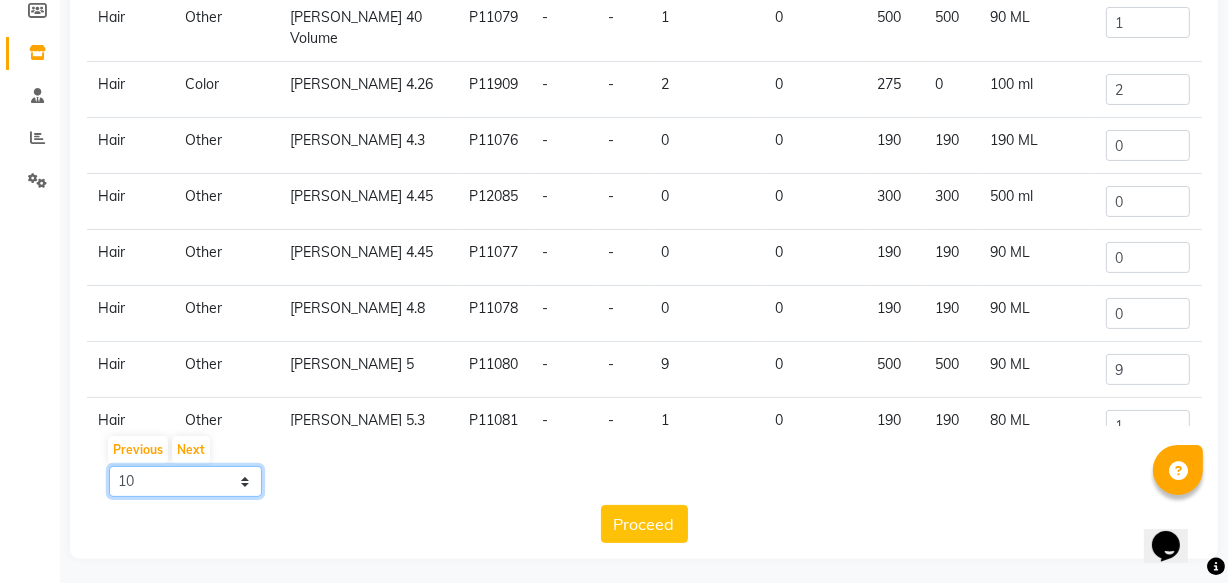 click on "10 50 100" 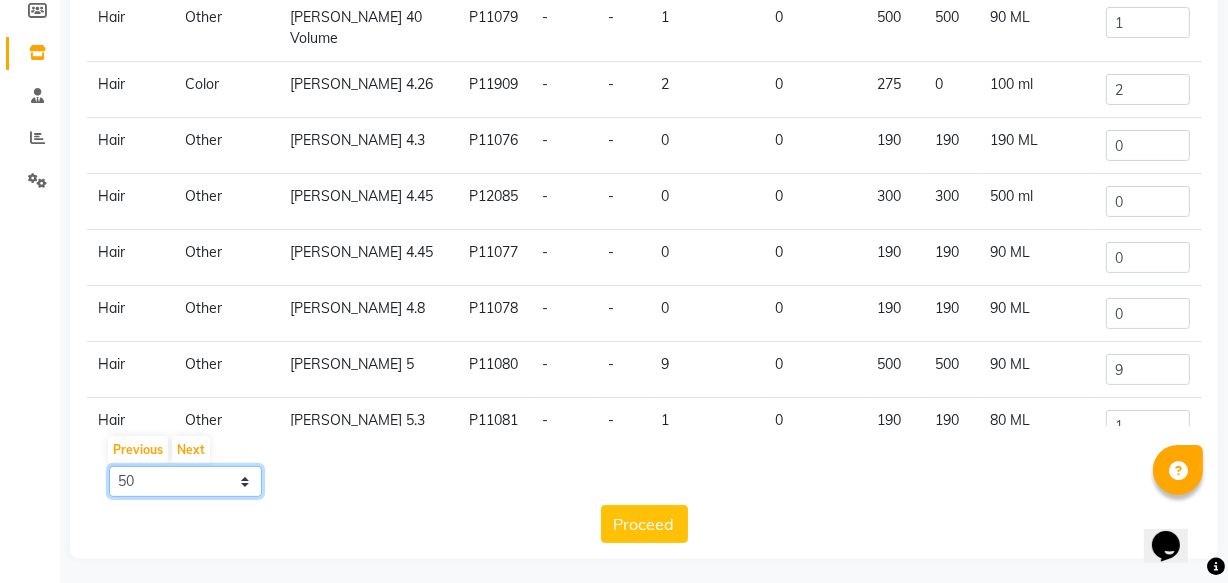 click on "10 50 100" 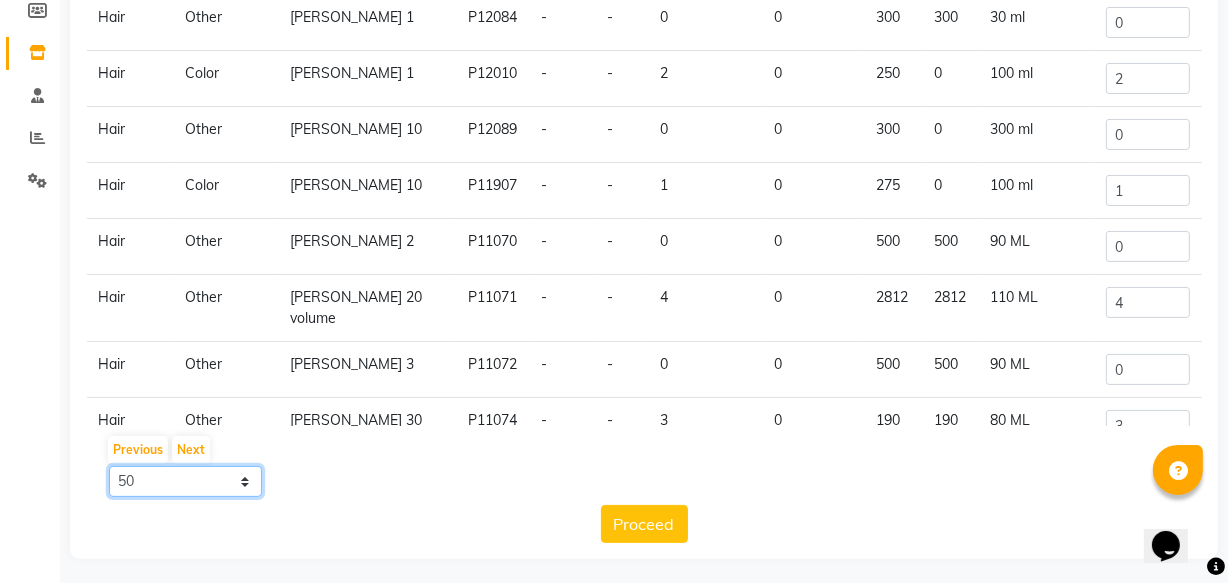 click on "10 50 100" 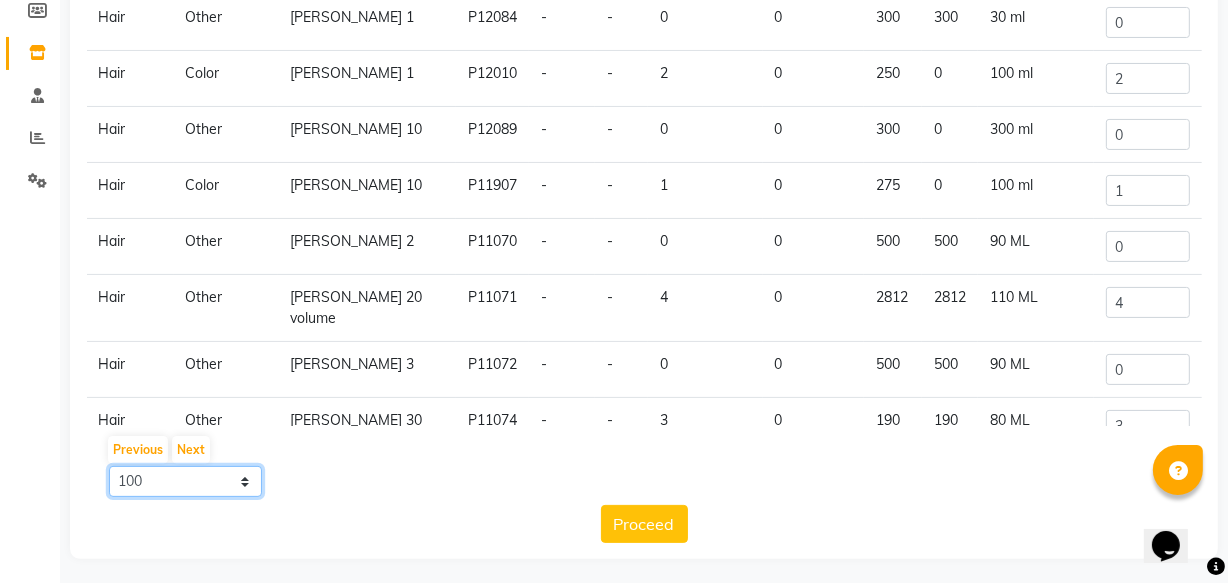 click on "10 50 100" 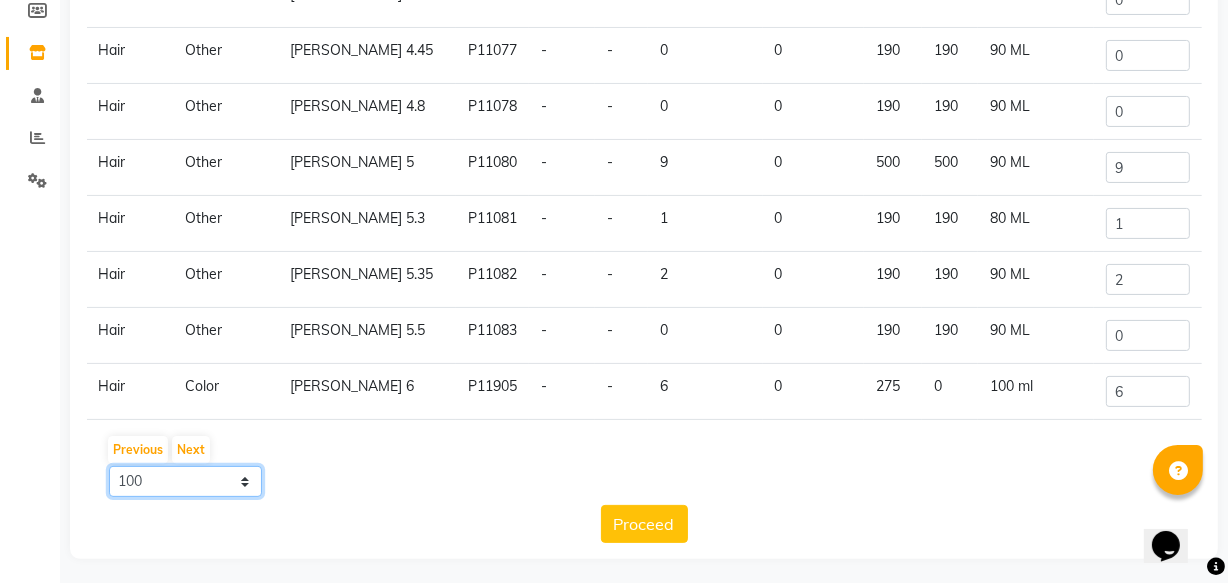 scroll, scrollTop: 784, scrollLeft: 0, axis: vertical 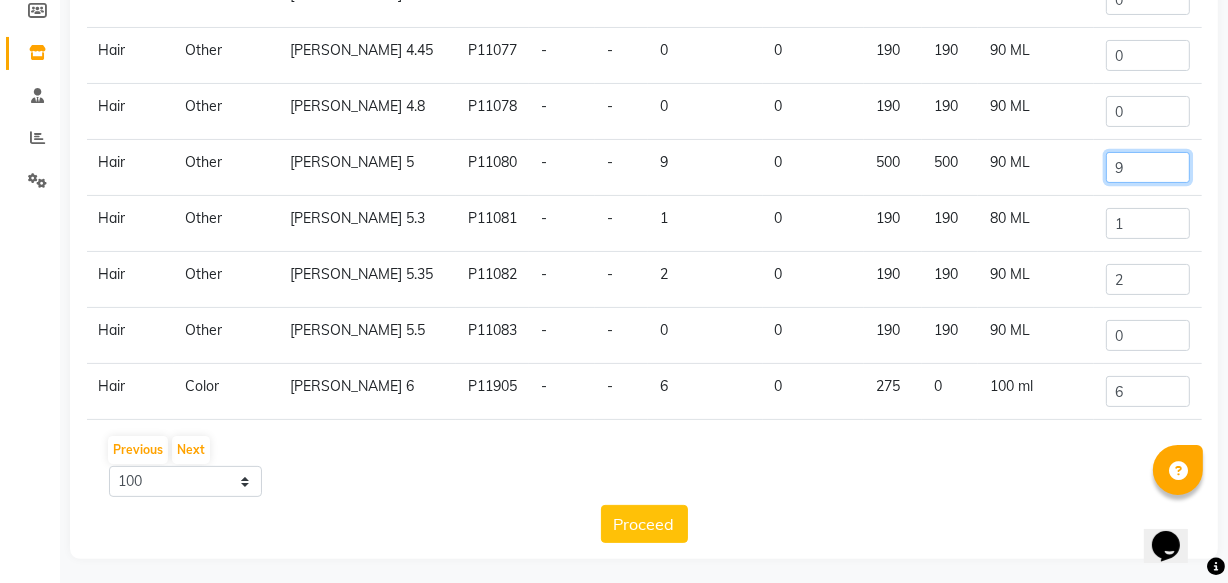 click on "9" 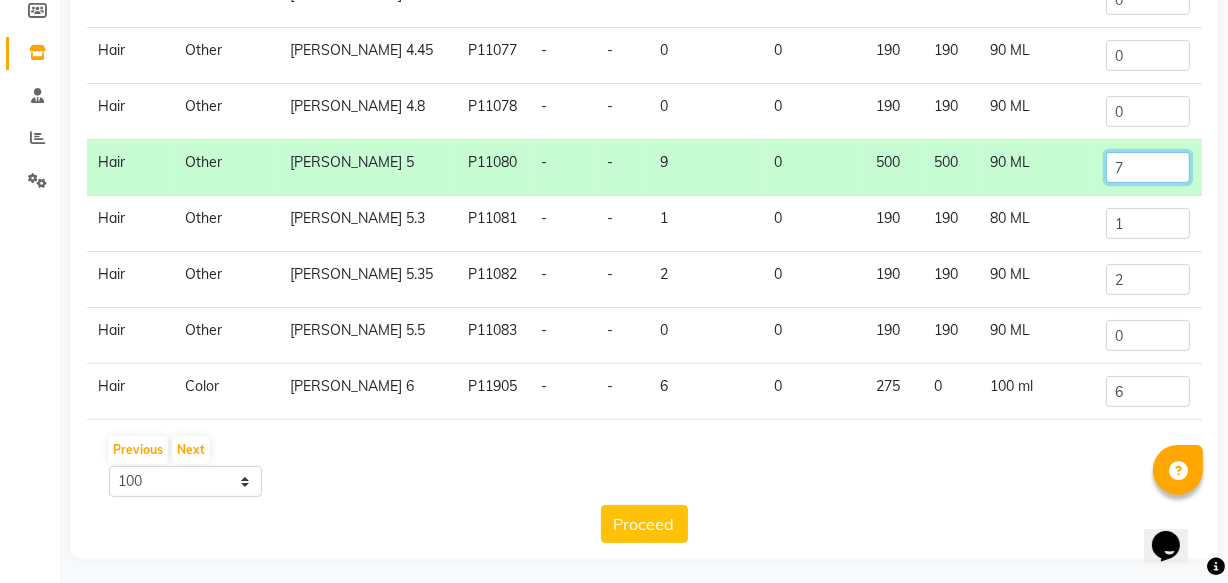 type on "7" 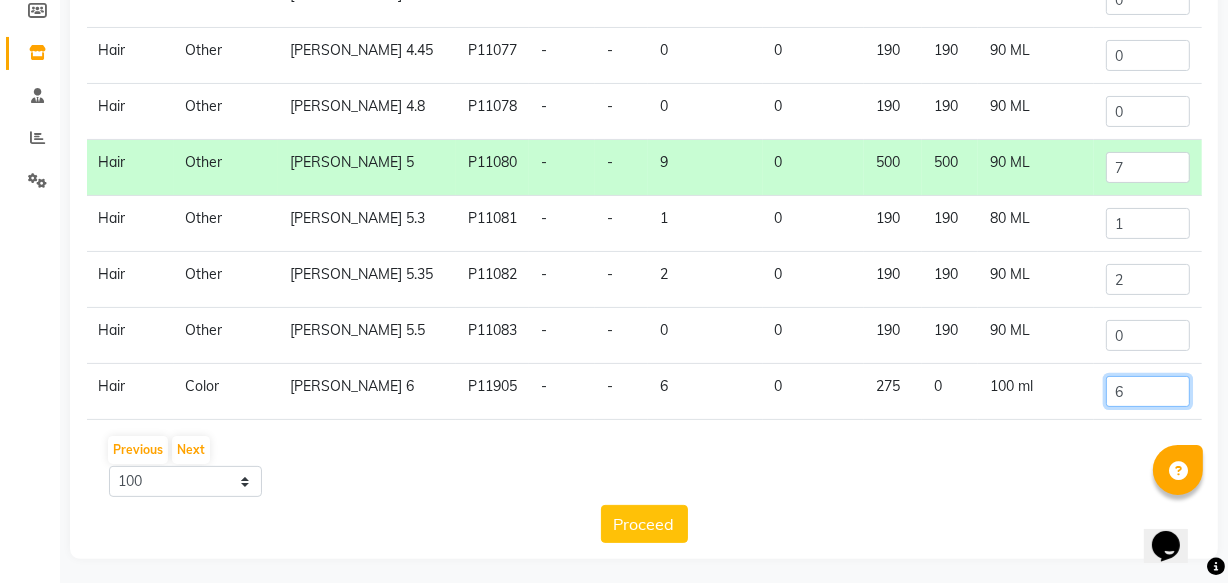 click on "6" 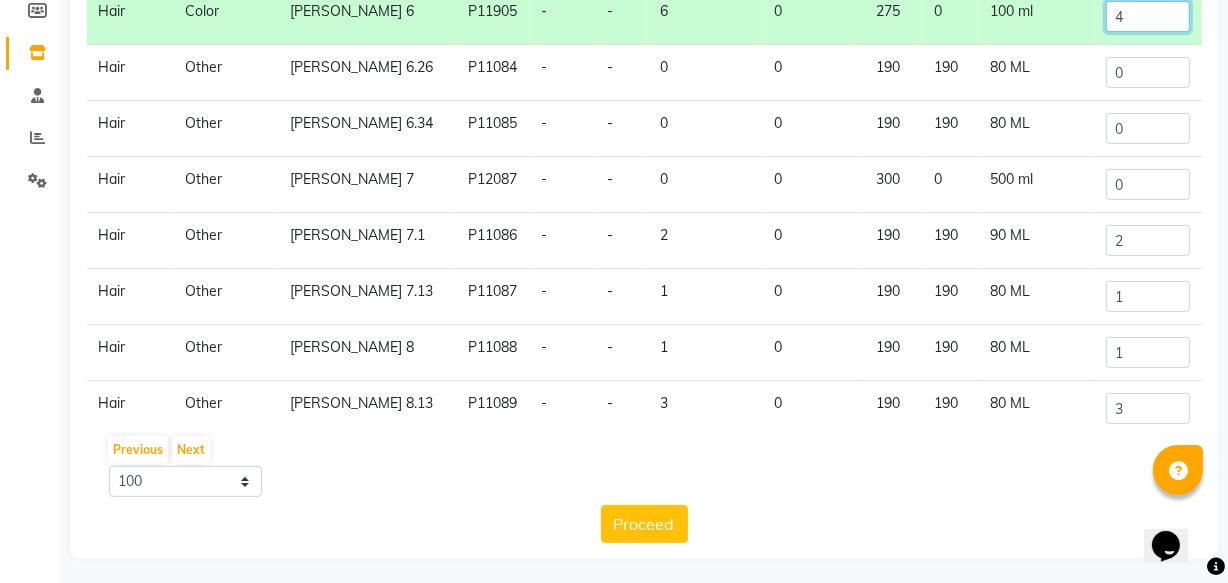 scroll, scrollTop: 1158, scrollLeft: 0, axis: vertical 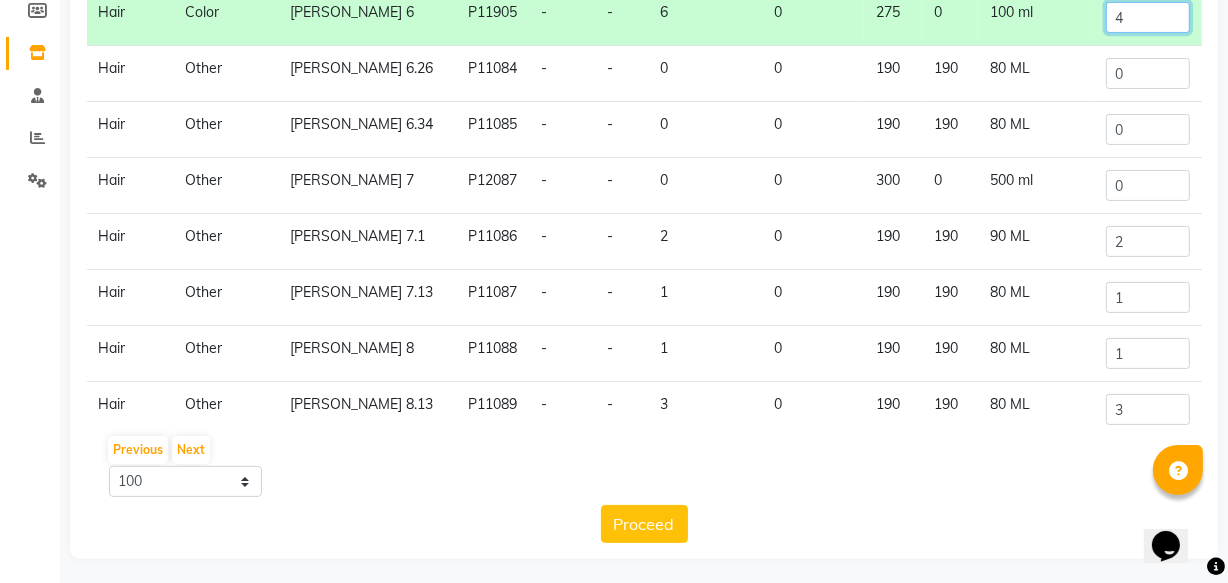 type on "4" 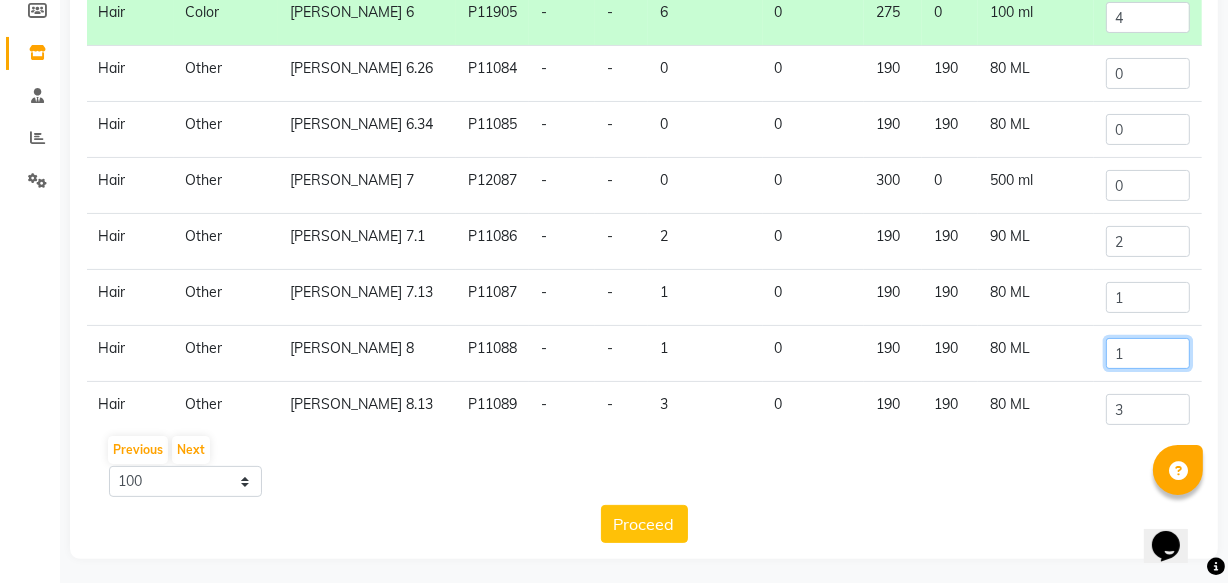 click on "1" 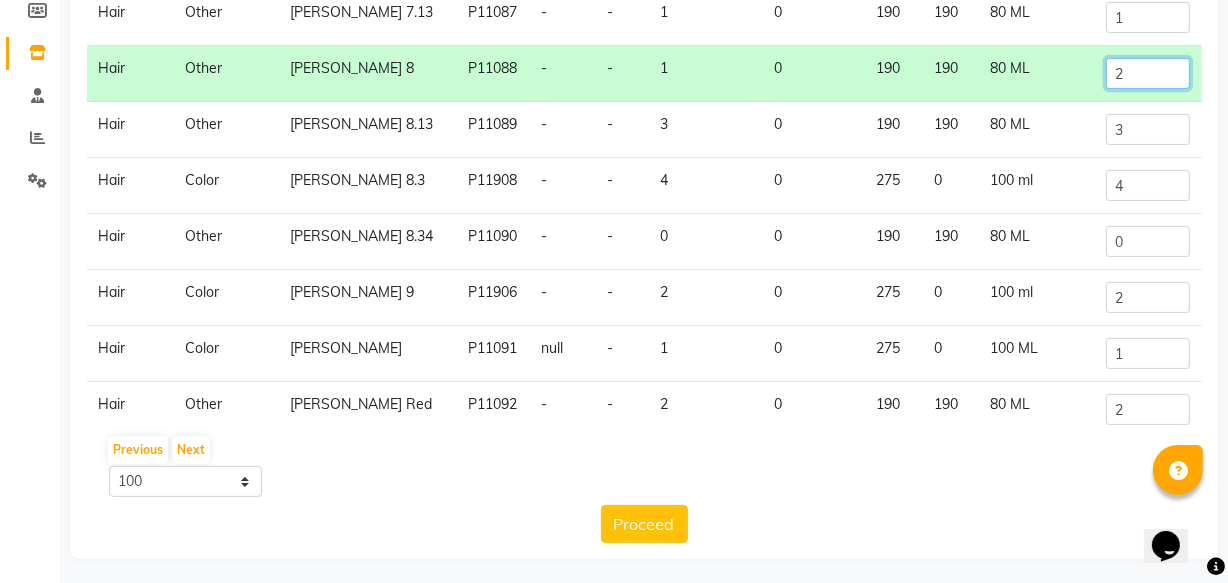 scroll, scrollTop: 1461, scrollLeft: 0, axis: vertical 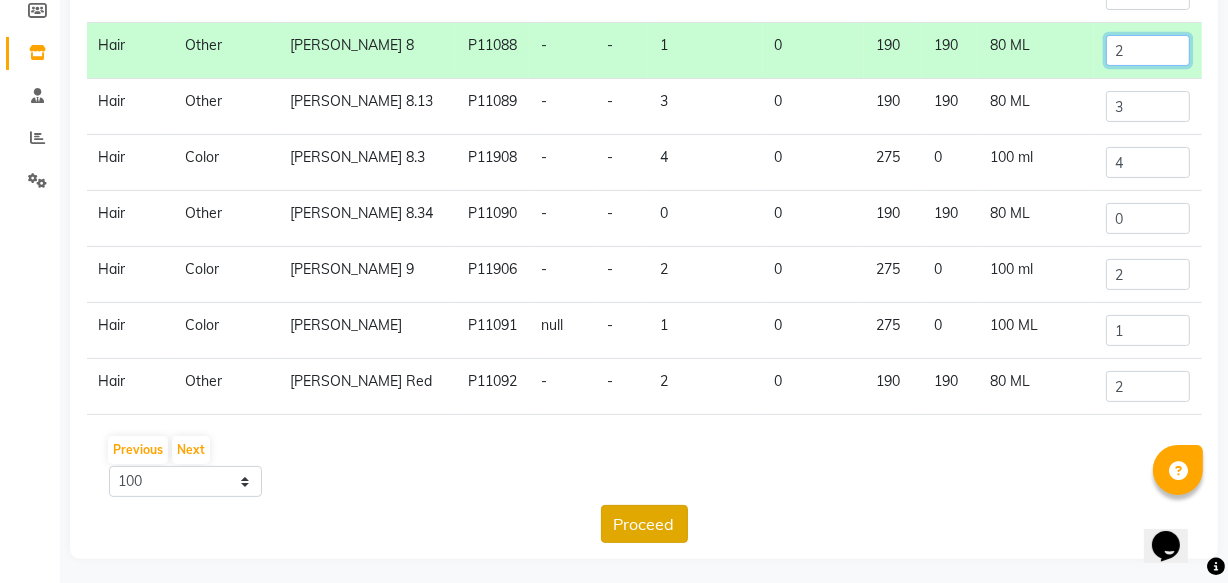 type on "2" 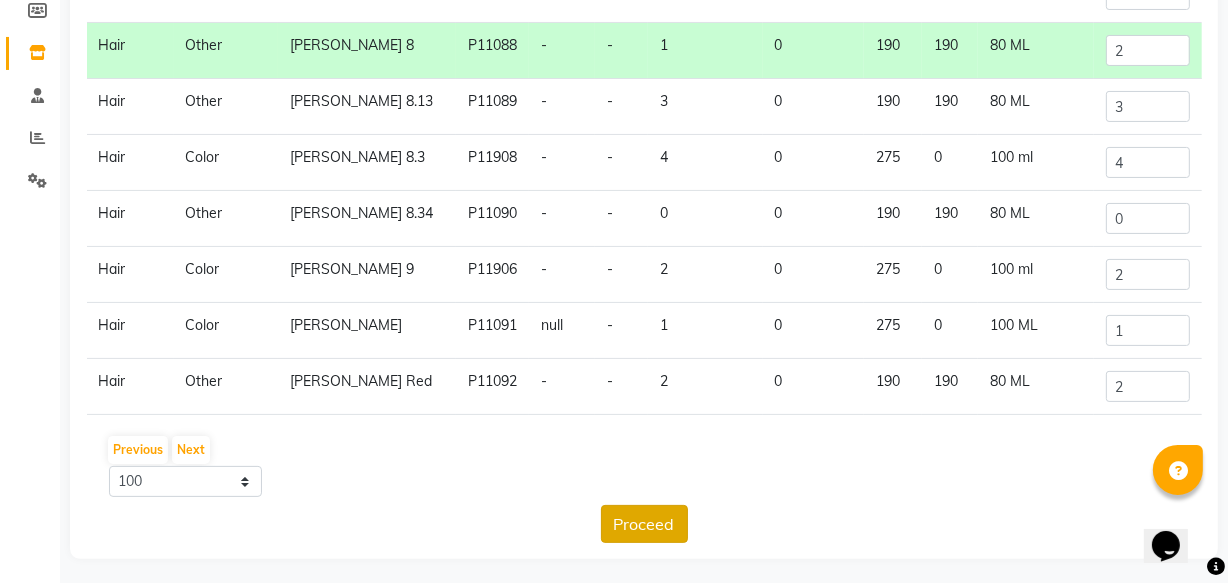 click on "Proceed" 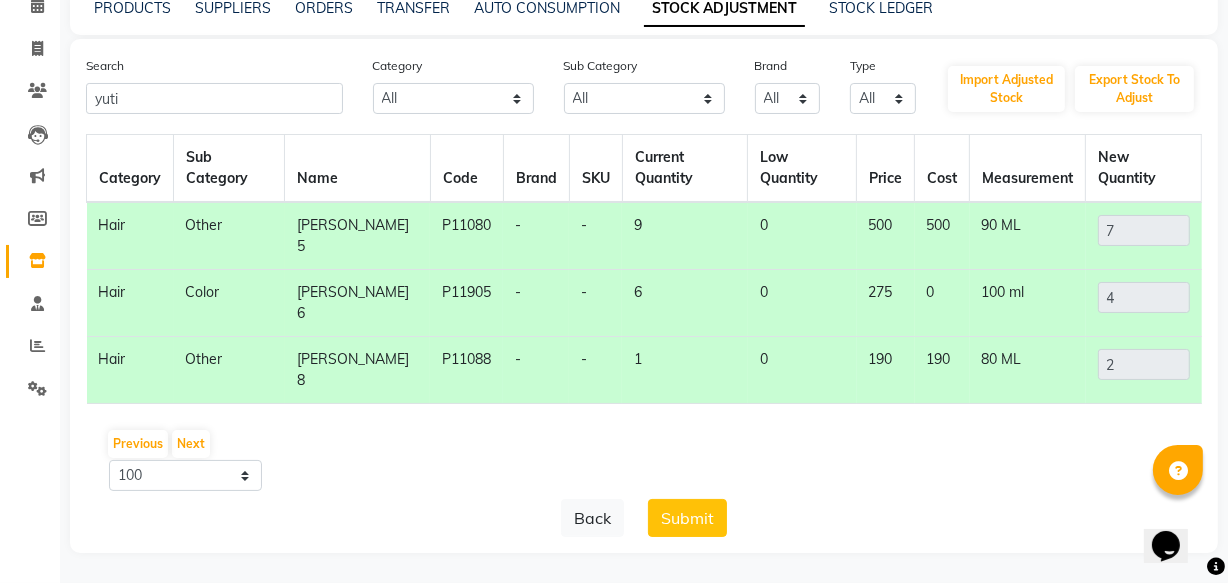 scroll, scrollTop: 0, scrollLeft: 0, axis: both 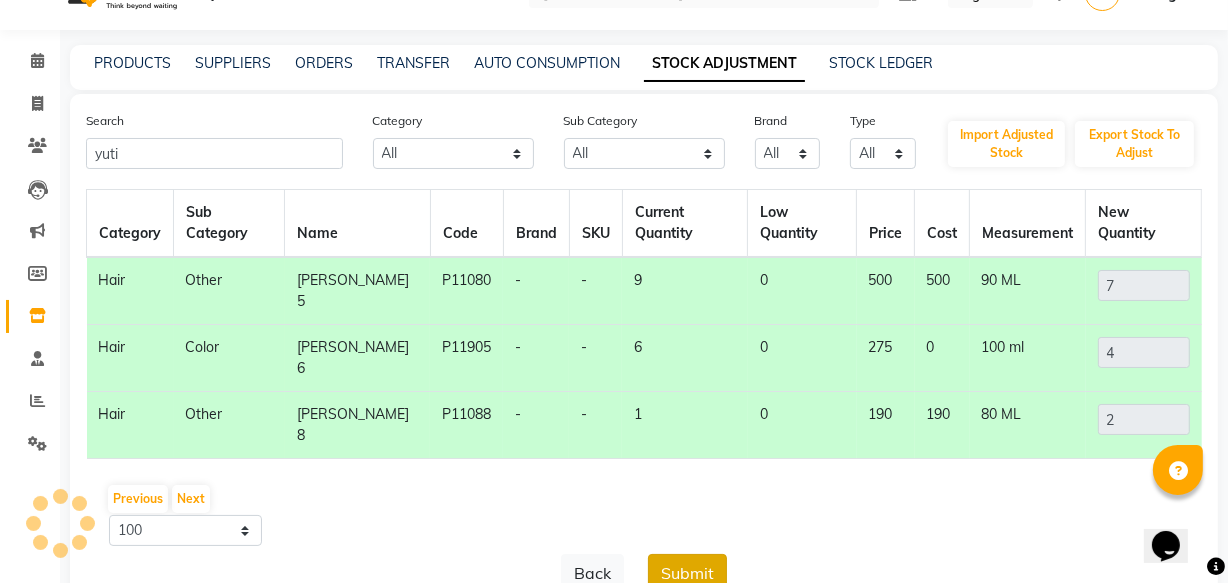 click on "Submit" 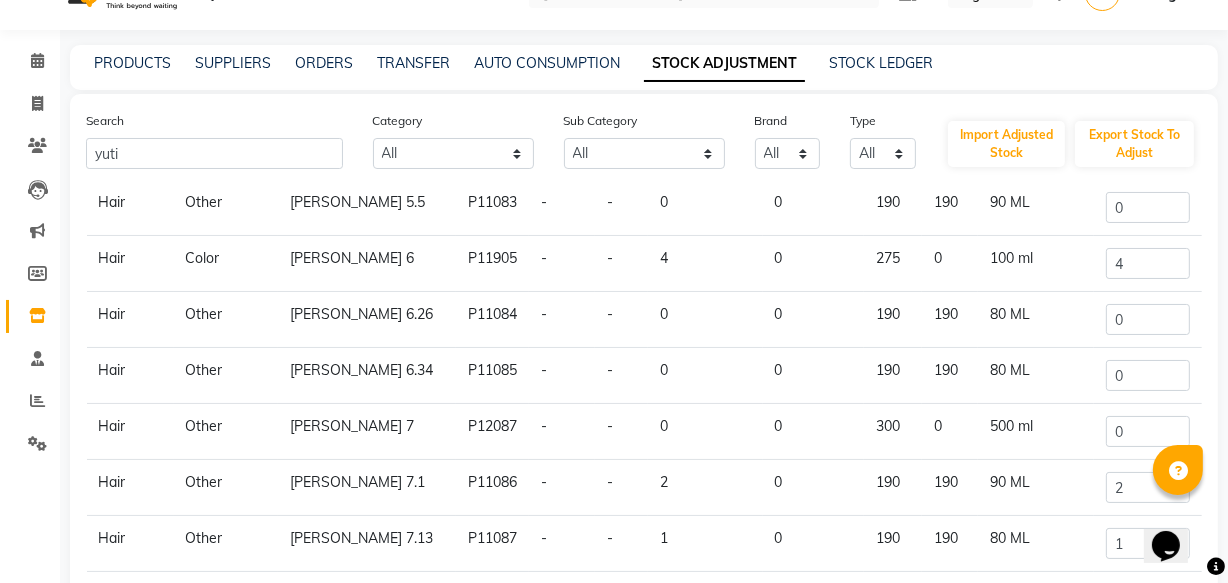 scroll, scrollTop: 1360, scrollLeft: 0, axis: vertical 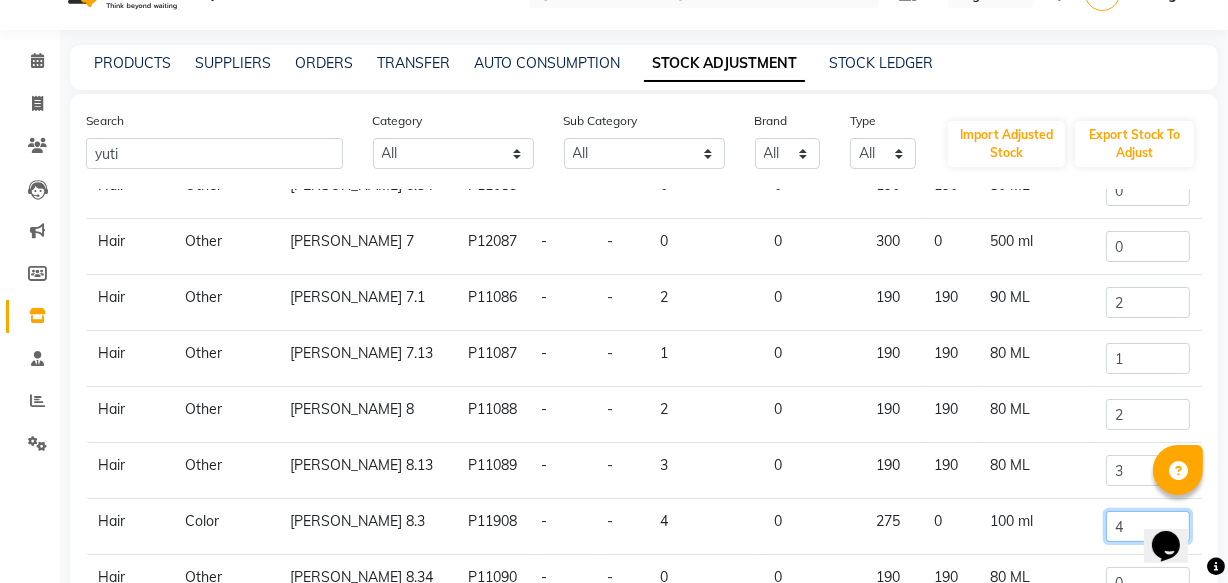 click on "4" 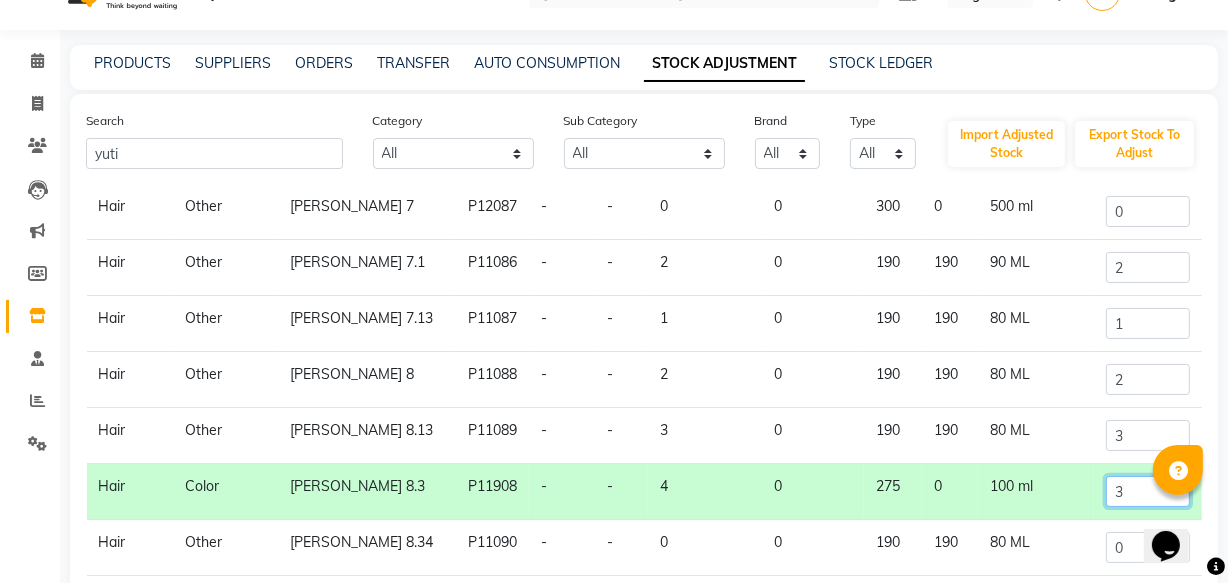 scroll, scrollTop: 1391, scrollLeft: 0, axis: vertical 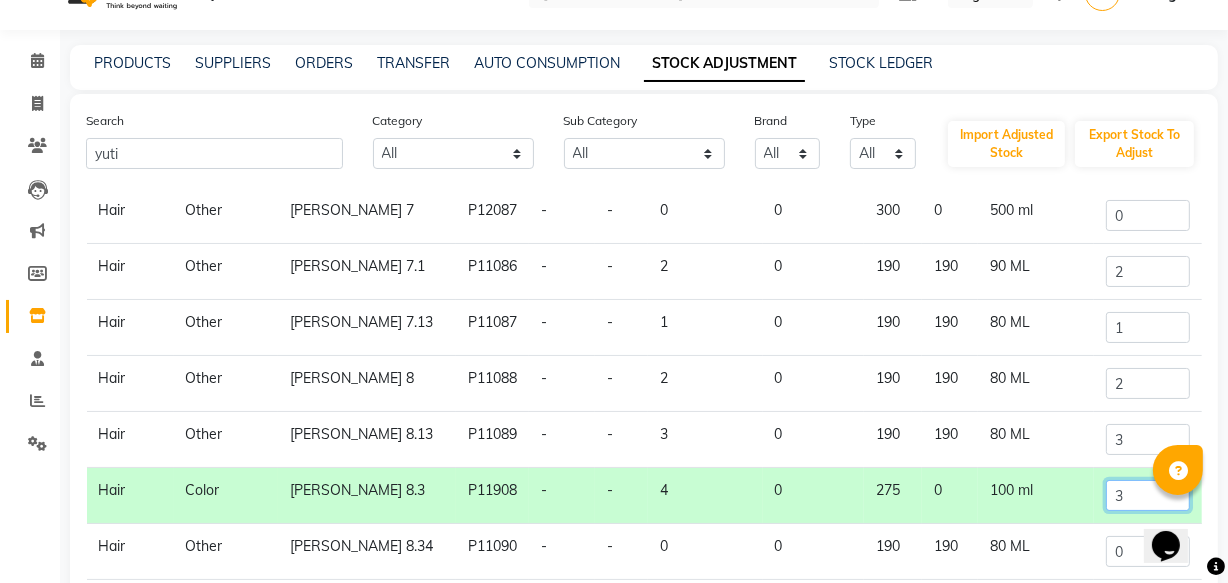 type on "3" 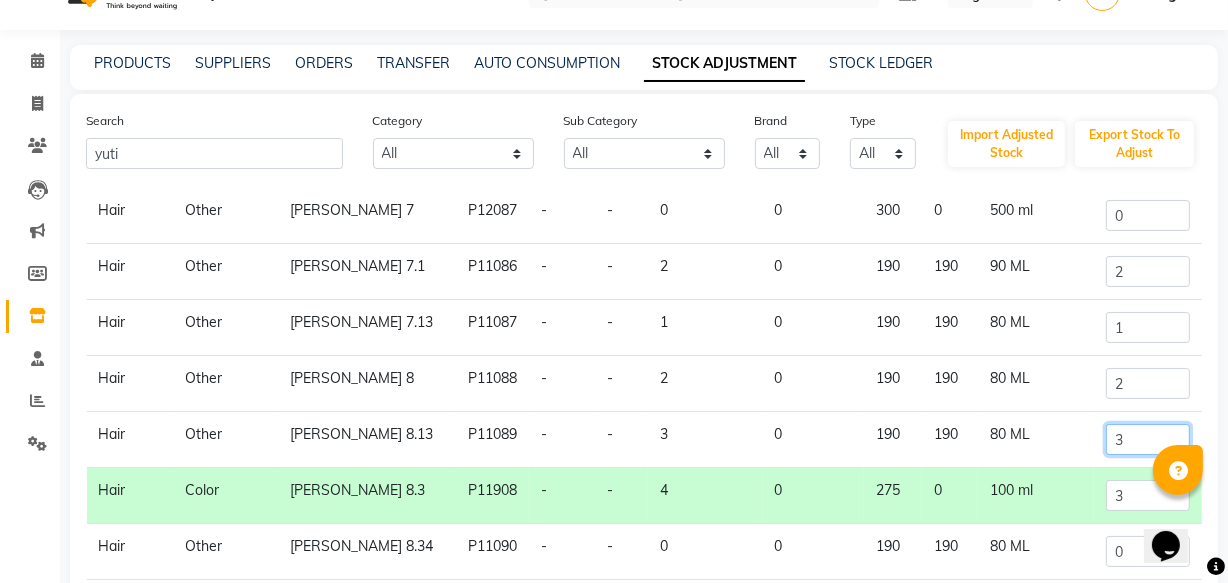 click on "3" 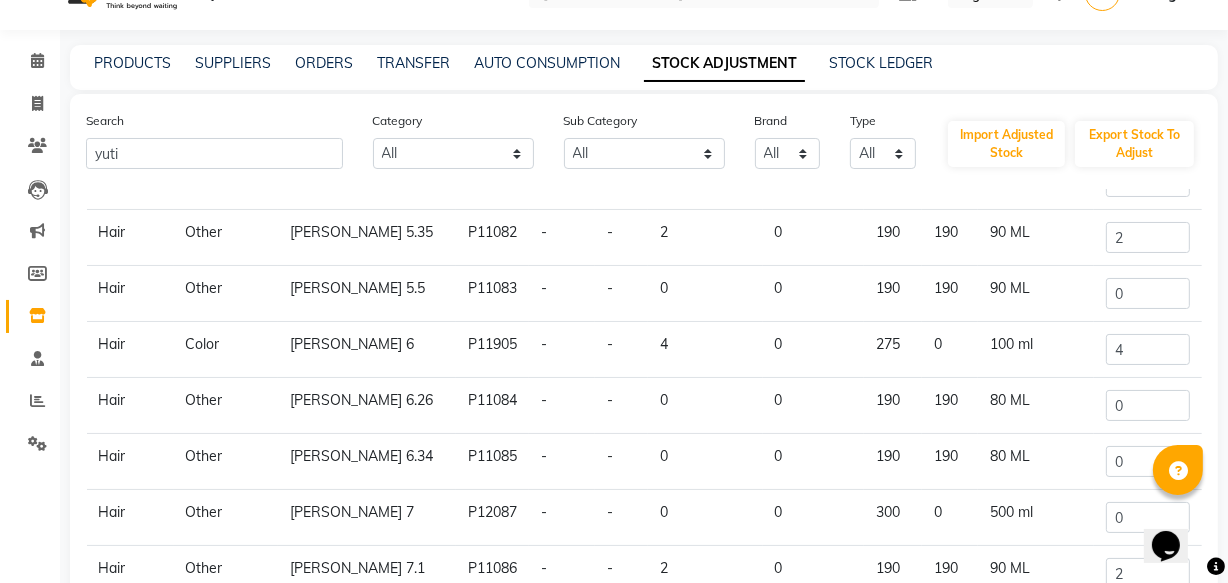scroll, scrollTop: 1087, scrollLeft: 0, axis: vertical 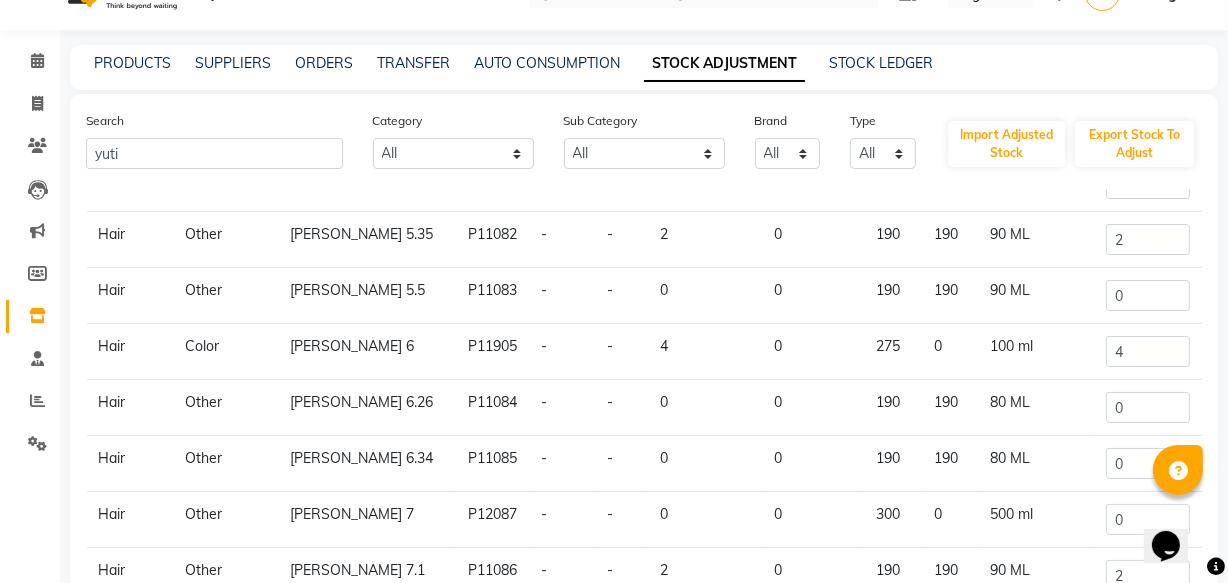 type on "2" 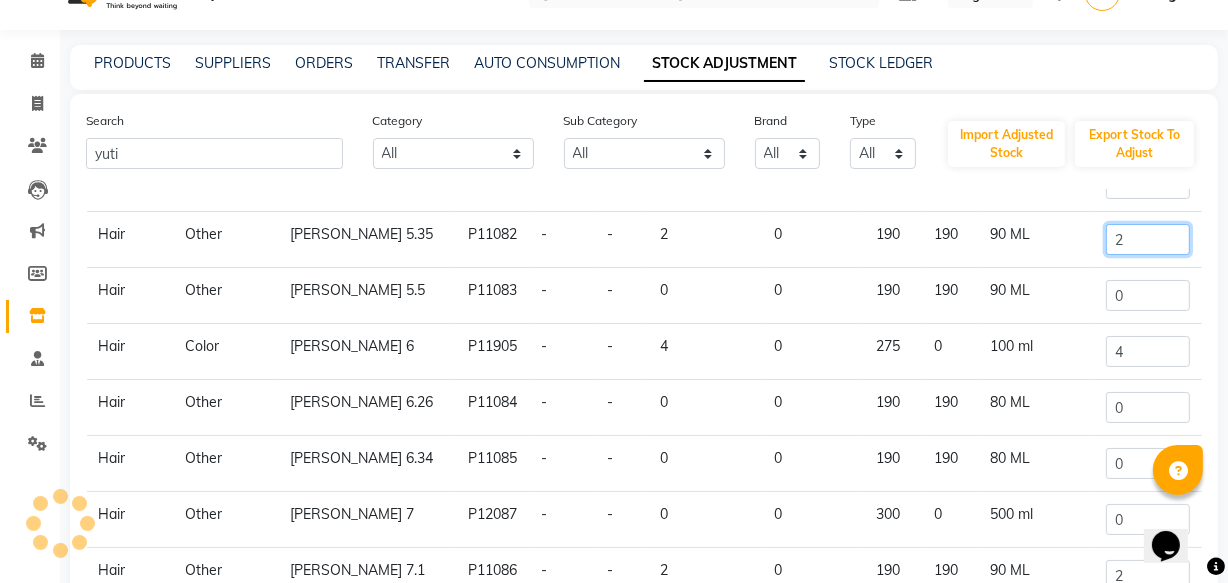 click on "2" 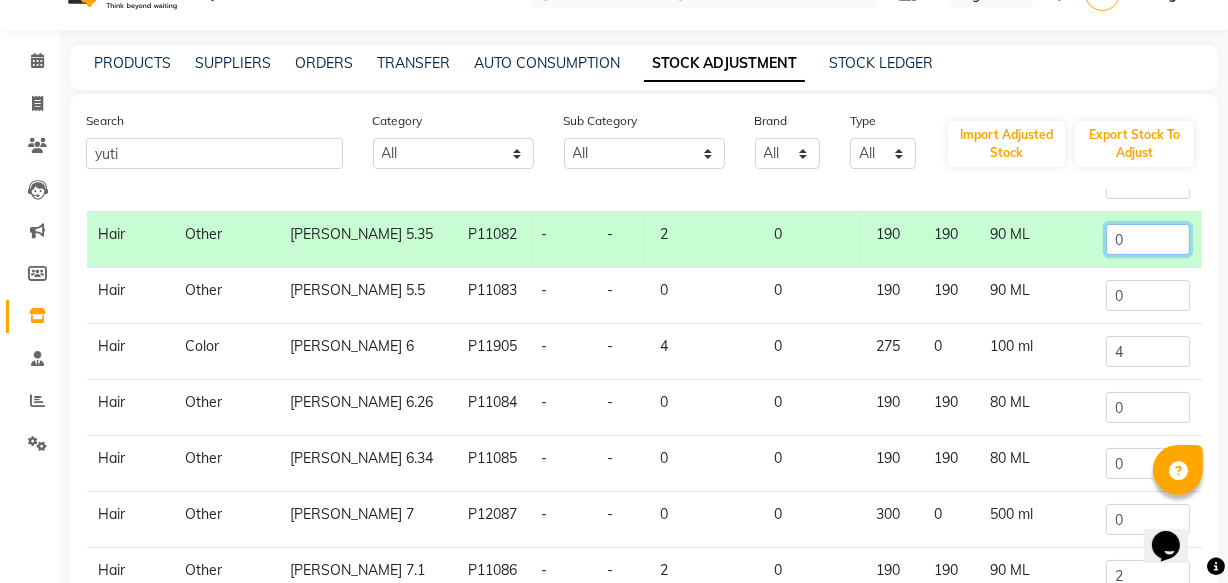 type on "0" 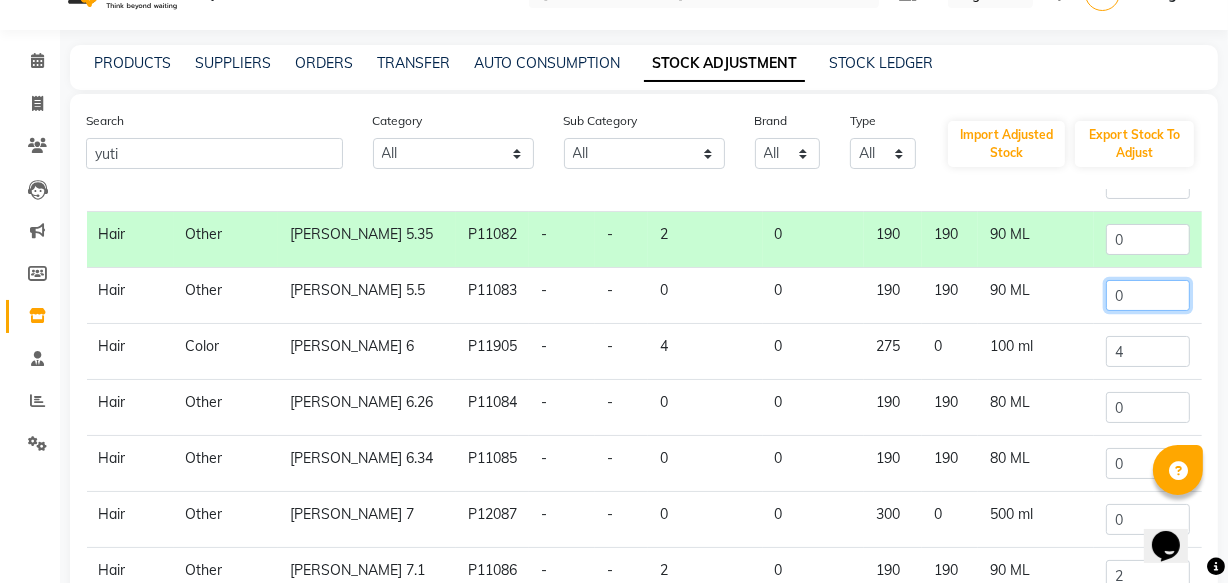 click on "0" 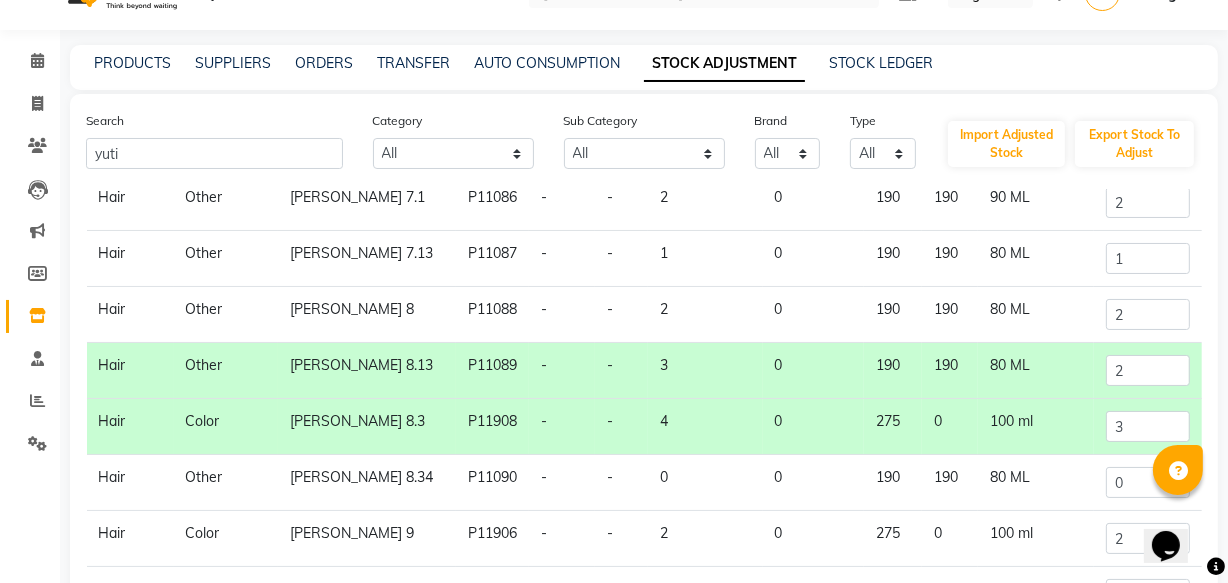 scroll, scrollTop: 1461, scrollLeft: 0, axis: vertical 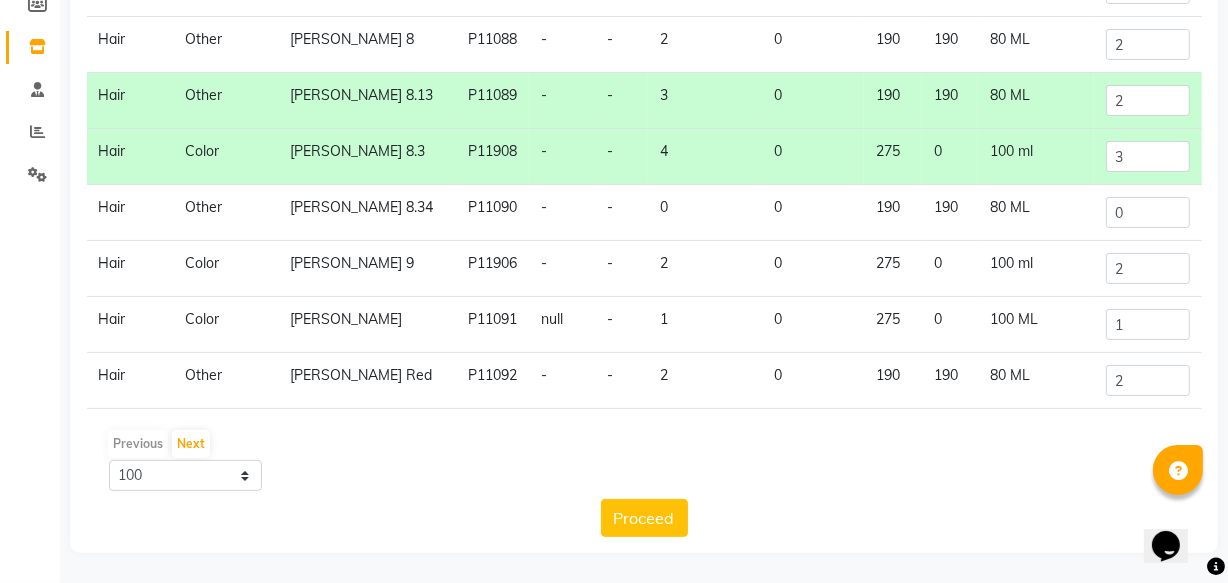 type on "2" 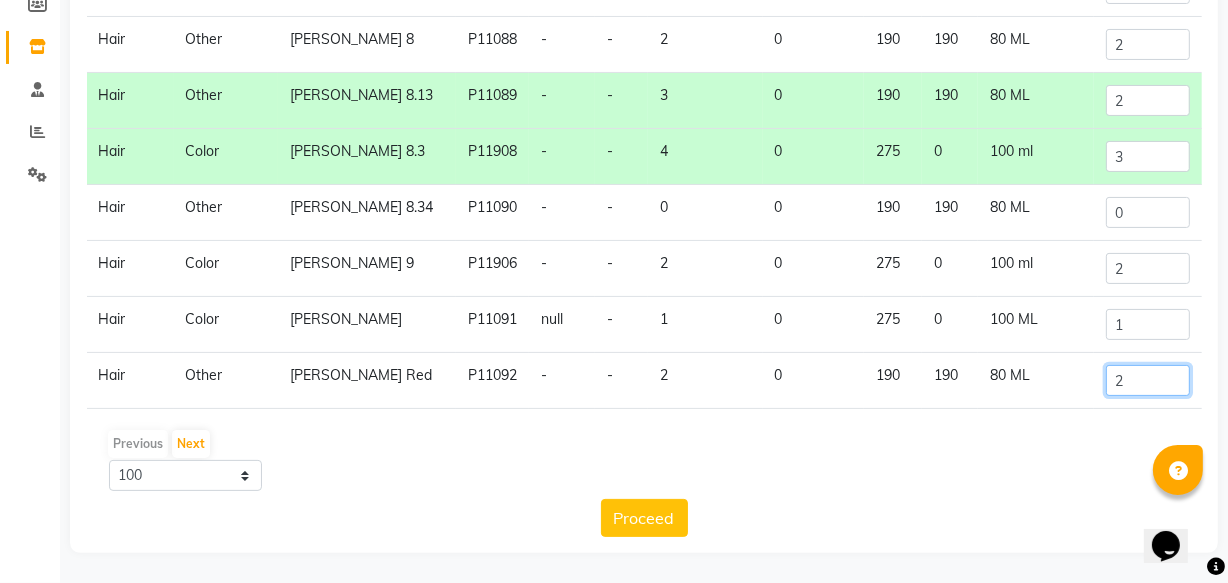 click on "2" 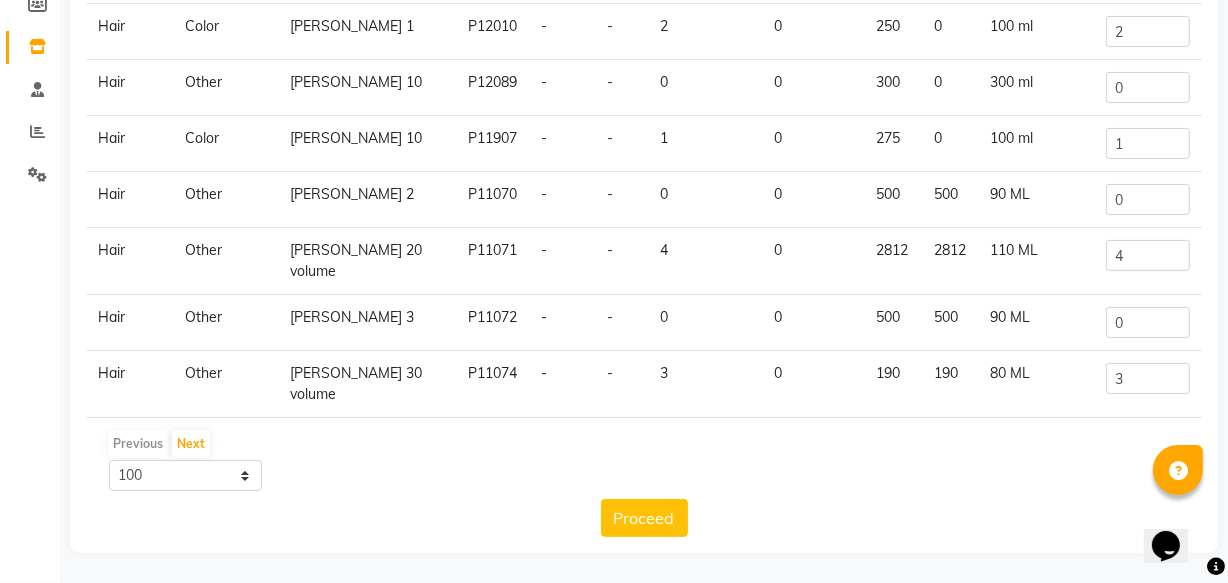 scroll, scrollTop: 0, scrollLeft: 0, axis: both 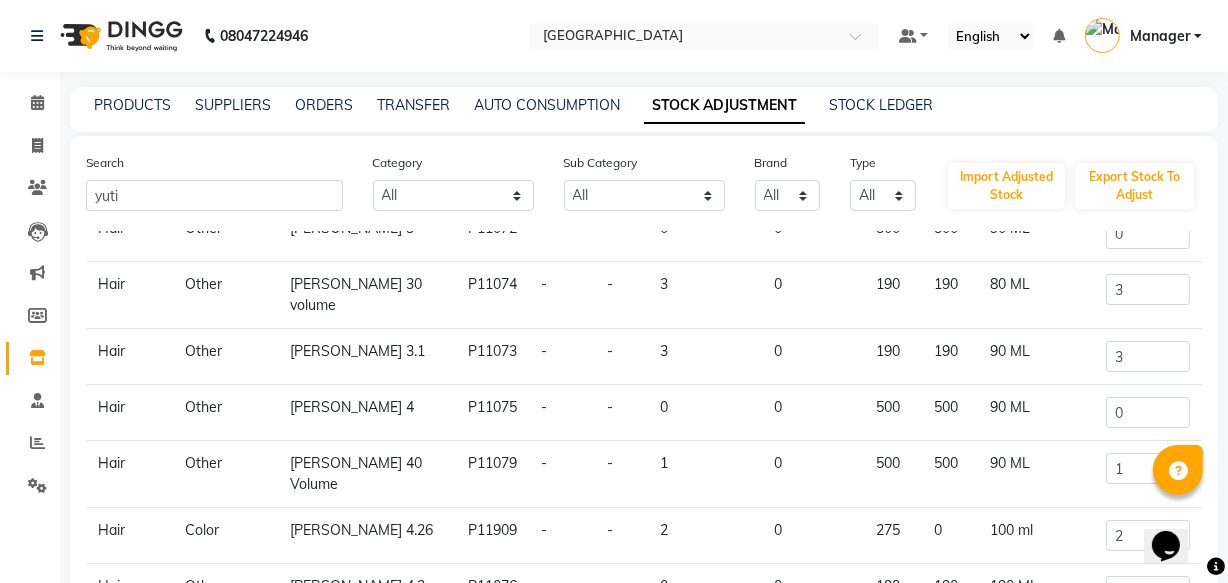 type on "0" 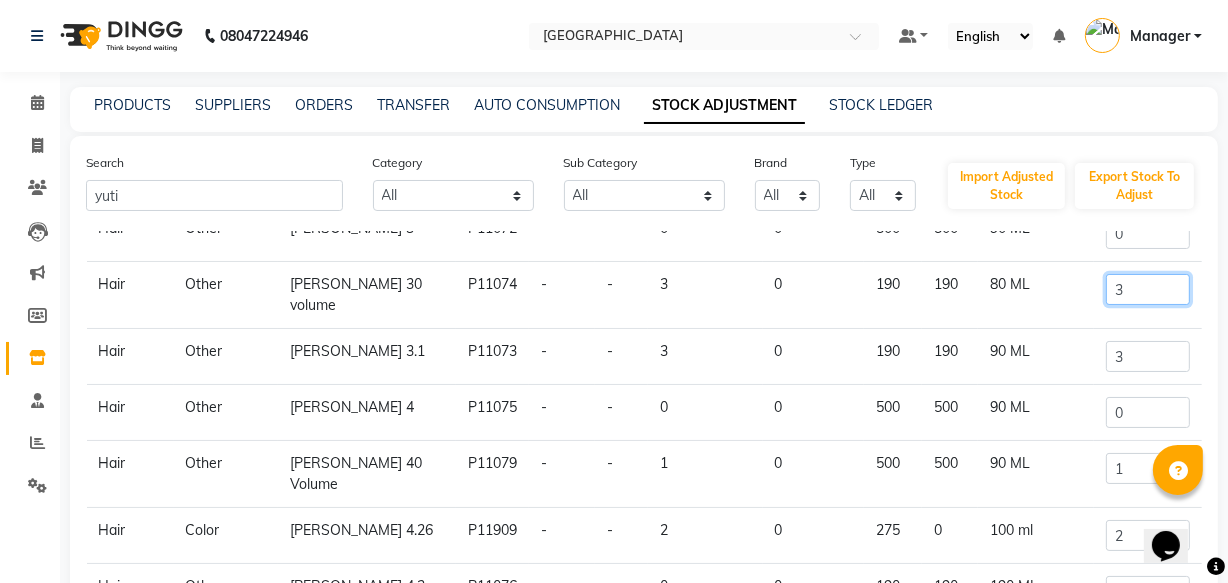 click on "3" 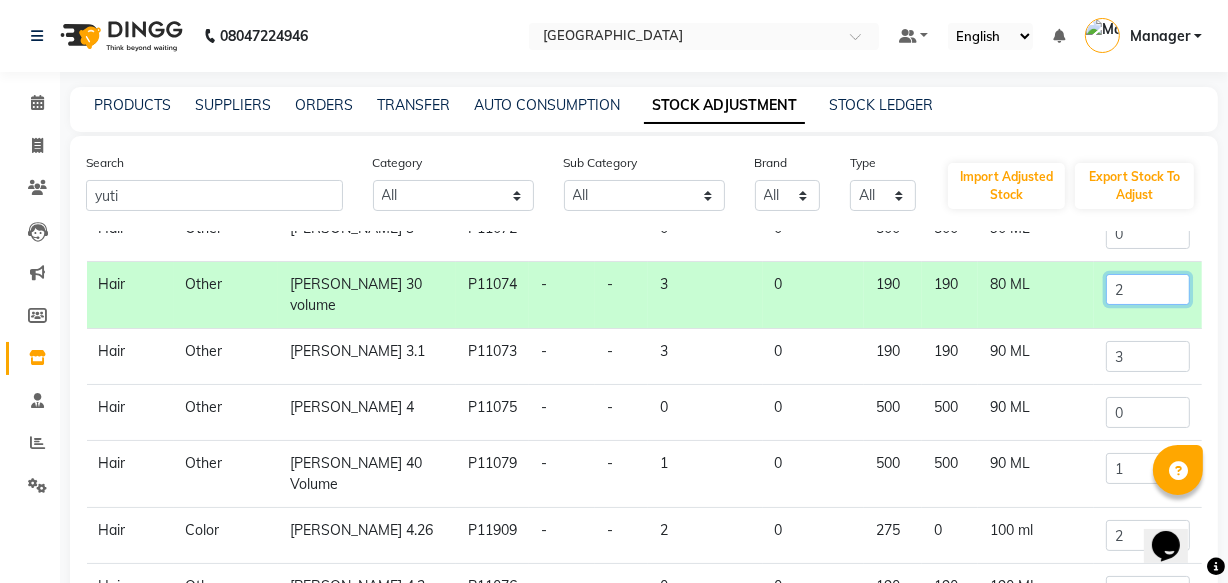 type on "2" 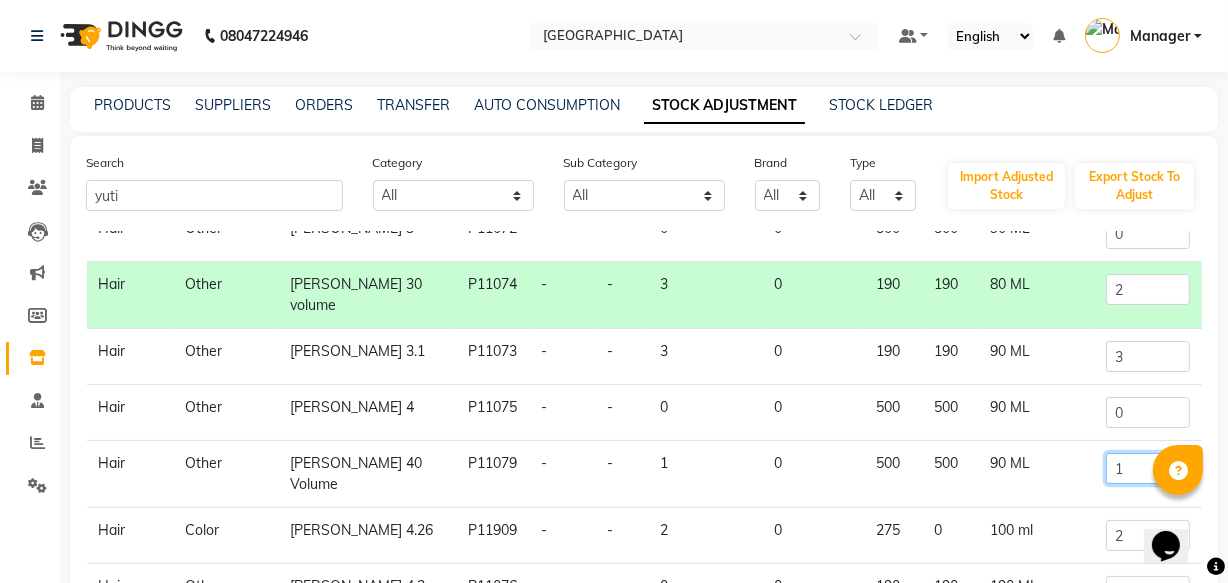click on "1" 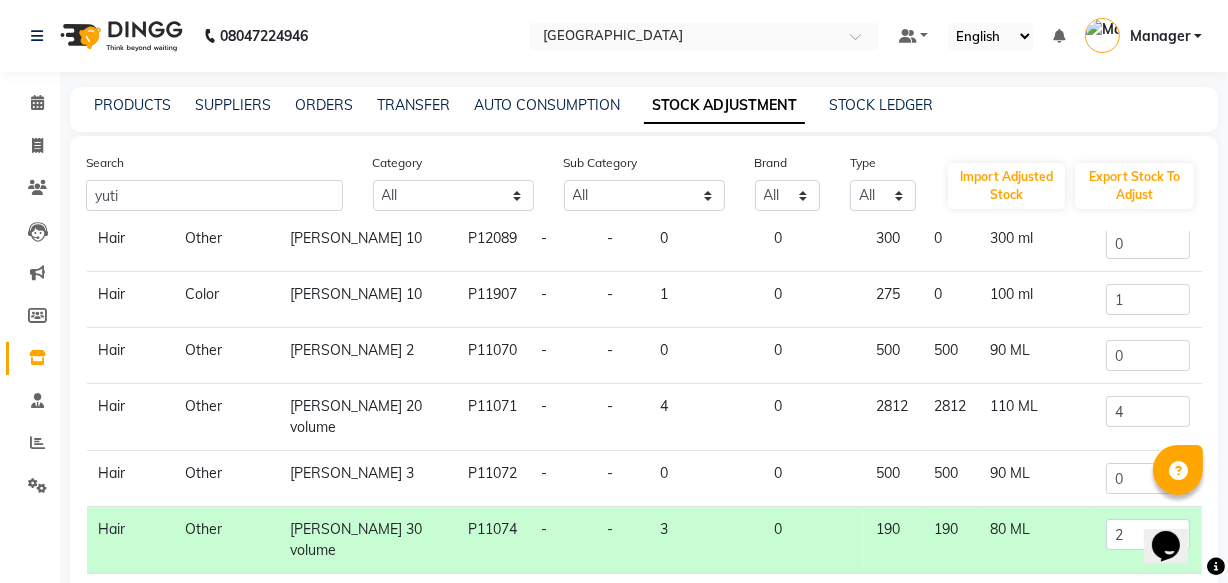 scroll, scrollTop: 175, scrollLeft: 0, axis: vertical 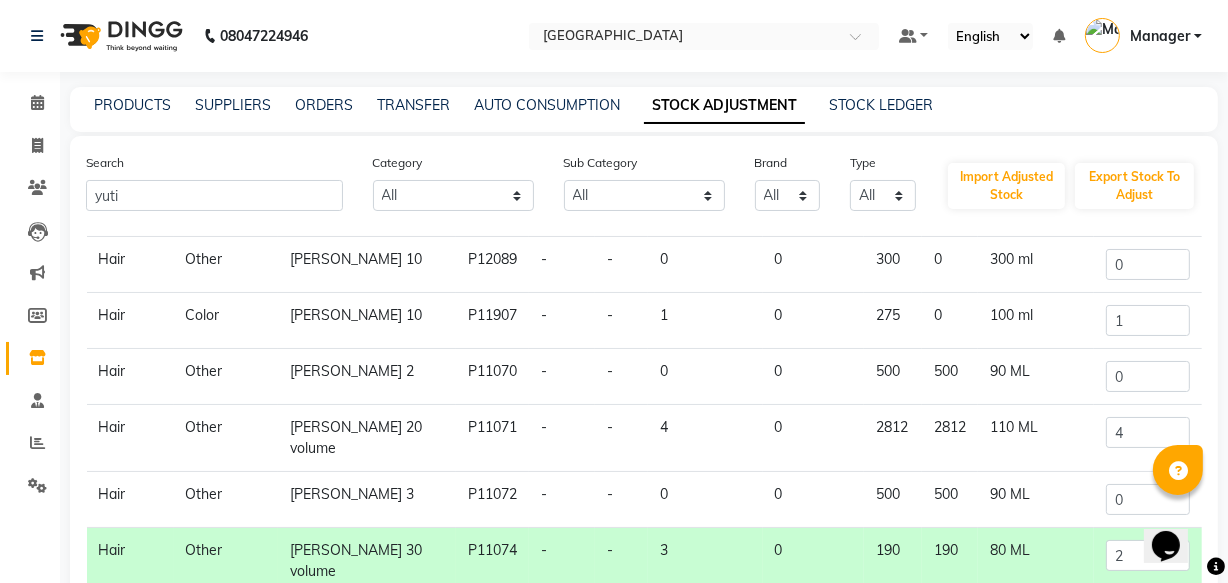 type on "0" 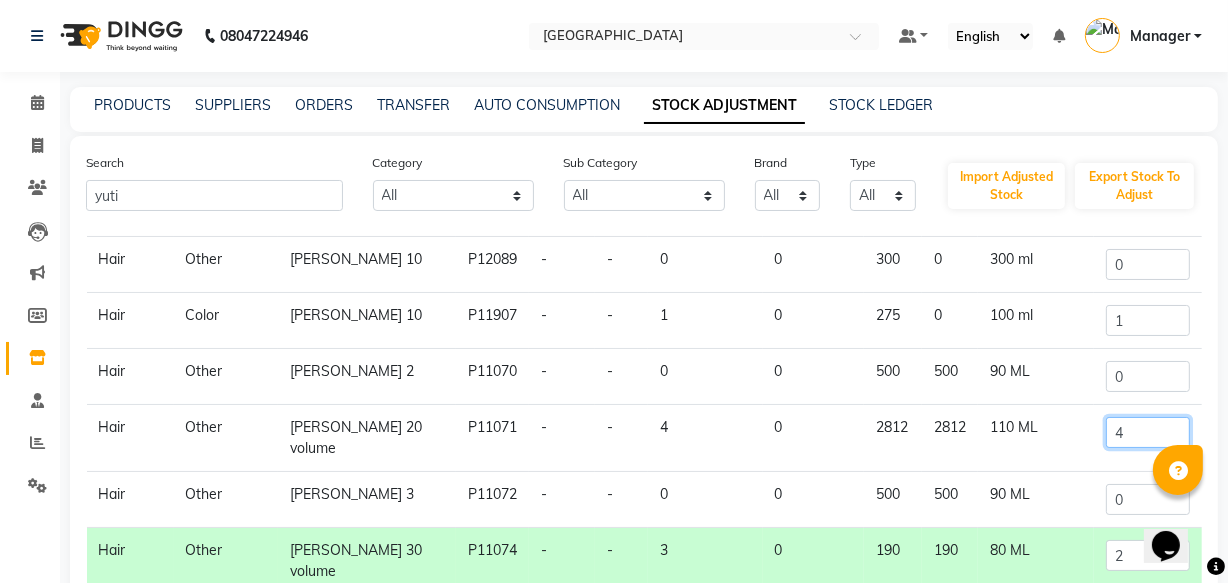 click on "4" 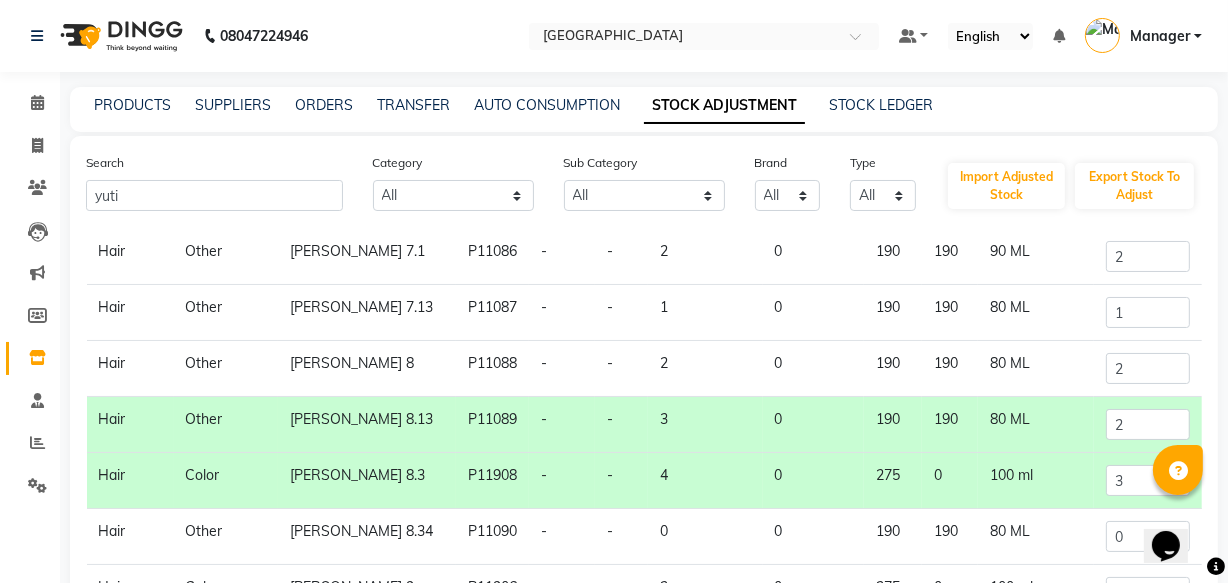 scroll, scrollTop: 1461, scrollLeft: 0, axis: vertical 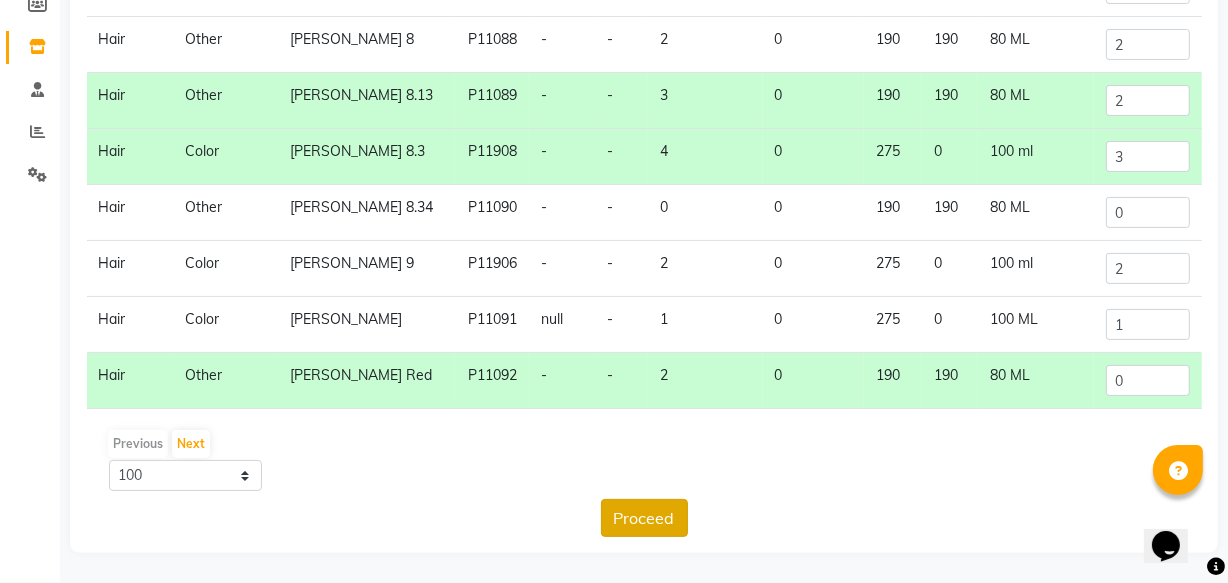 type on "1" 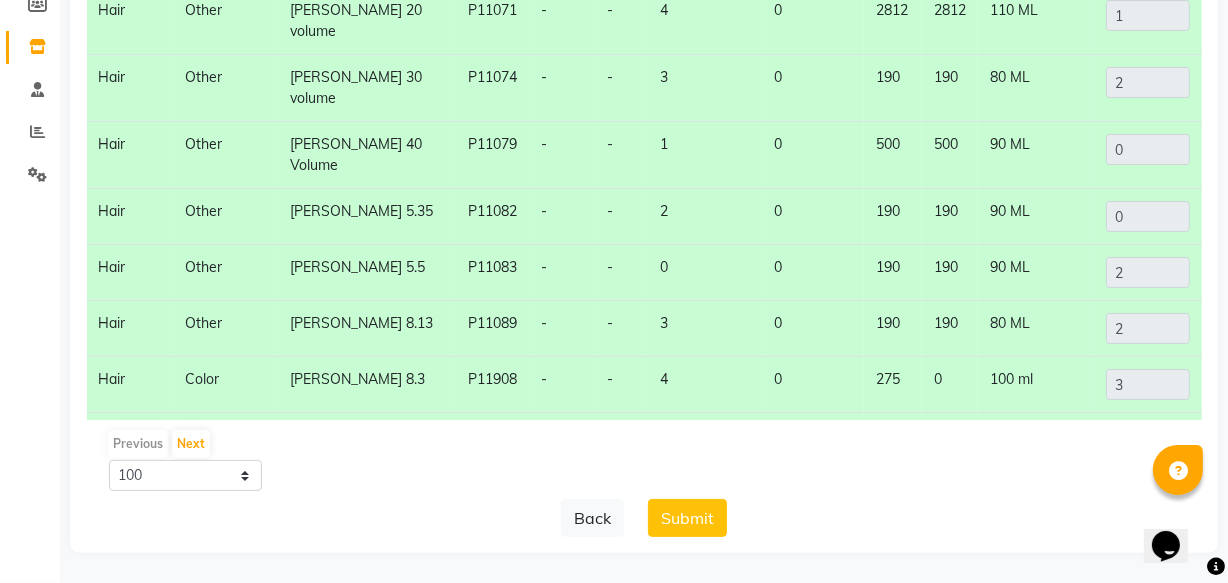 scroll, scrollTop: 0, scrollLeft: 0, axis: both 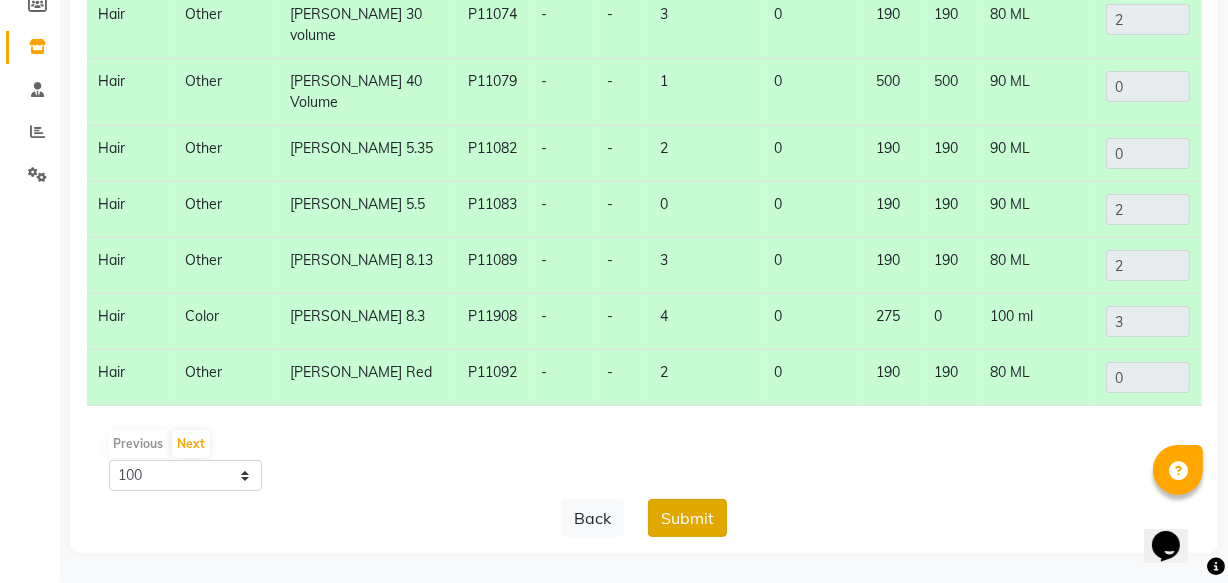 click on "Submit" 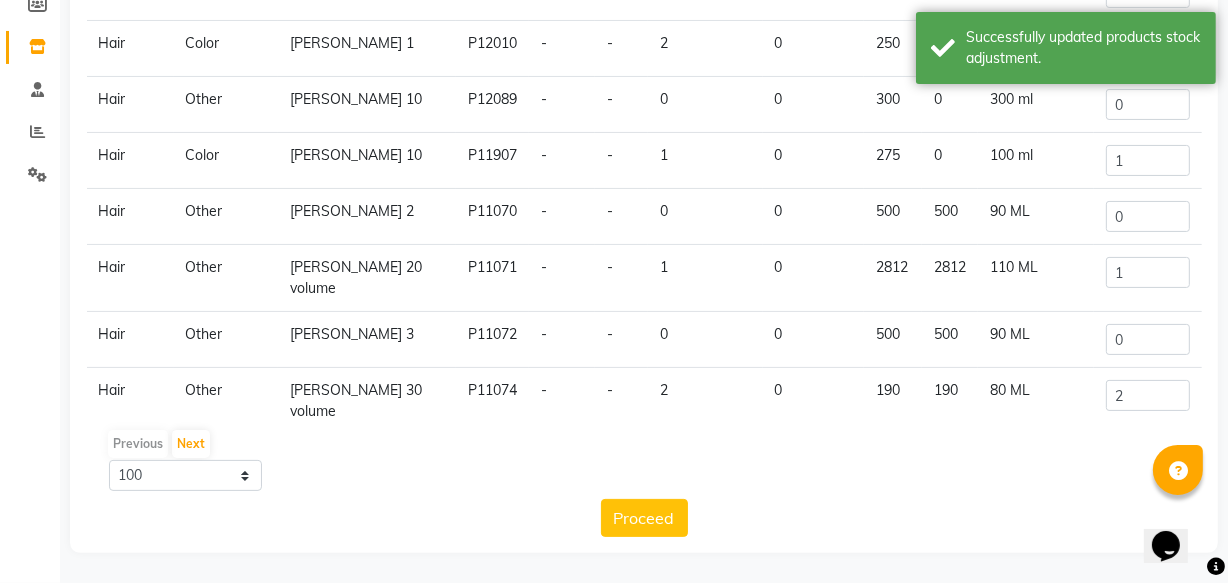 scroll, scrollTop: 12, scrollLeft: 0, axis: vertical 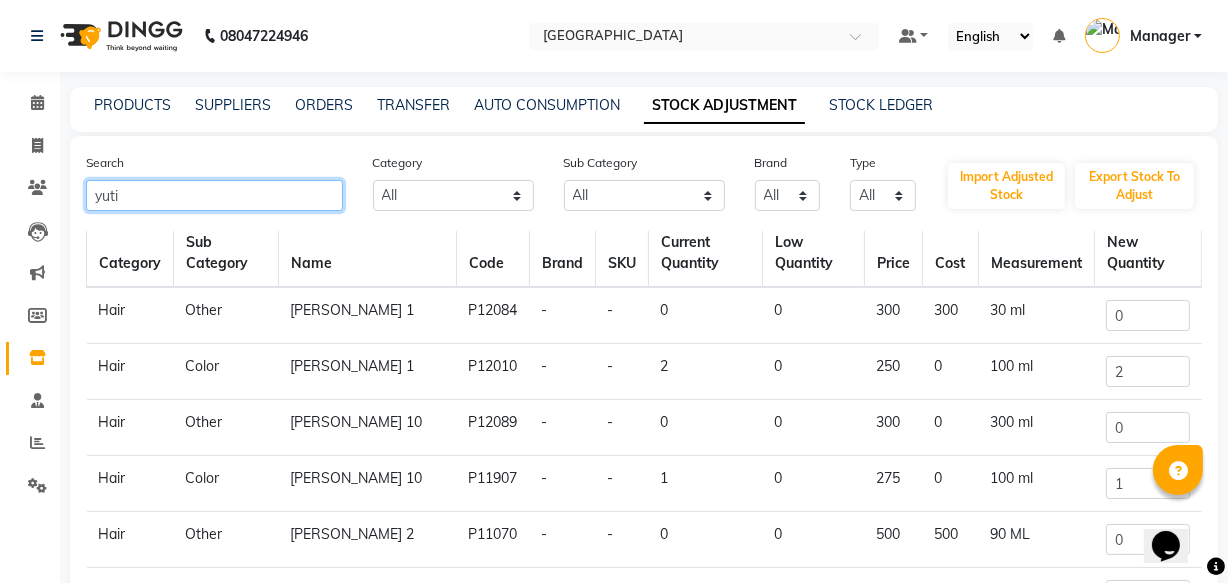 click on "yuti" 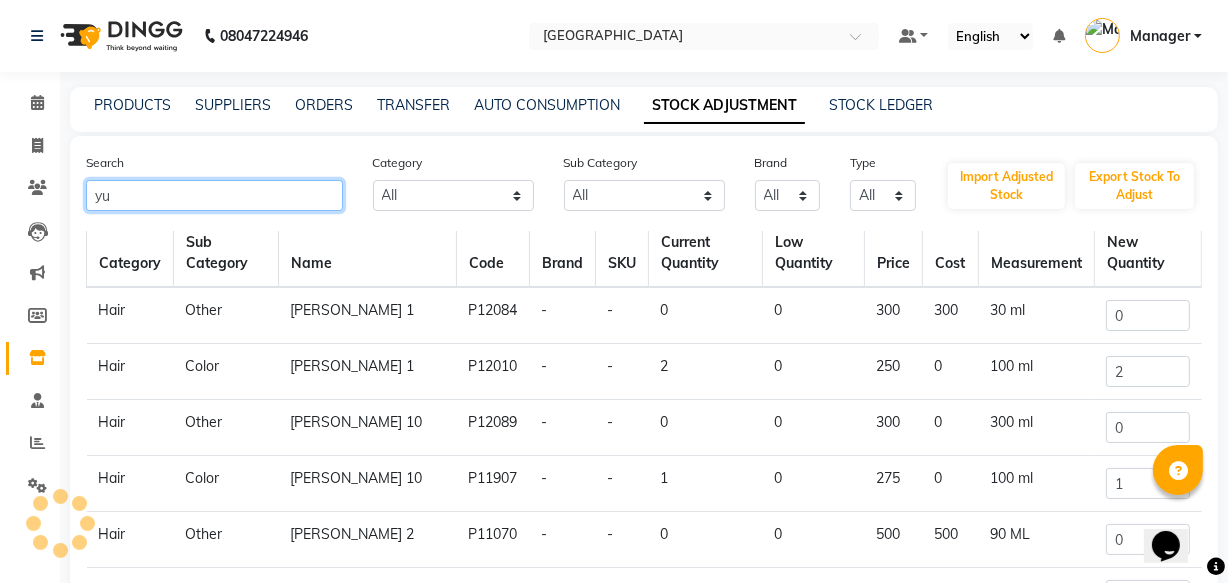 type on "y" 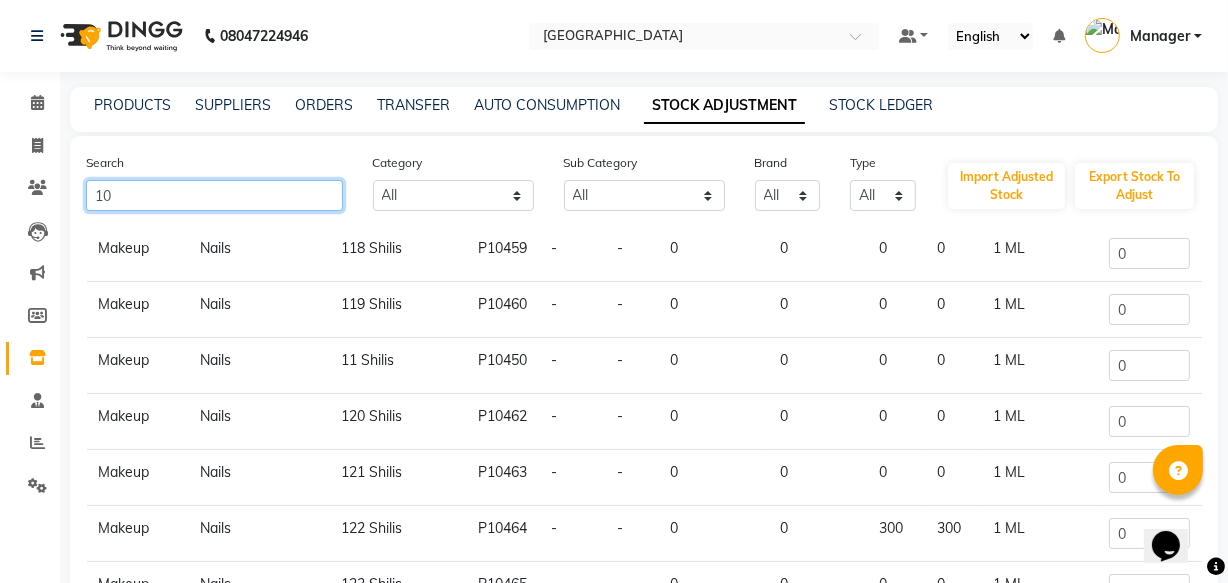scroll, scrollTop: 1588, scrollLeft: 0, axis: vertical 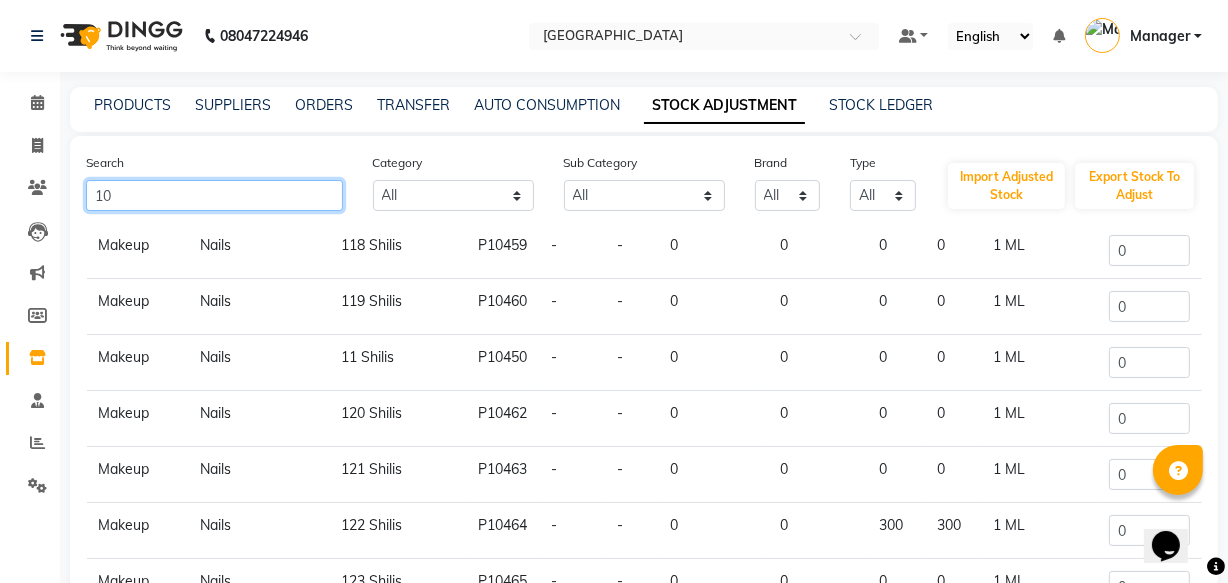 click on "10" 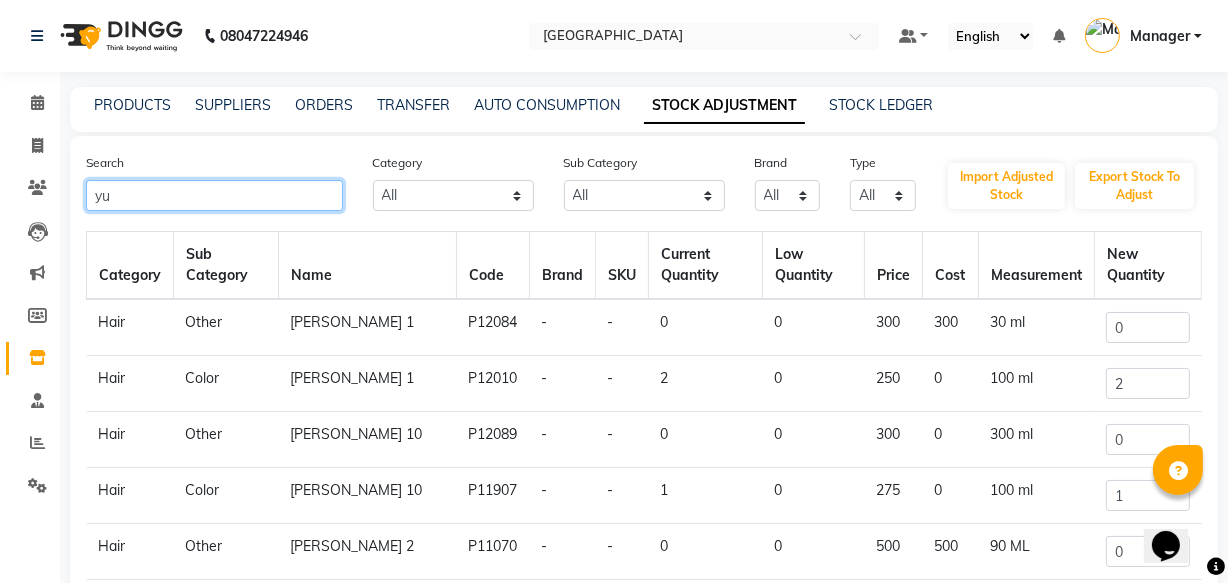 type on "y" 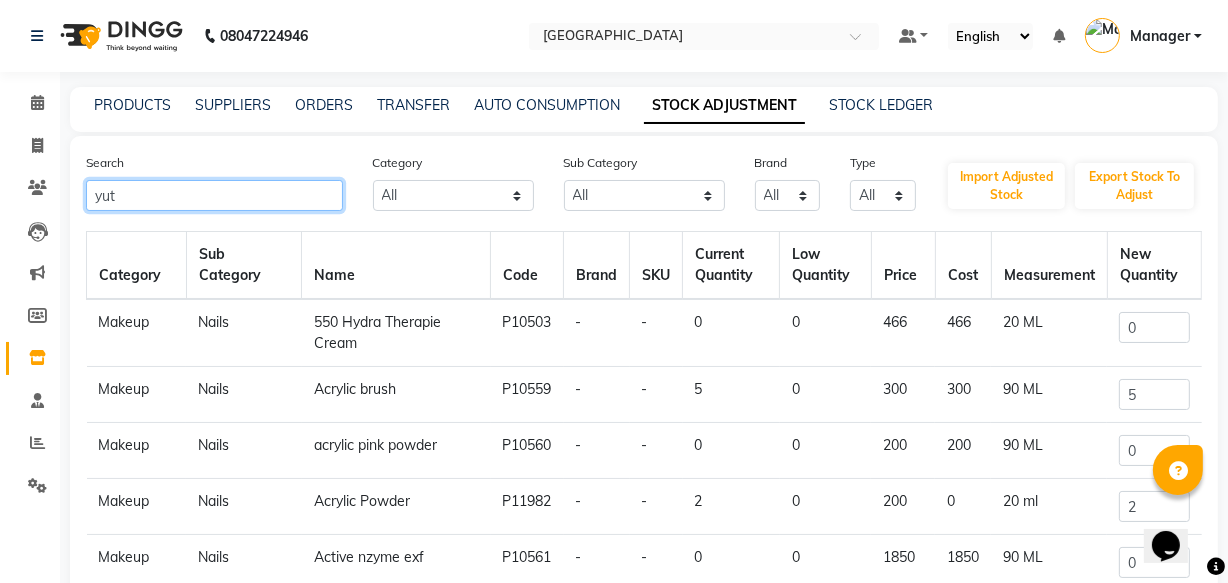type on "yuti" 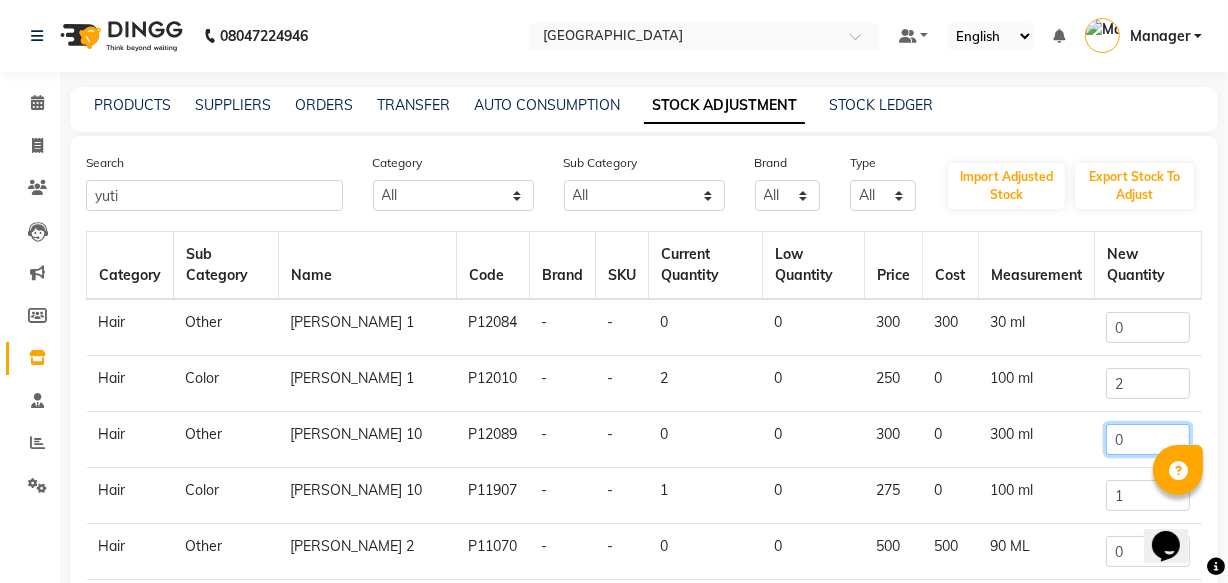 click on "0" 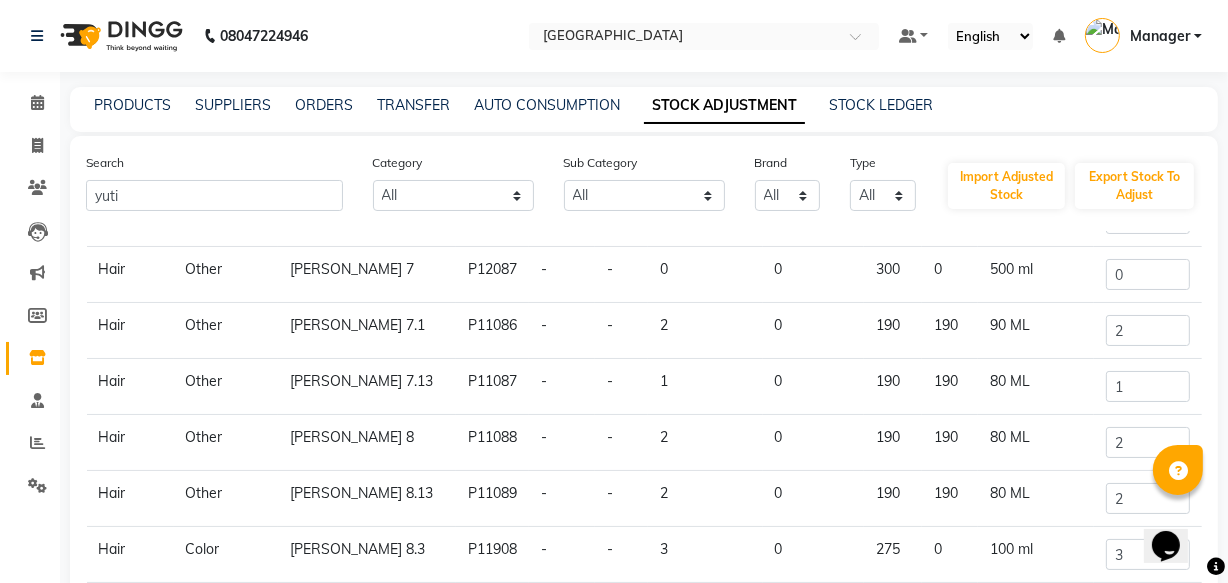 scroll, scrollTop: 1461, scrollLeft: 0, axis: vertical 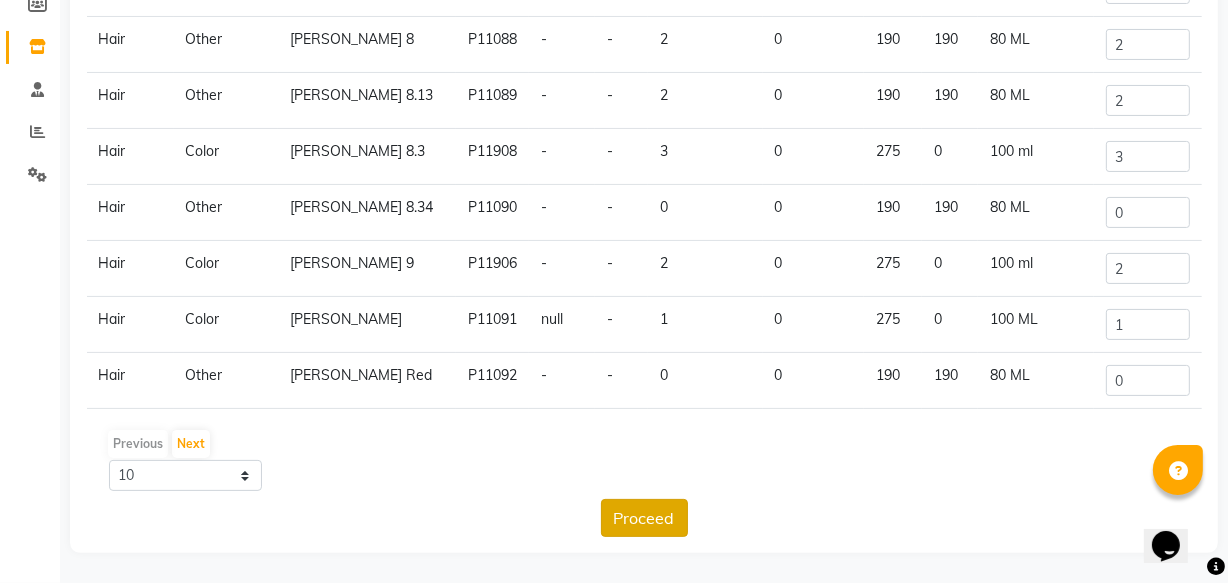 type on "1" 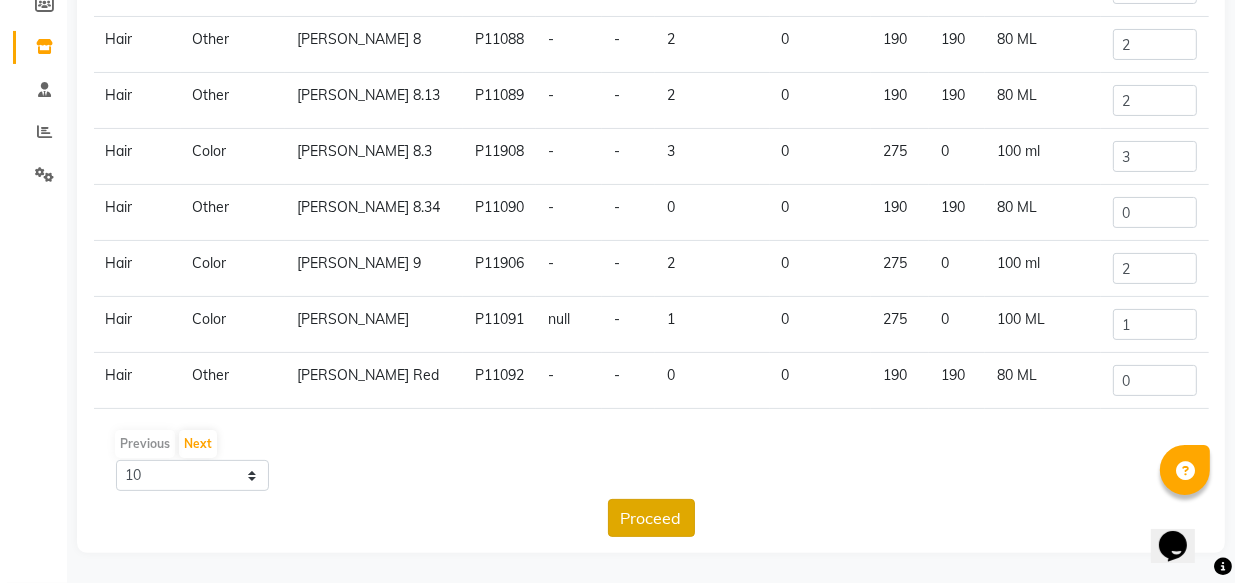scroll, scrollTop: 0, scrollLeft: 0, axis: both 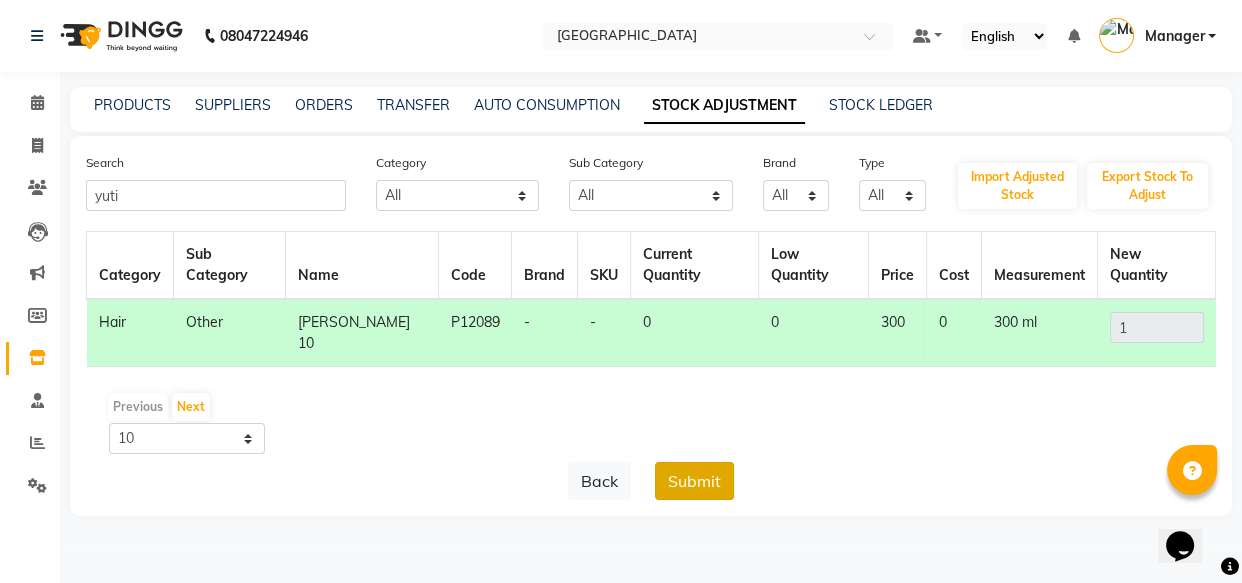 click on "Submit" 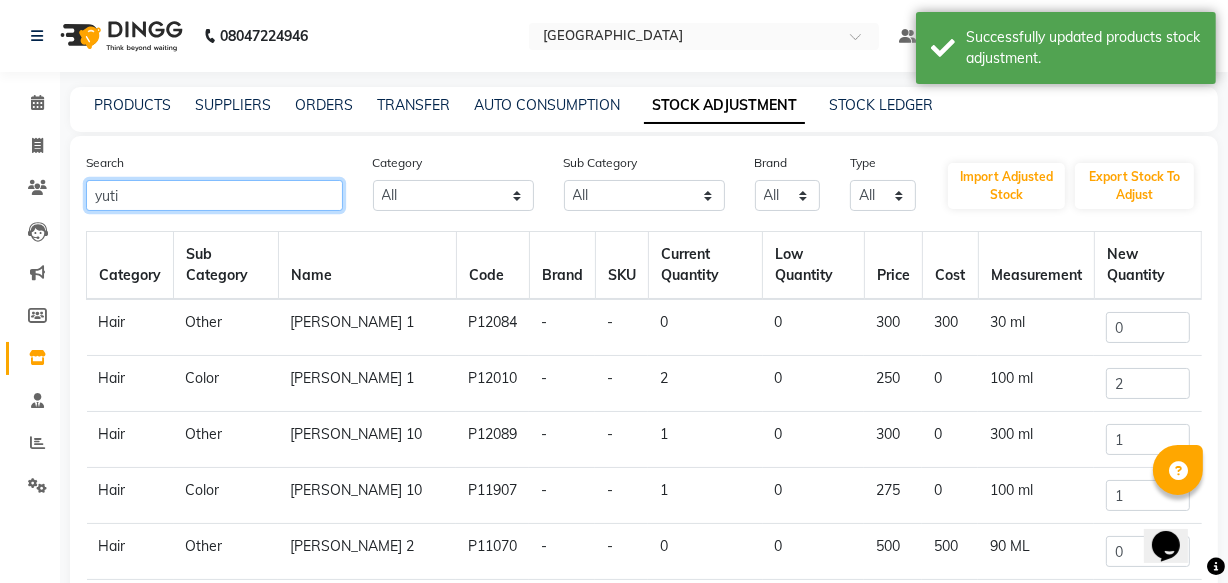 click on "yuti" 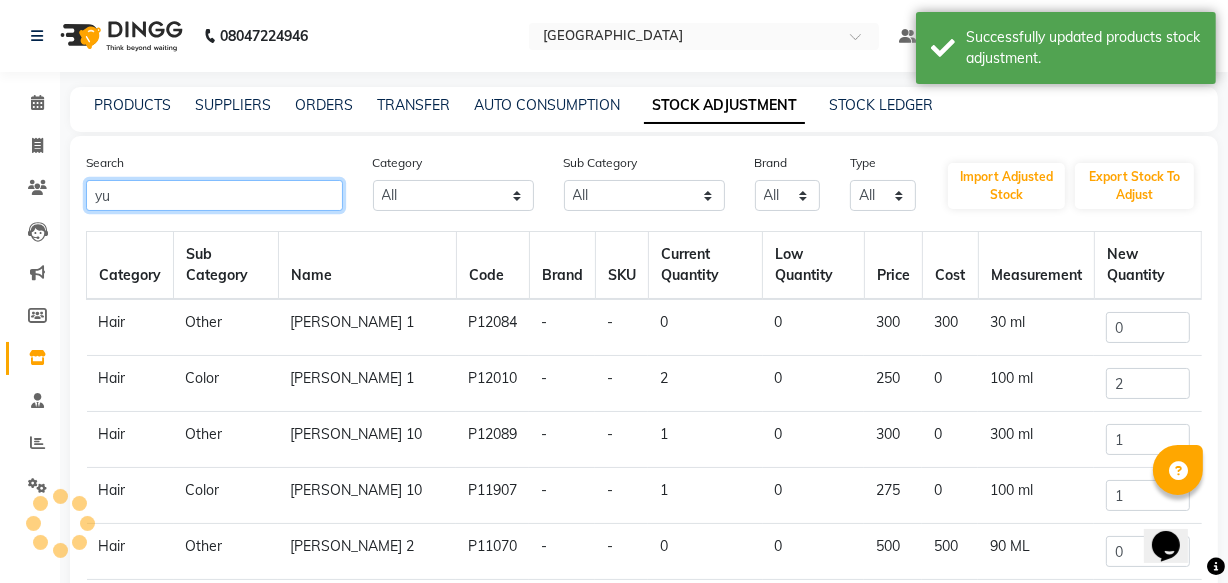 type on "y" 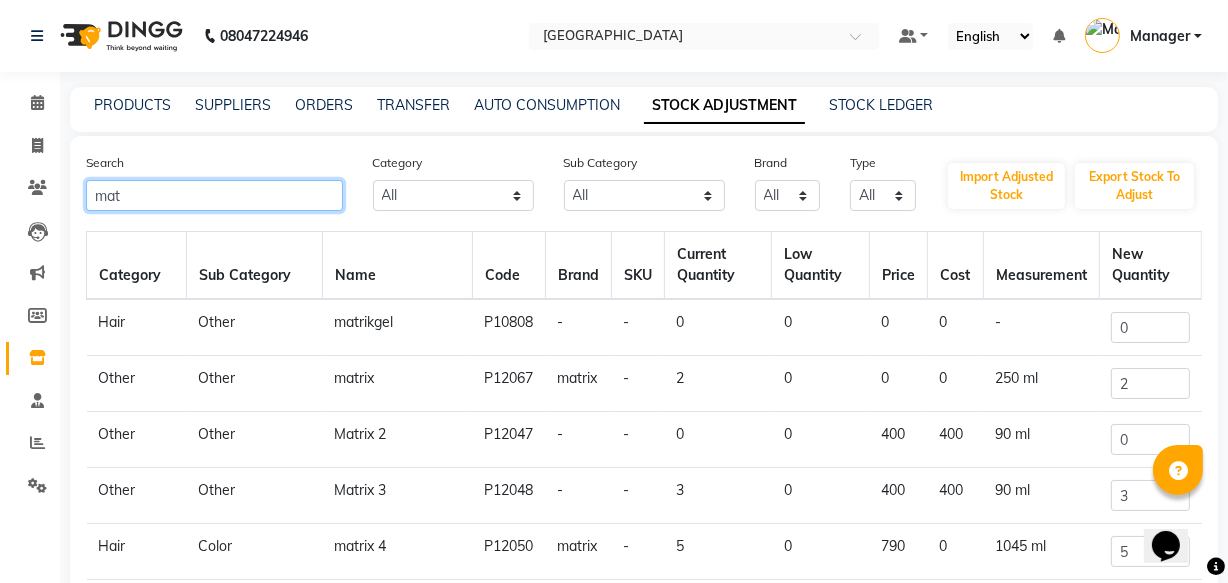 type on "mat" 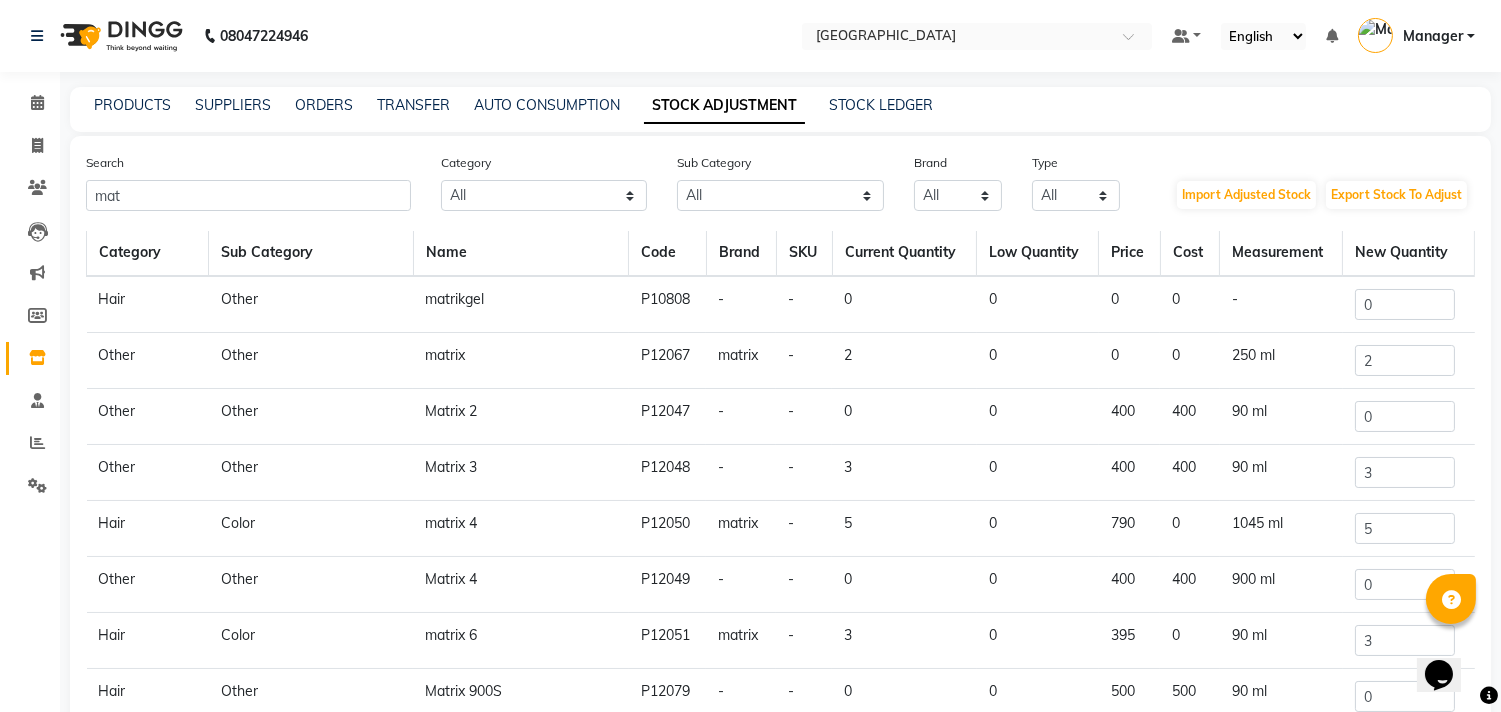scroll, scrollTop: 0, scrollLeft: 0, axis: both 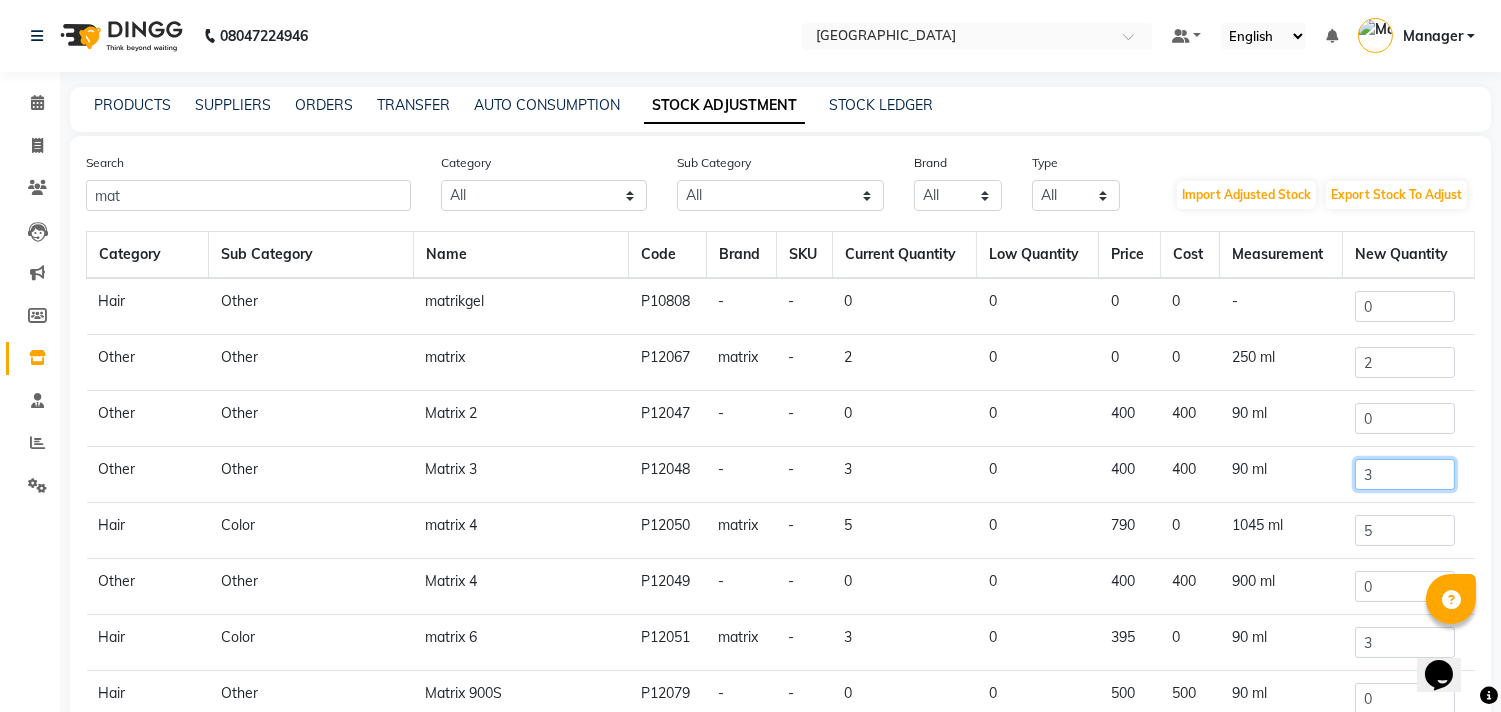 click on "3" 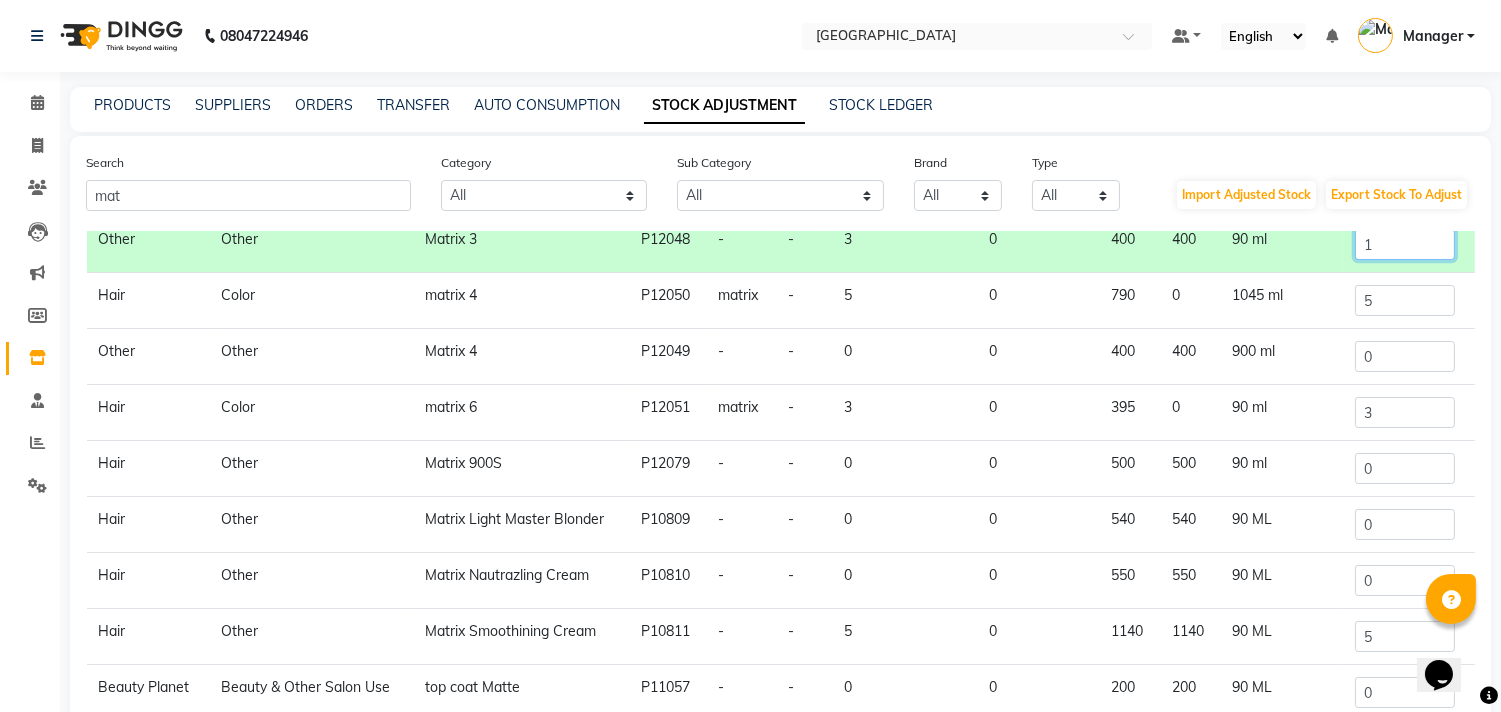 scroll, scrollTop: 236, scrollLeft: 0, axis: vertical 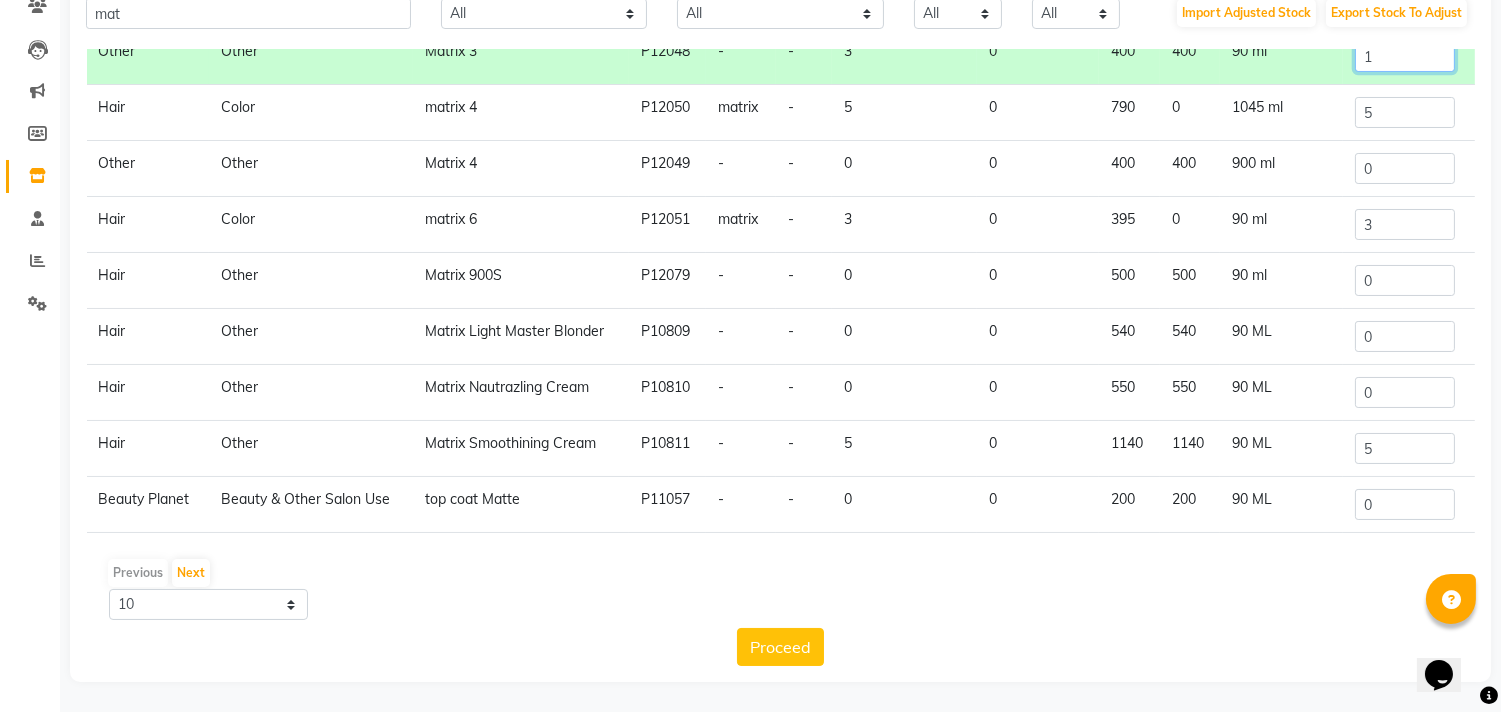 type on "1" 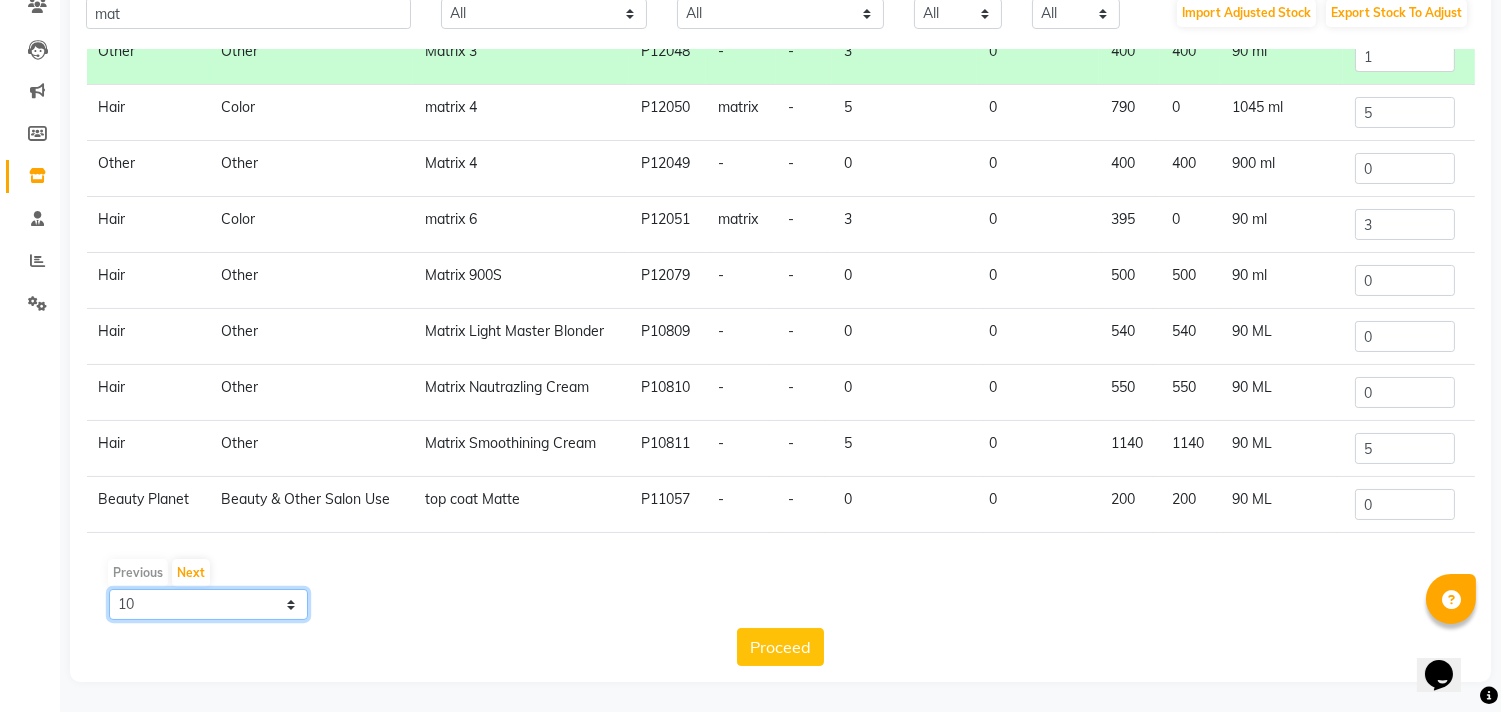 click on "10 50 100" 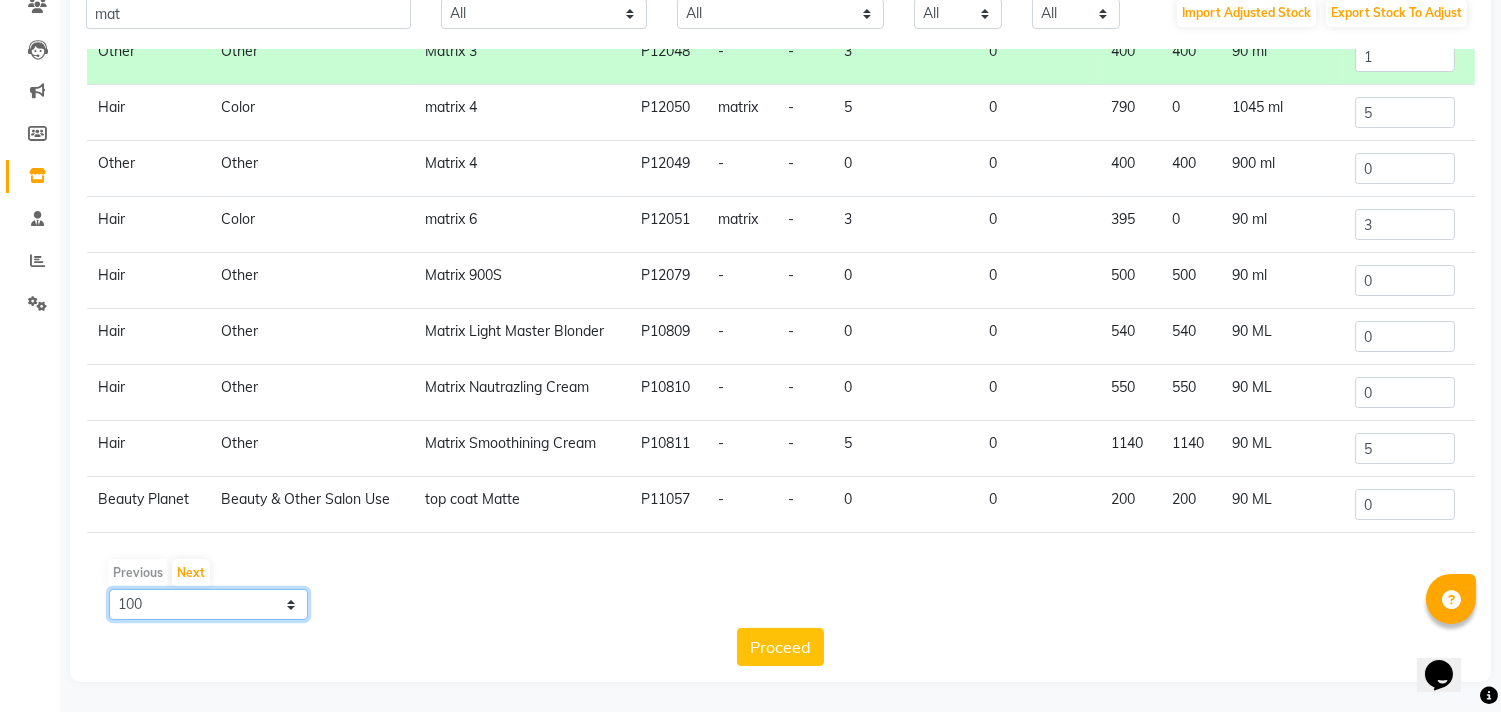 click on "10 50 100" 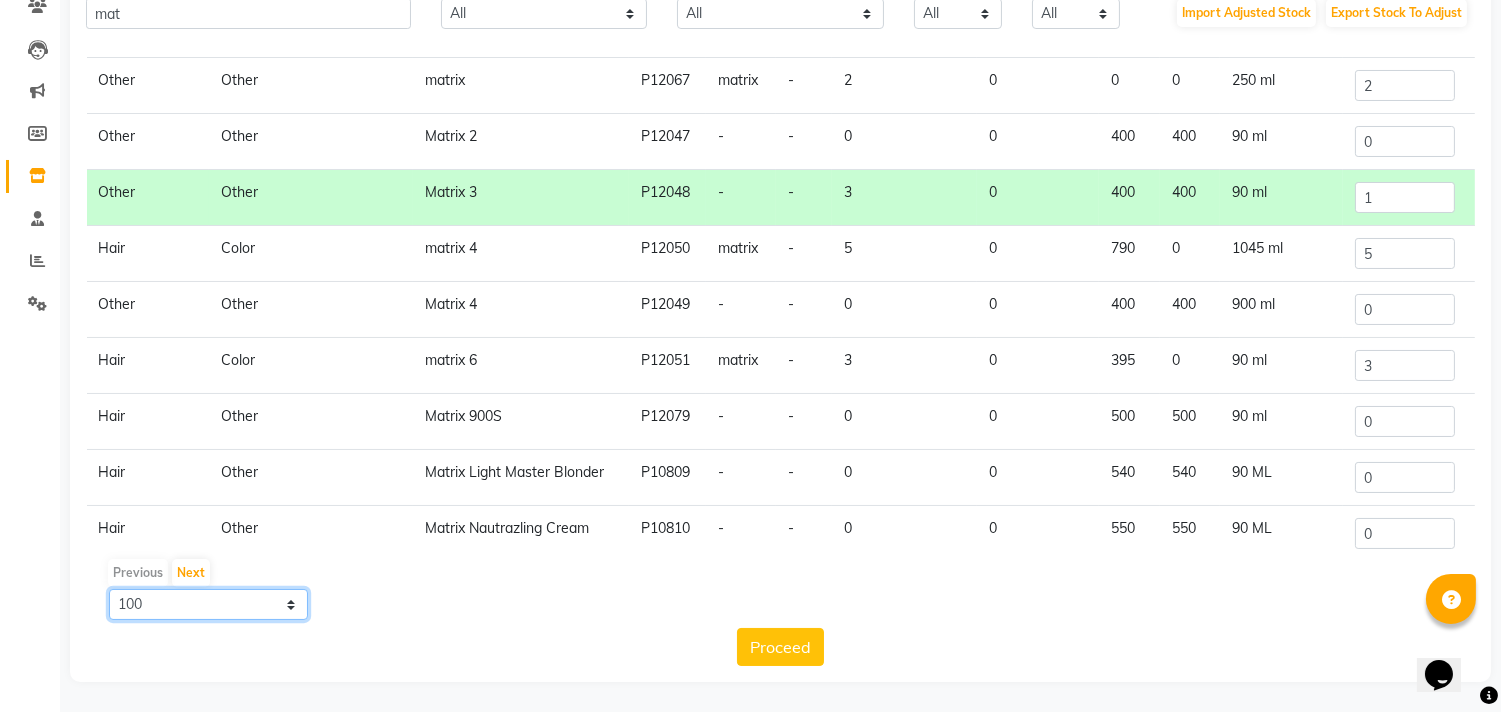 scroll, scrollTop: 97, scrollLeft: 0, axis: vertical 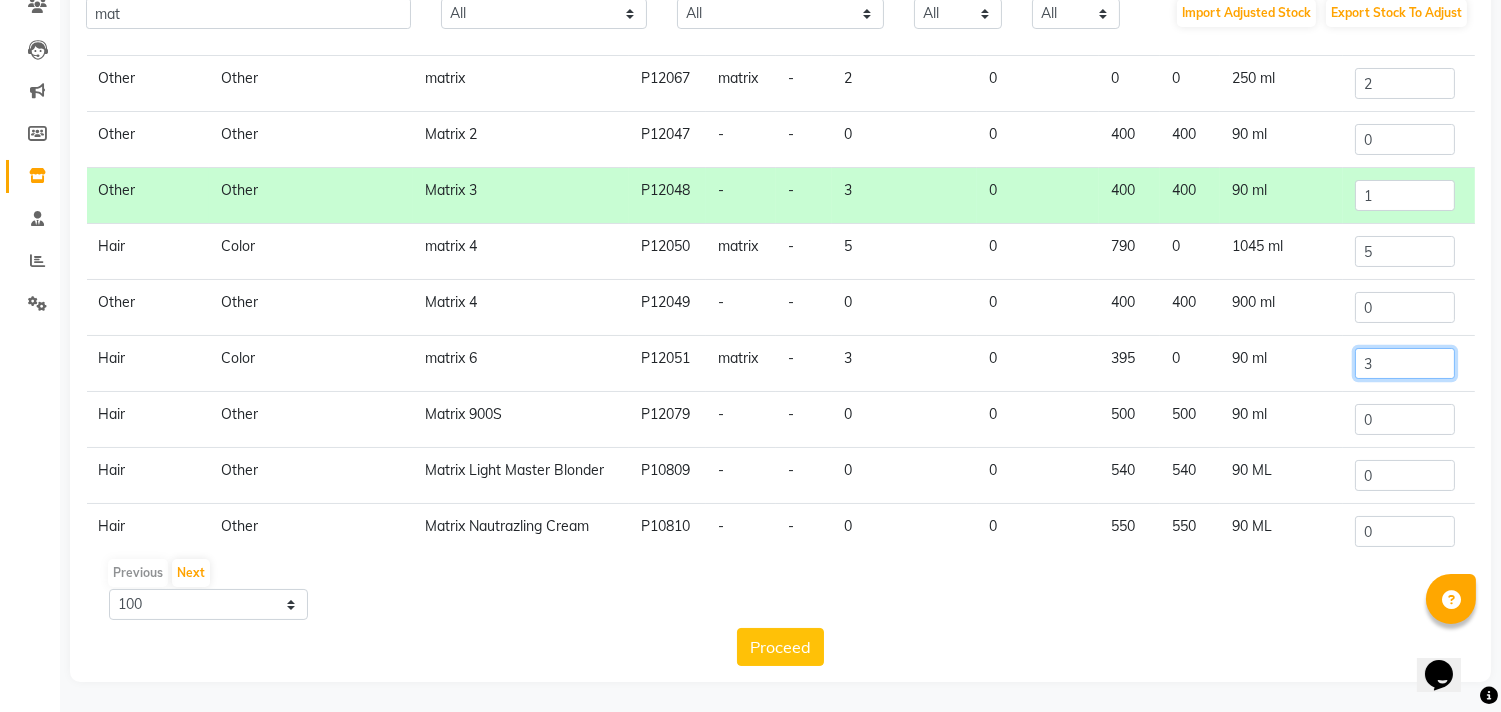click on "3" 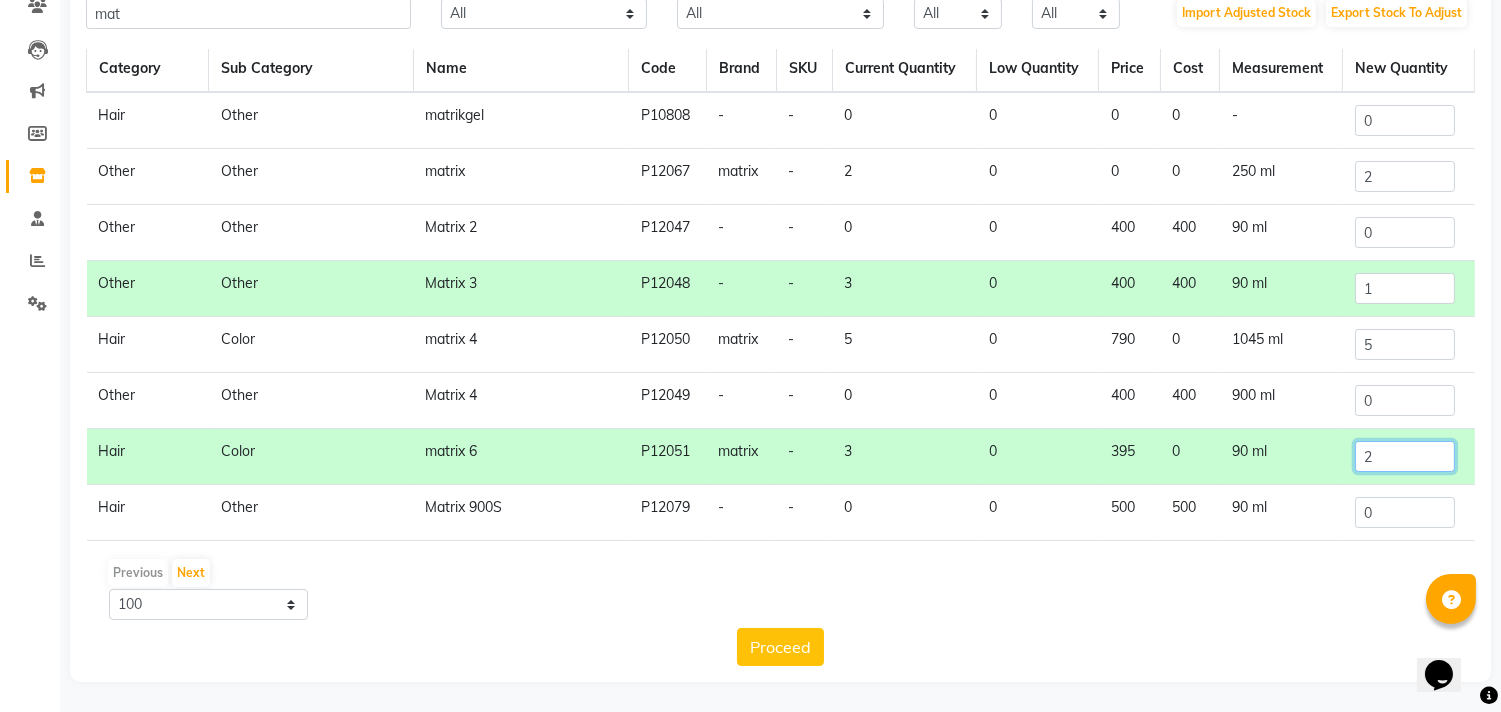 scroll, scrollTop: 0, scrollLeft: 0, axis: both 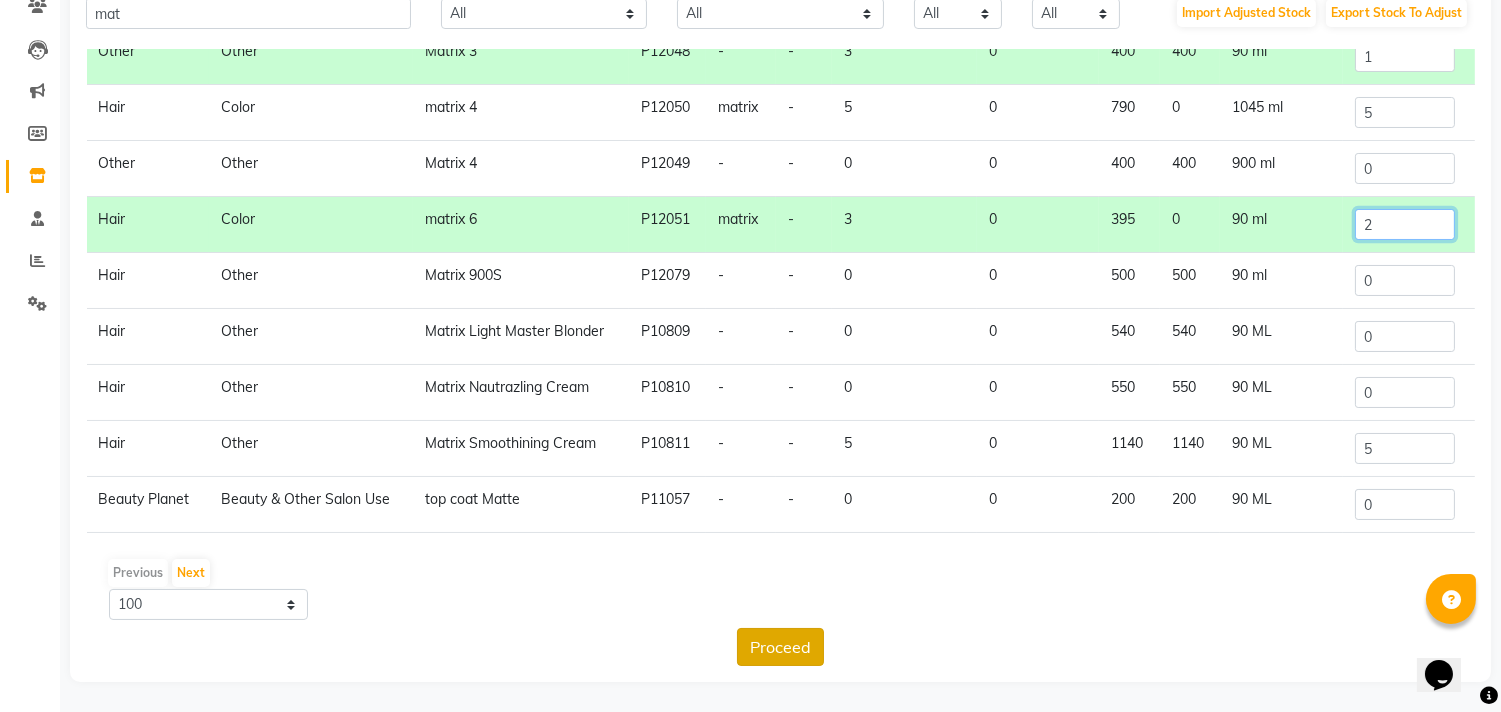 type on "2" 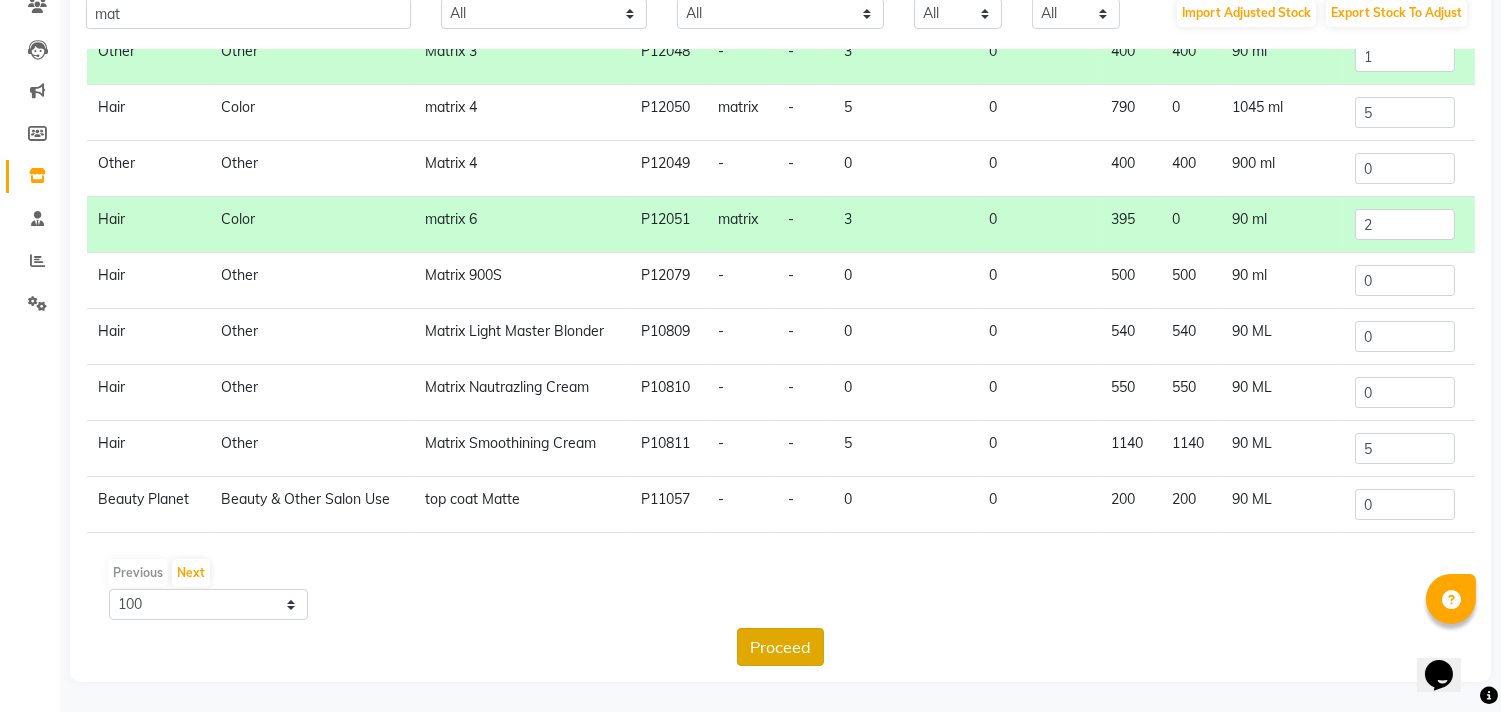 click on "Proceed" 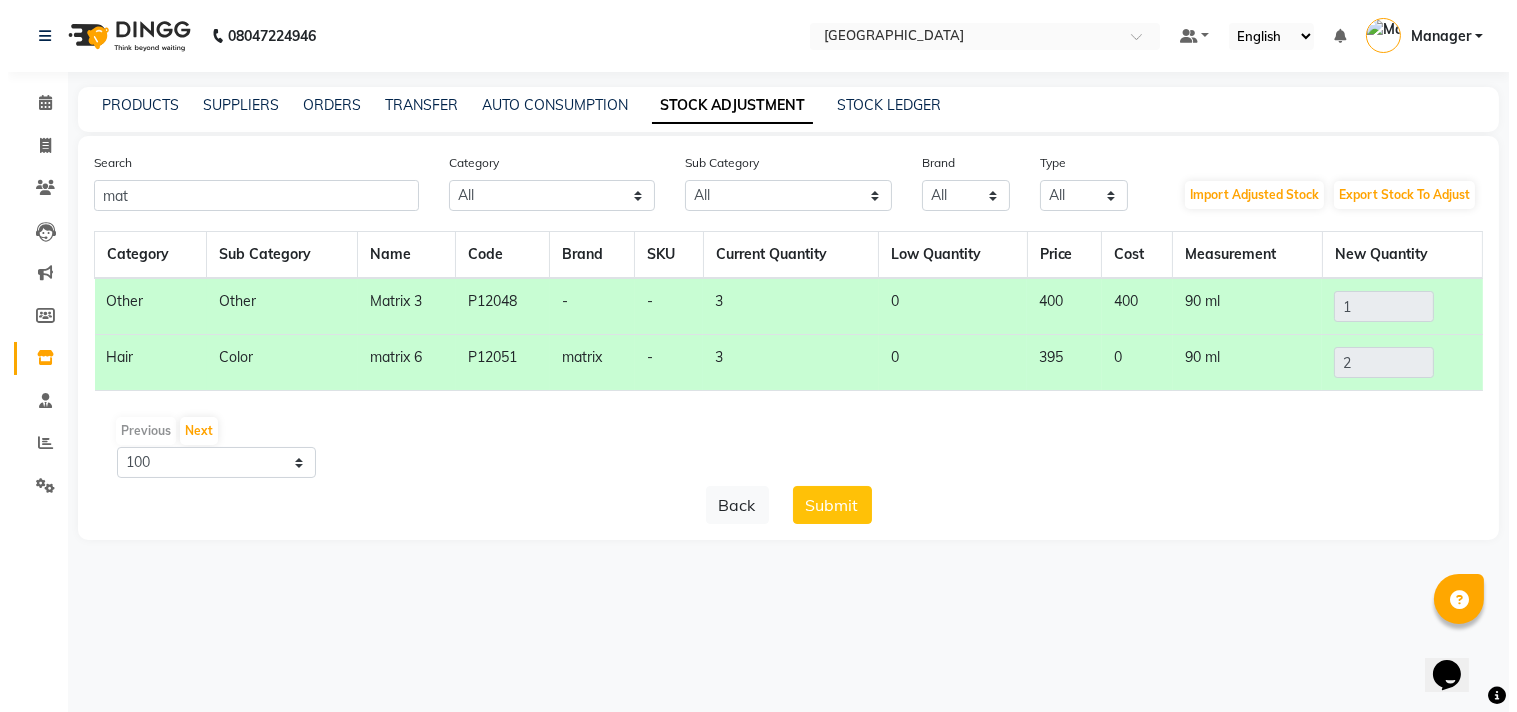 scroll, scrollTop: 0, scrollLeft: 0, axis: both 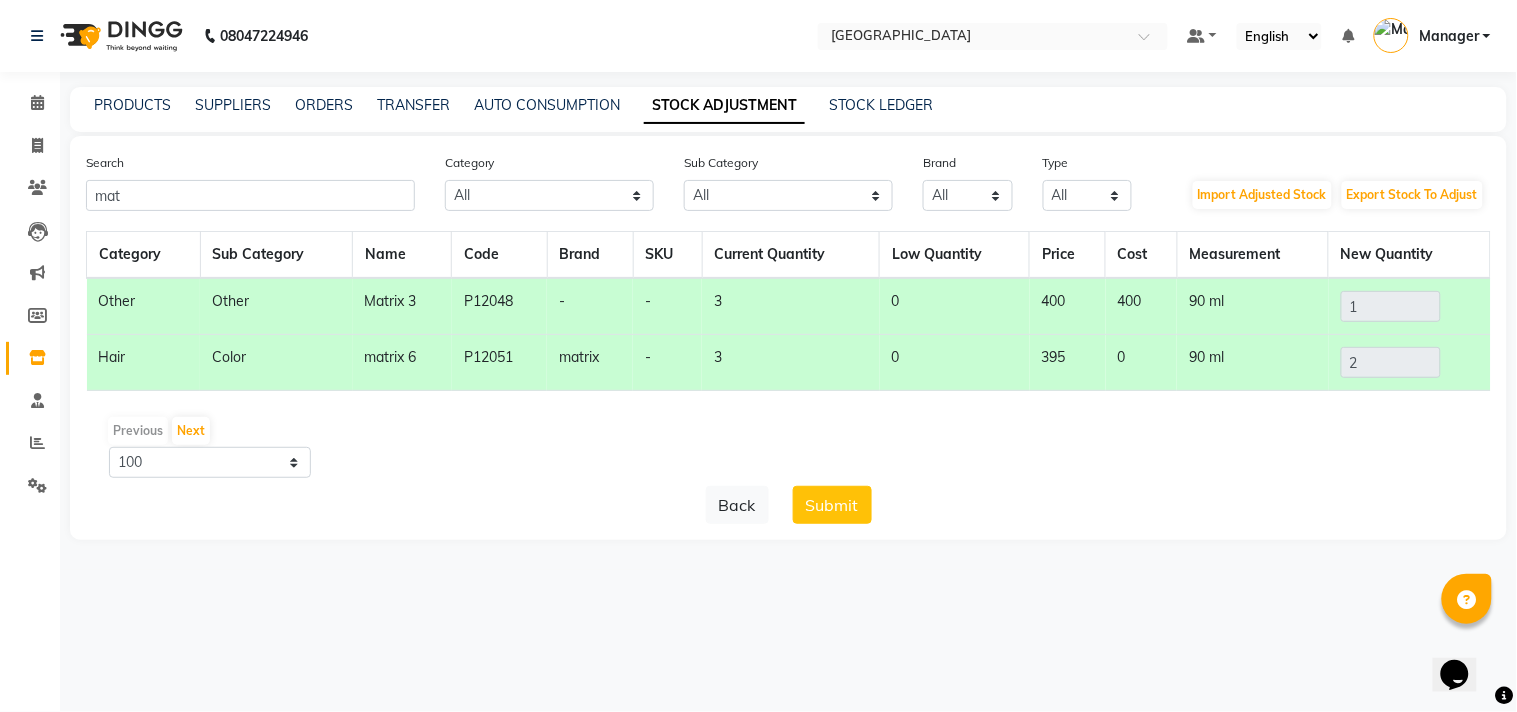 click on "Category Sub Category Name Code Brand SKU Current Quantity Low Quantity Price Cost Measurement New Quantity Hair  Other   matrikgel   P10808   -   -   0   0   0   0   -  0 Other  Other   matrix   P12067   matrix   -   2   0   0   0   250 ml  2 Other  Other   Matrix 2   P12047   -   -   0   0   400   400   90 ml  0 Other  Other   Matrix 3   P12048   -   -   3   0   400   400   90 ml  1 Hair  Color   matrix 4   P12050   matrix   -   5   0   790   0   1045 ml  5 Other  Other   Matrix 4   P12049   -   -   0   0   400   400   900 ml  0 Hair  Color   matrix 6   P12051   matrix   -   3   0   395   0   90 ml  2 Hair  Other   Matrix 900S   P12079   -   -   0   0   500   500   90 ml  0 Hair  Other   Matrix Light Master Blonder   P10809   -   -   0   0   540   540   90 ML  0 Hair  Other   Matrix Nautrazling Cream   P10810   -   -   0   0   550   550   90 ML  0 Hair  Other   Matrix Smoothining Cream   P10811   -   -   5   0   1140   1140   90 ML  5 Beauty Planet  Beauty & Other Salon Use   top coat Matte   P11057   -  0" 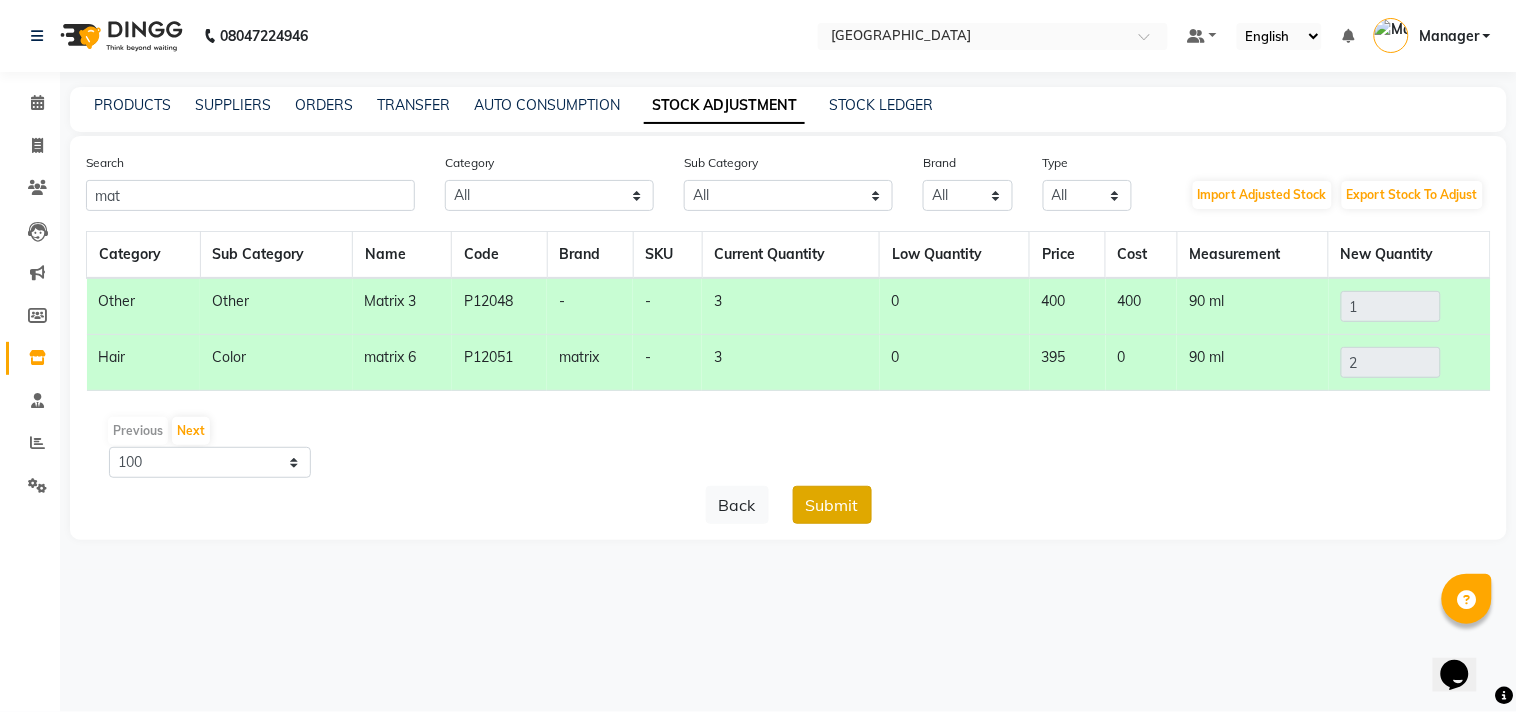 click on "Submit" 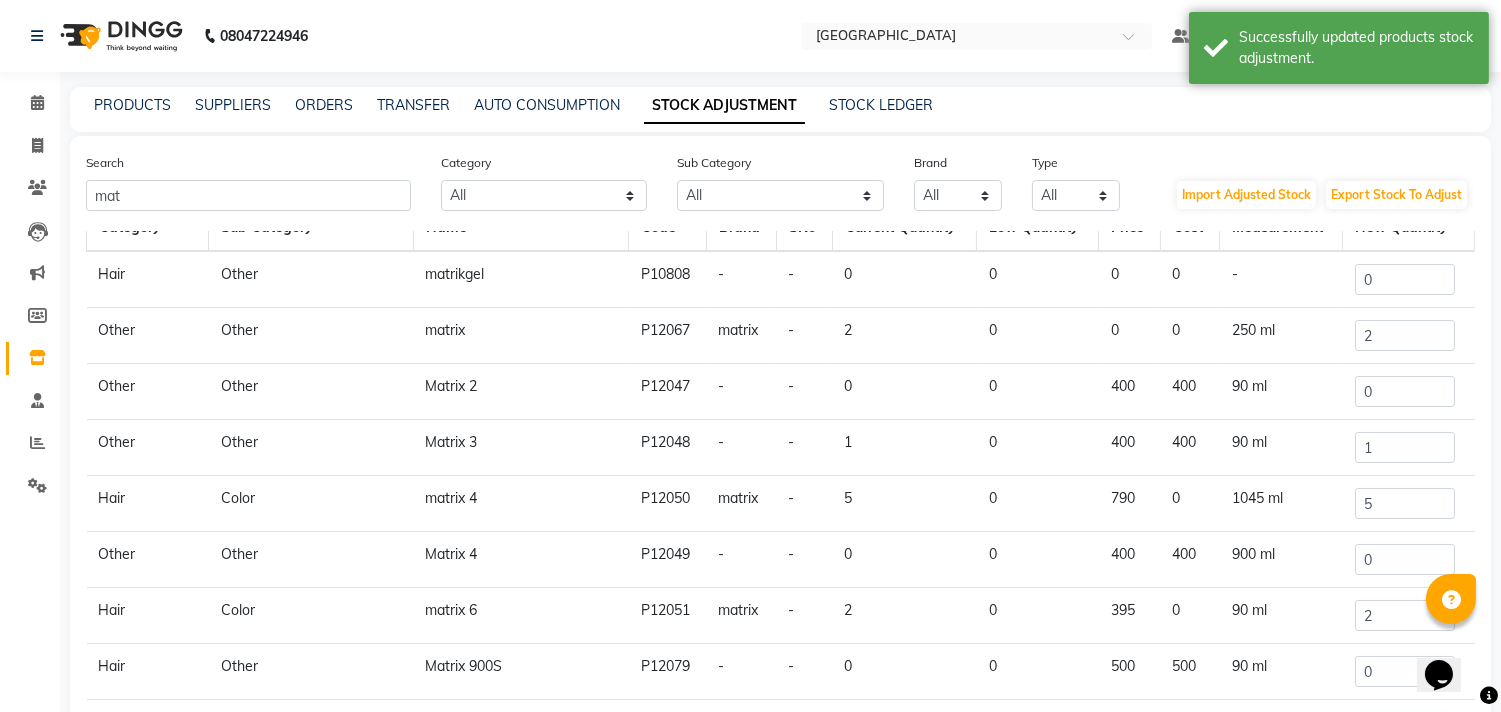 scroll, scrollTop: 0, scrollLeft: 0, axis: both 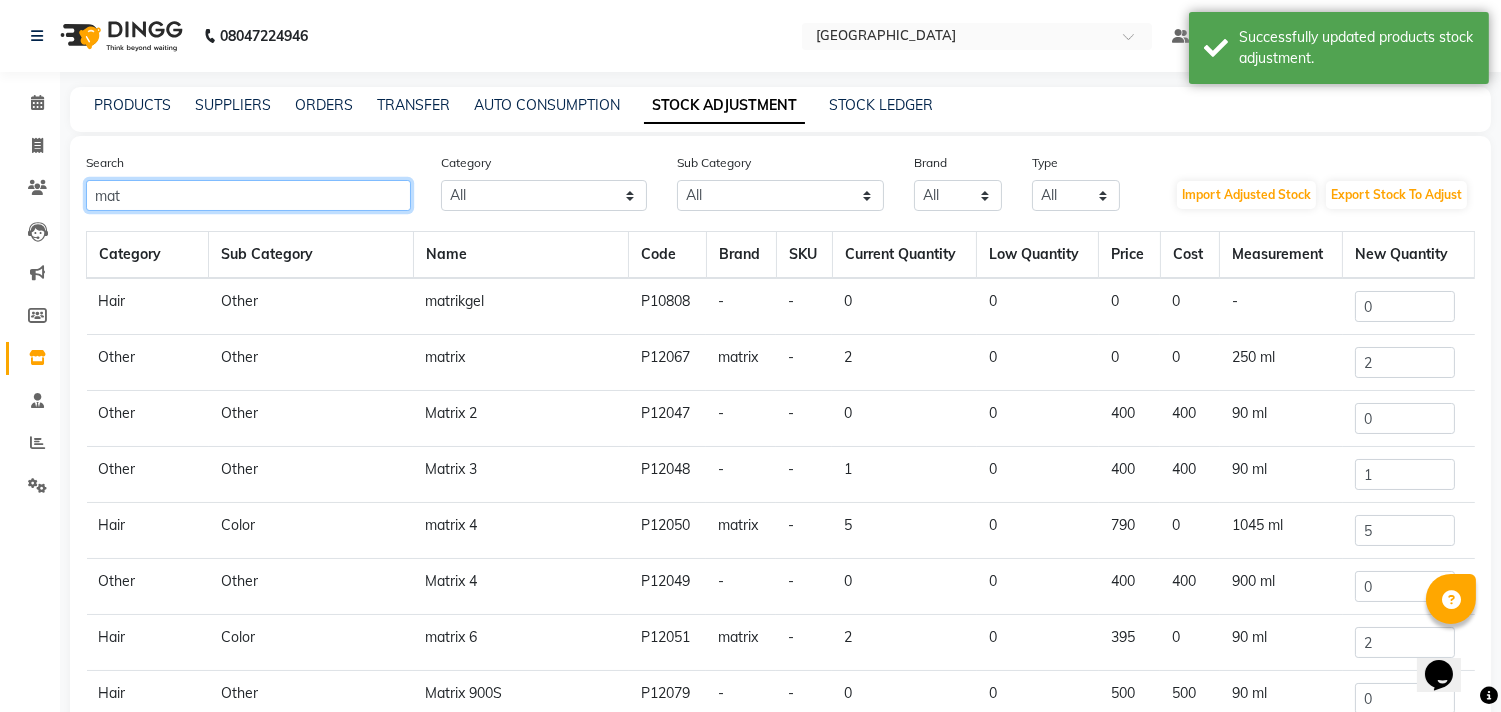 click on "mat" 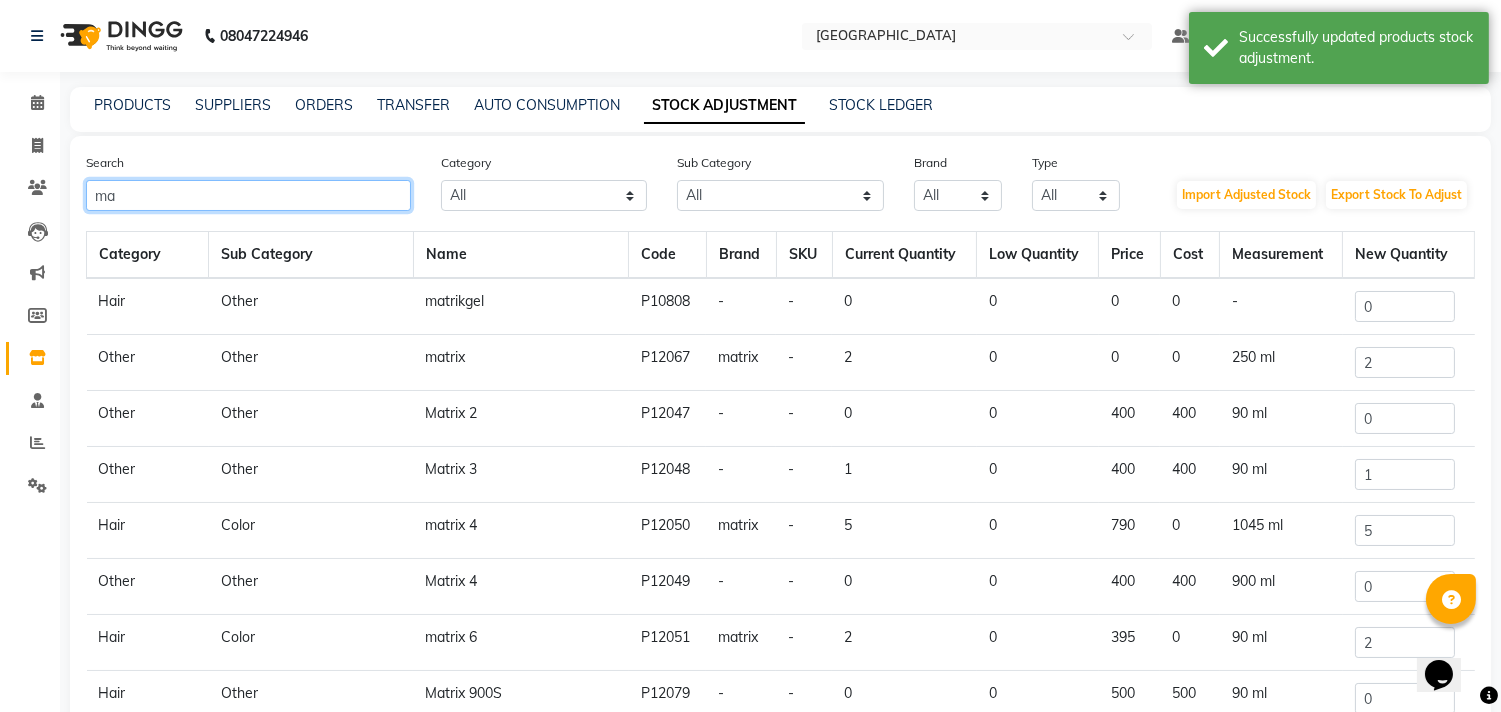 type on "m" 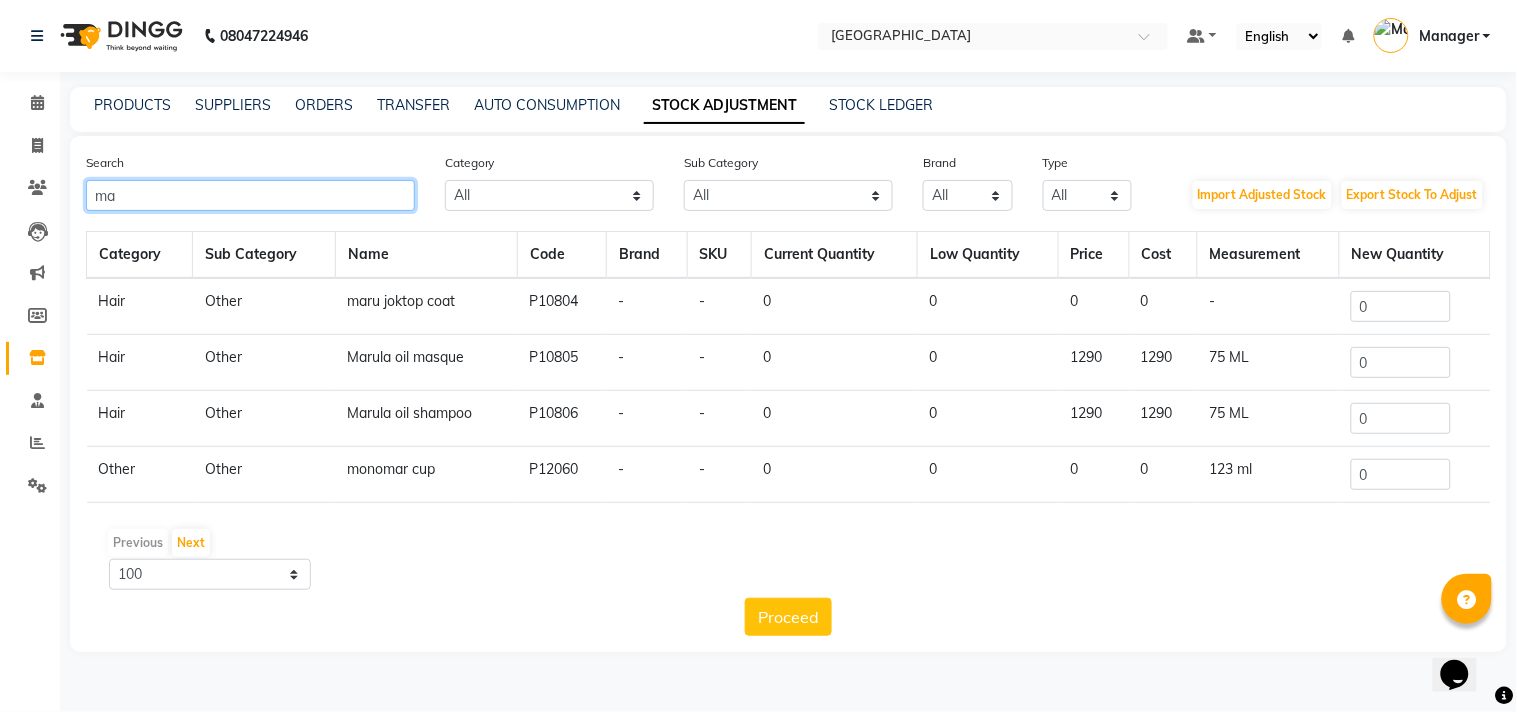 type on "mat" 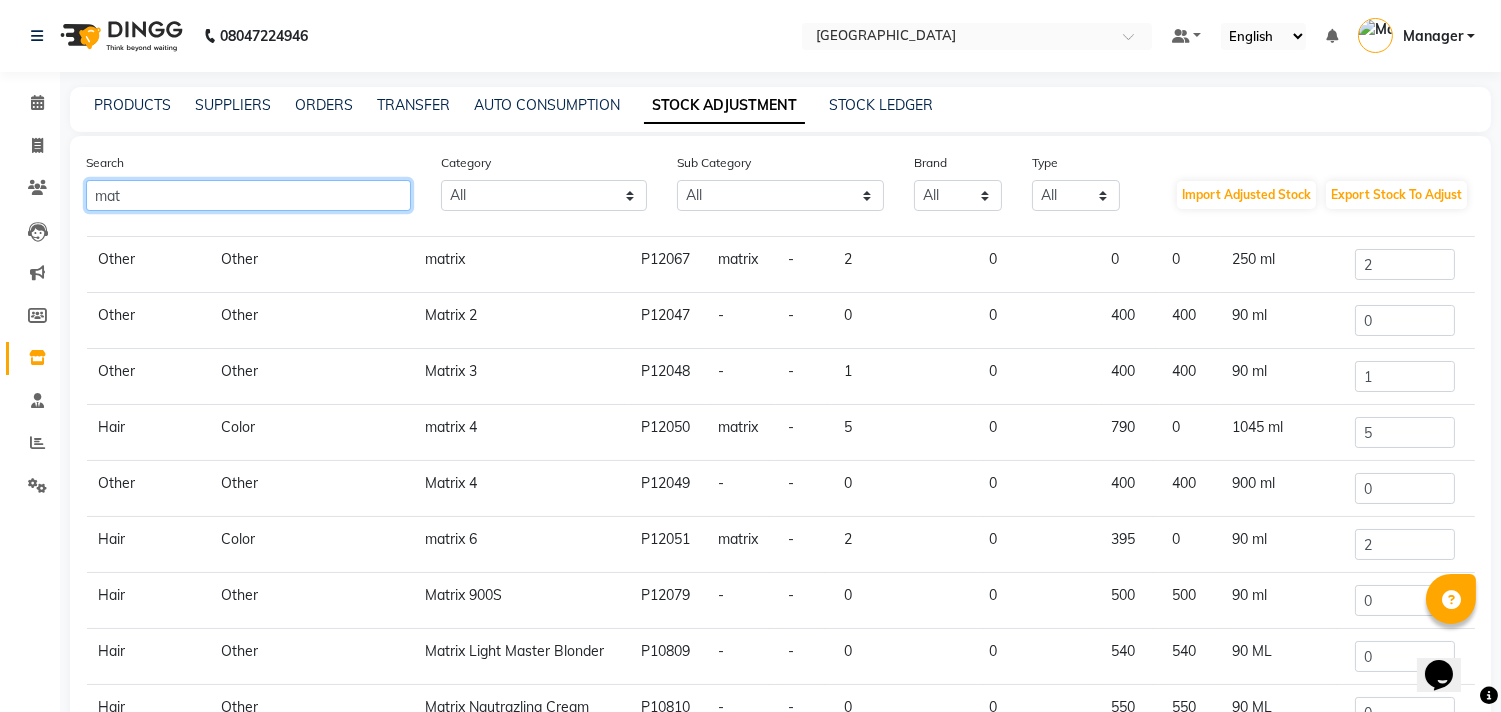 scroll, scrollTop: 236, scrollLeft: 0, axis: vertical 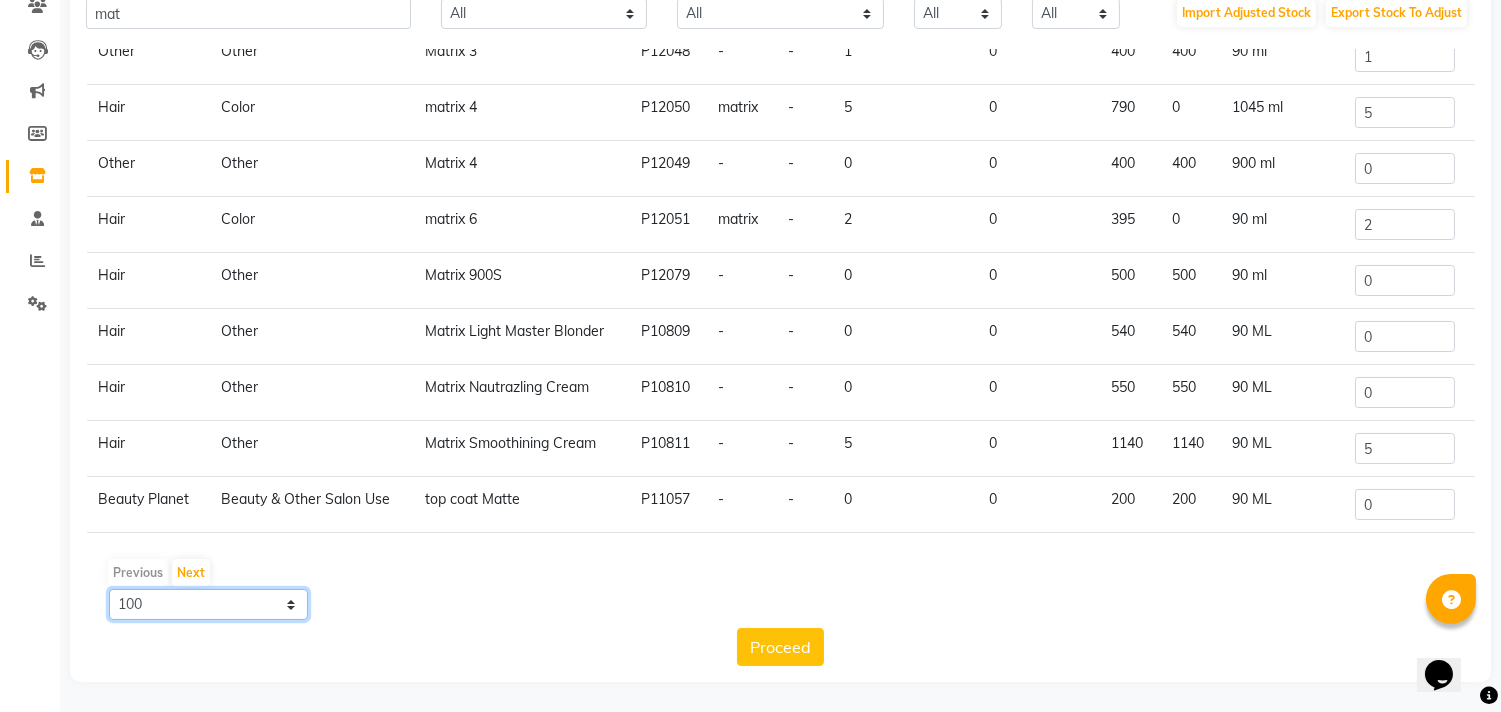 click on "10 50 100" 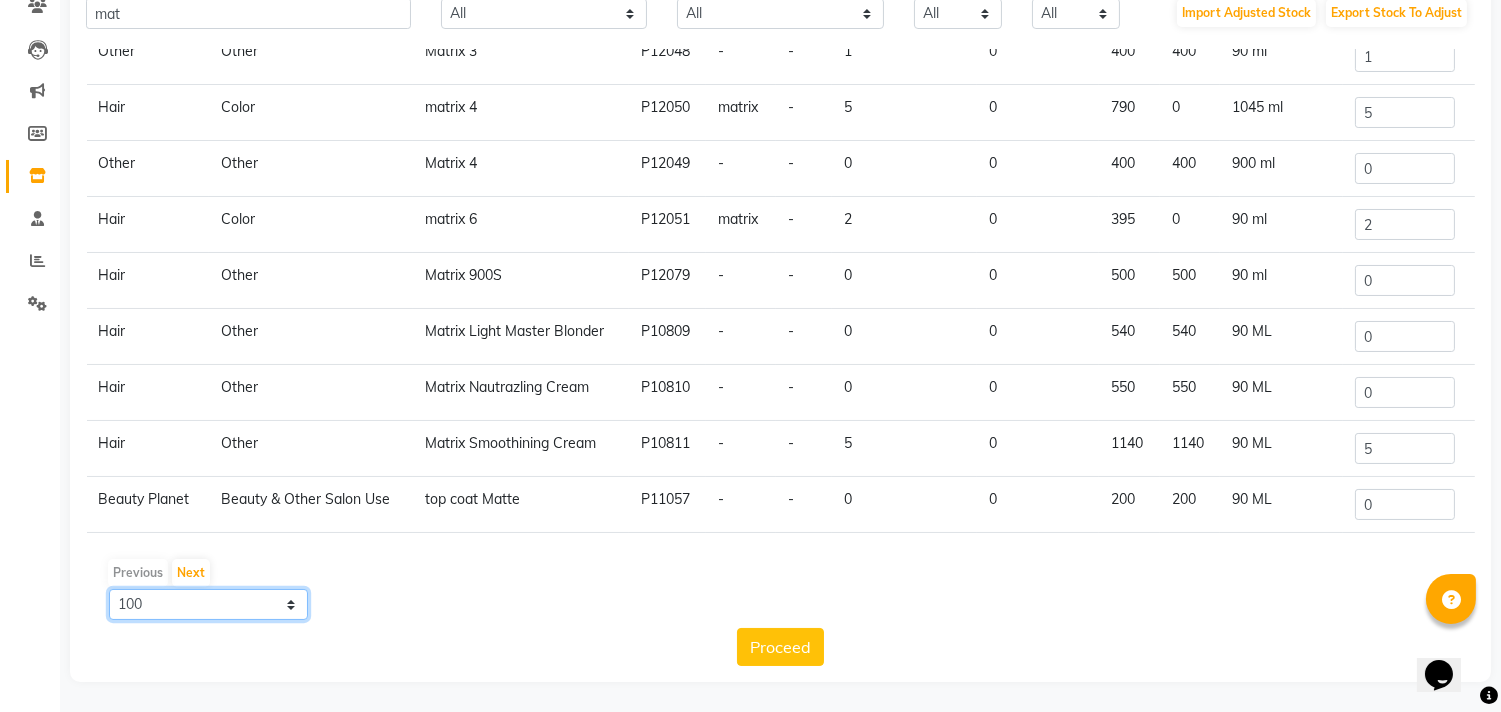 select on "50" 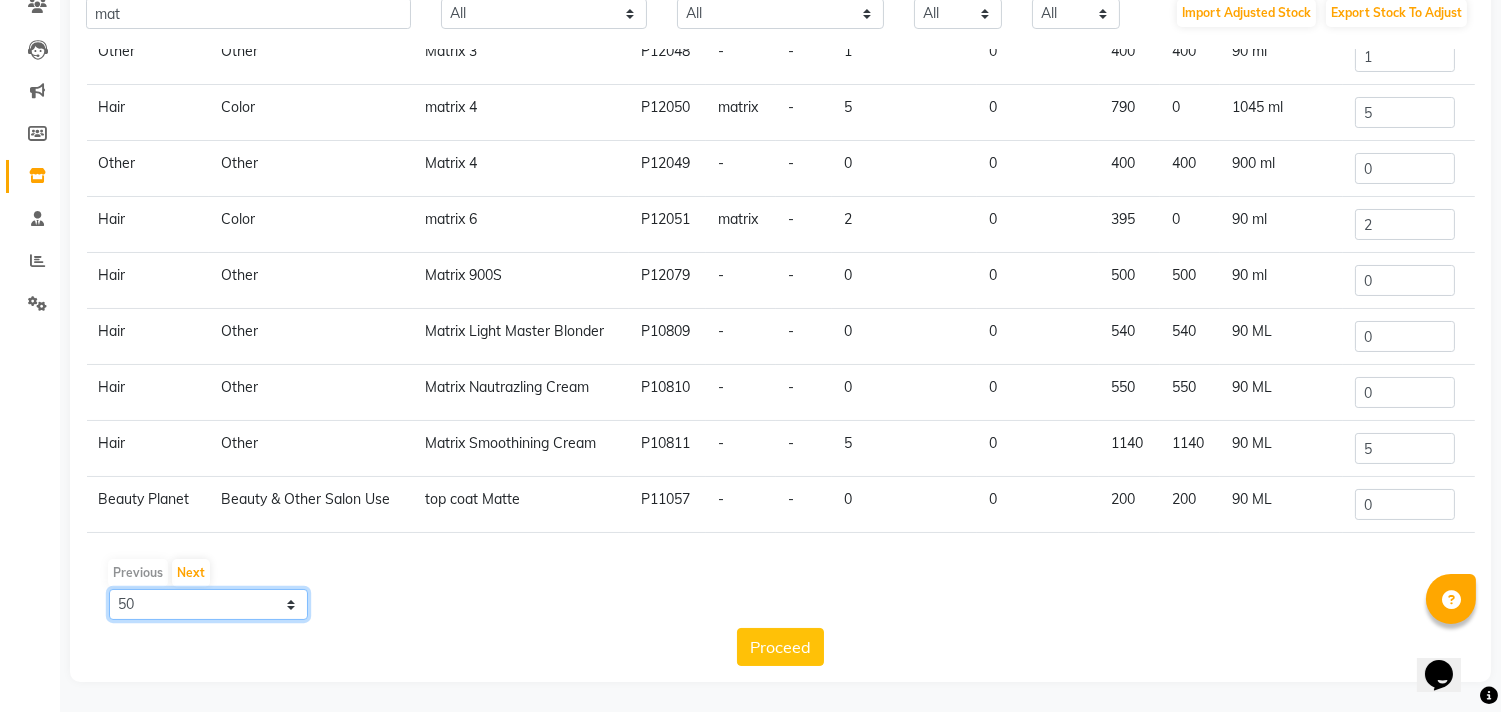 click on "10 50 100" 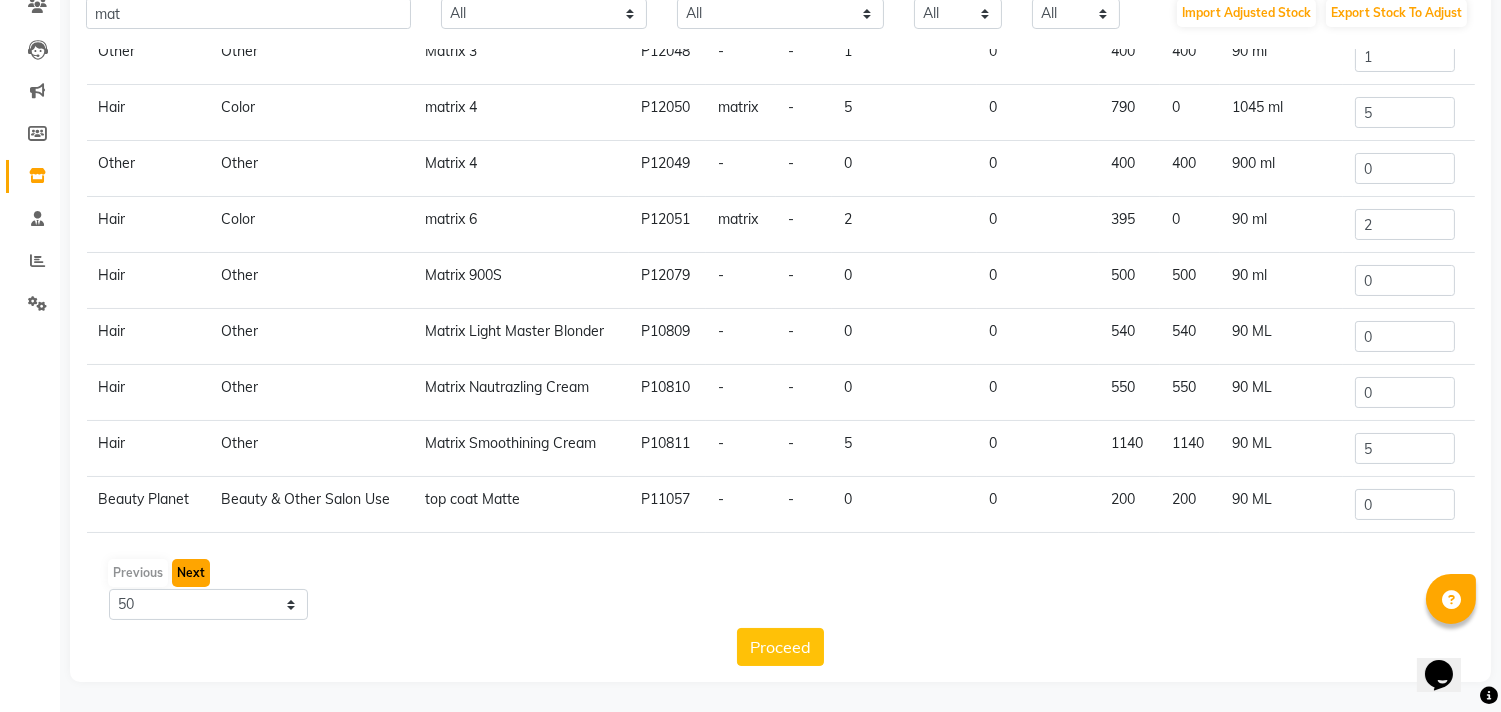 click on "Next" 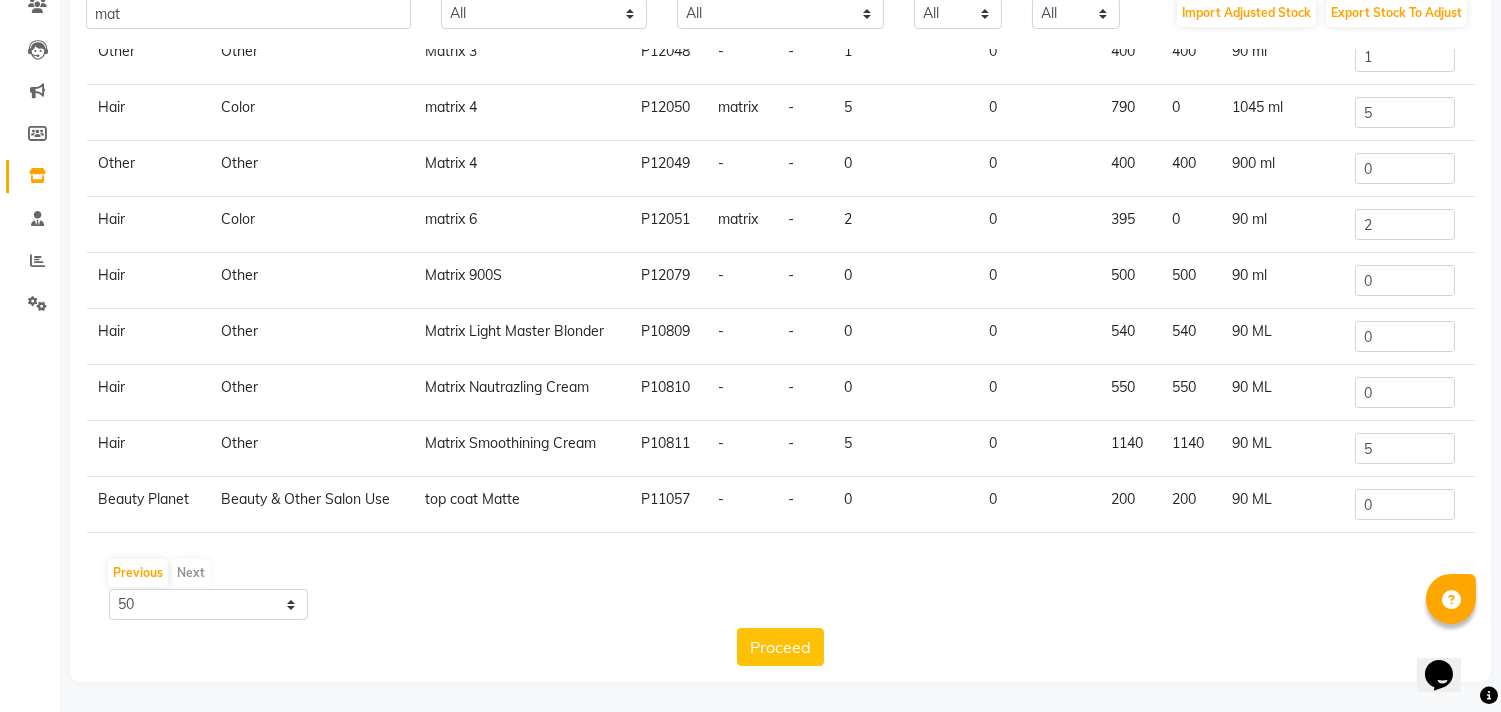 click on "Previous   Next" 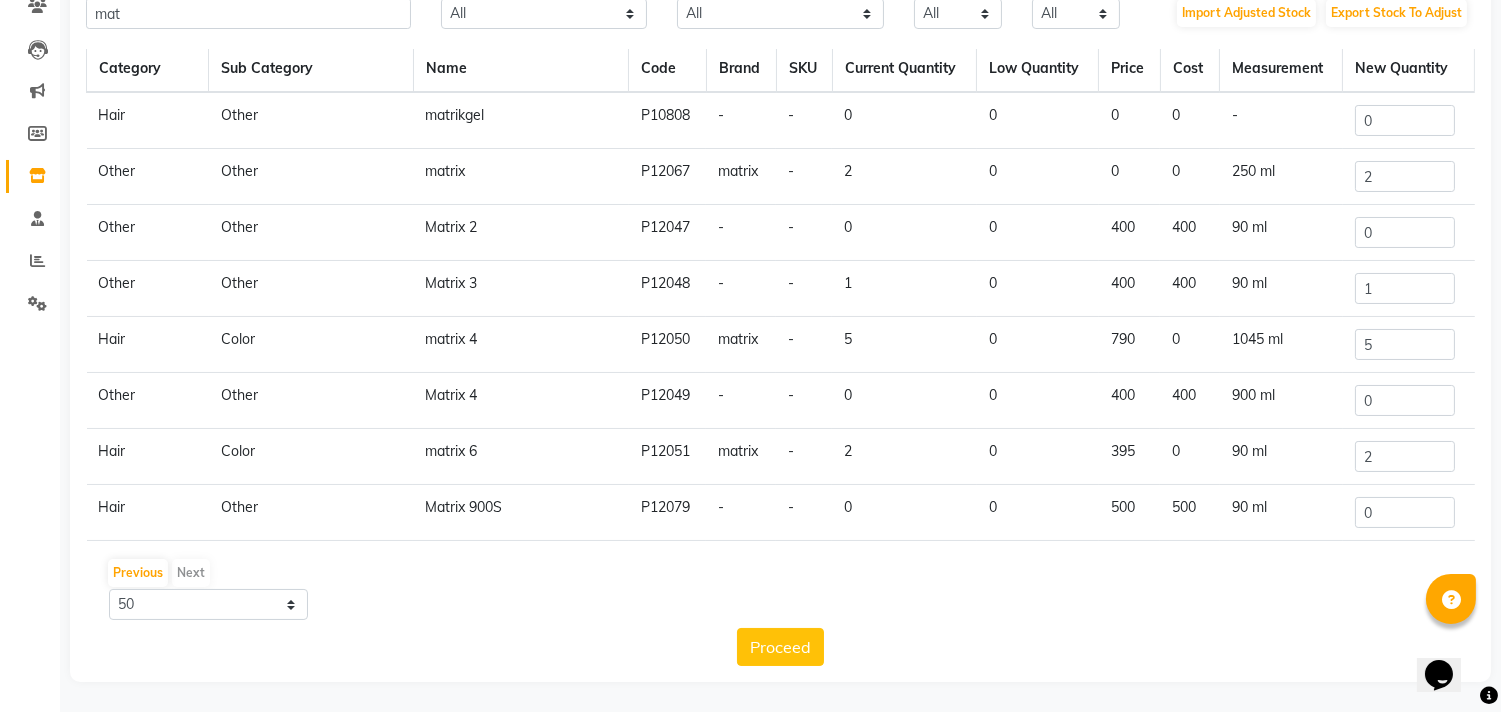 scroll, scrollTop: 0, scrollLeft: 0, axis: both 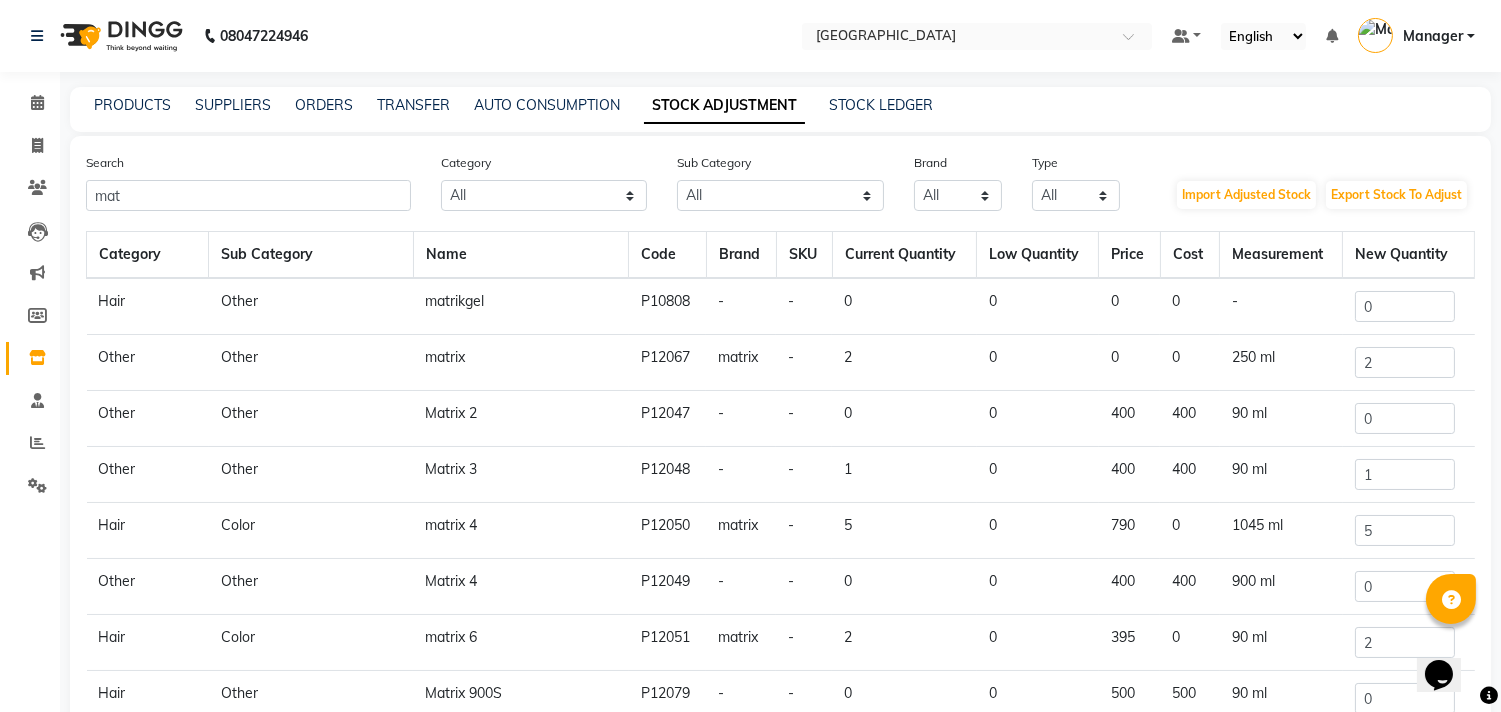 click on "Search mat" 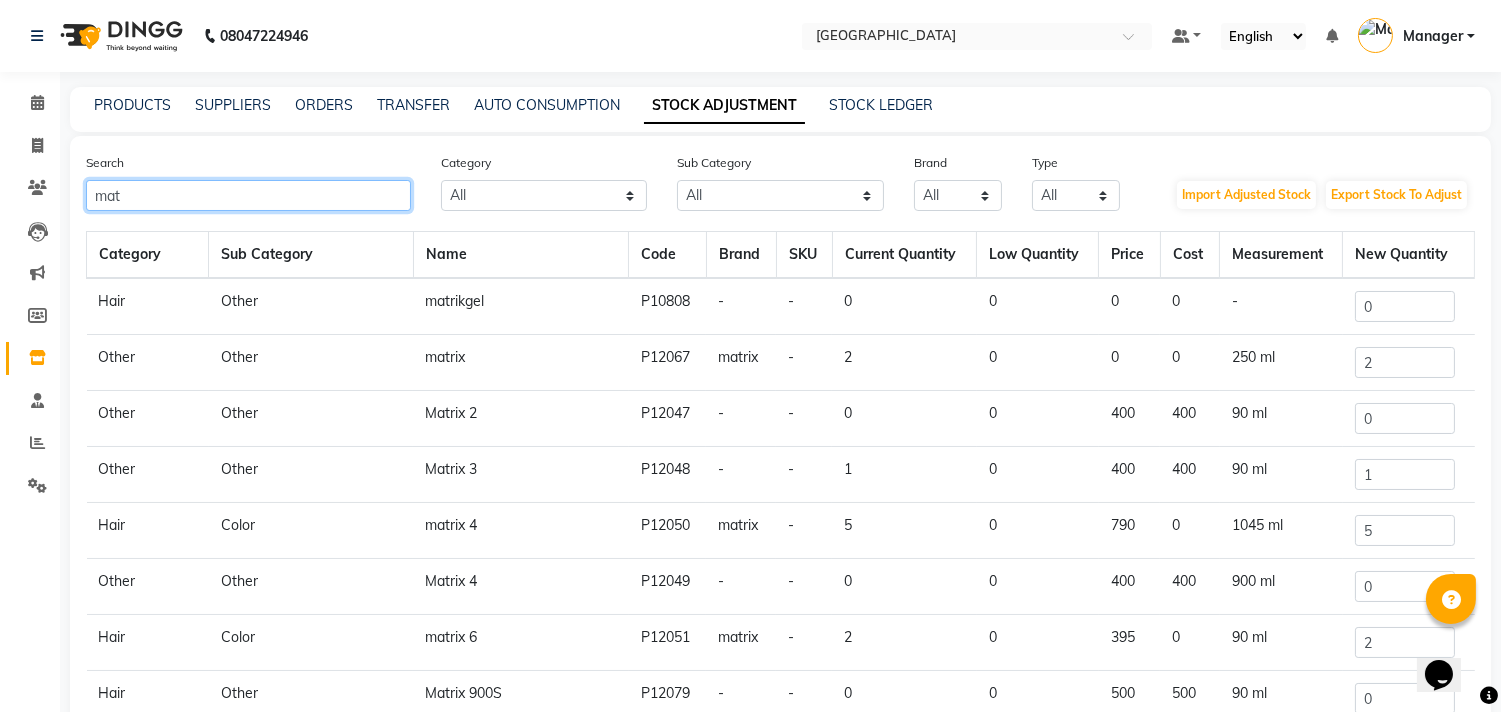 click on "mat" 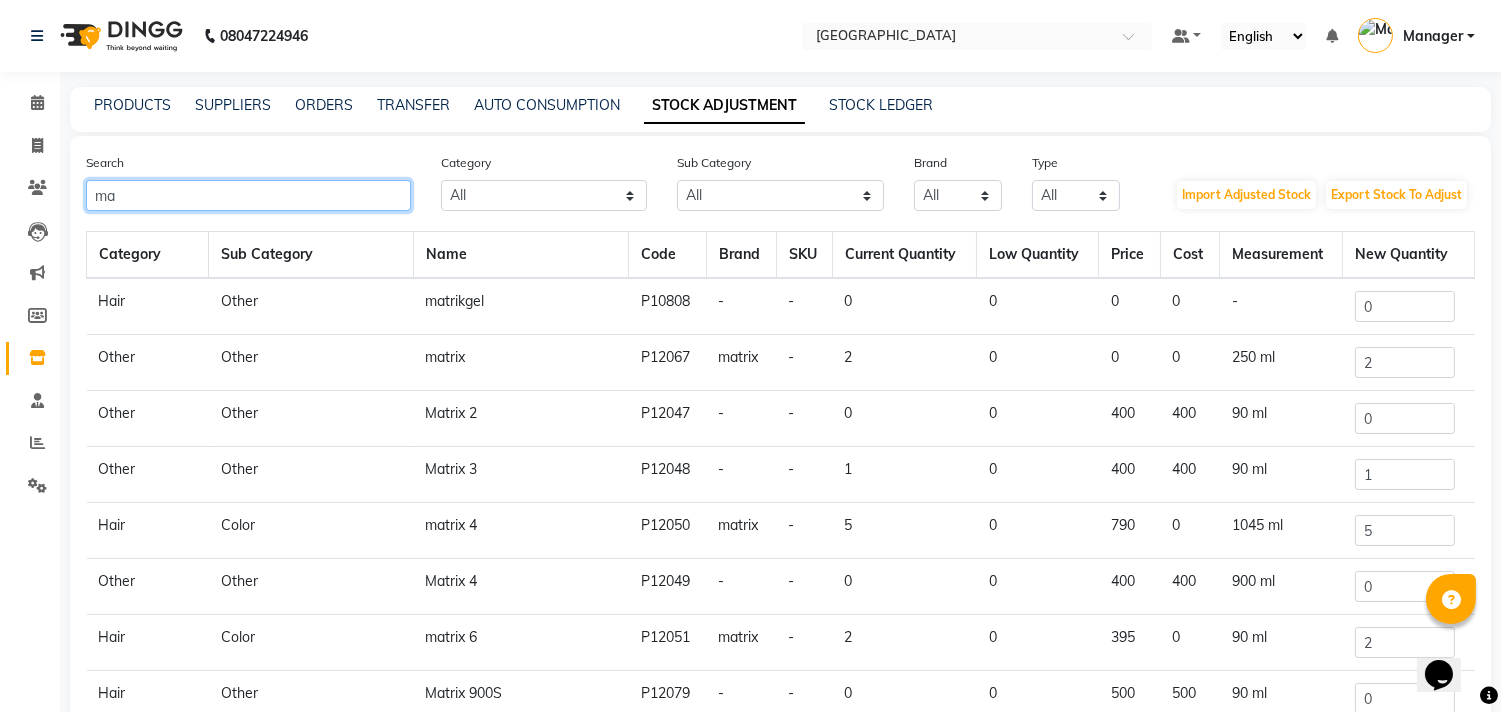 type on "m" 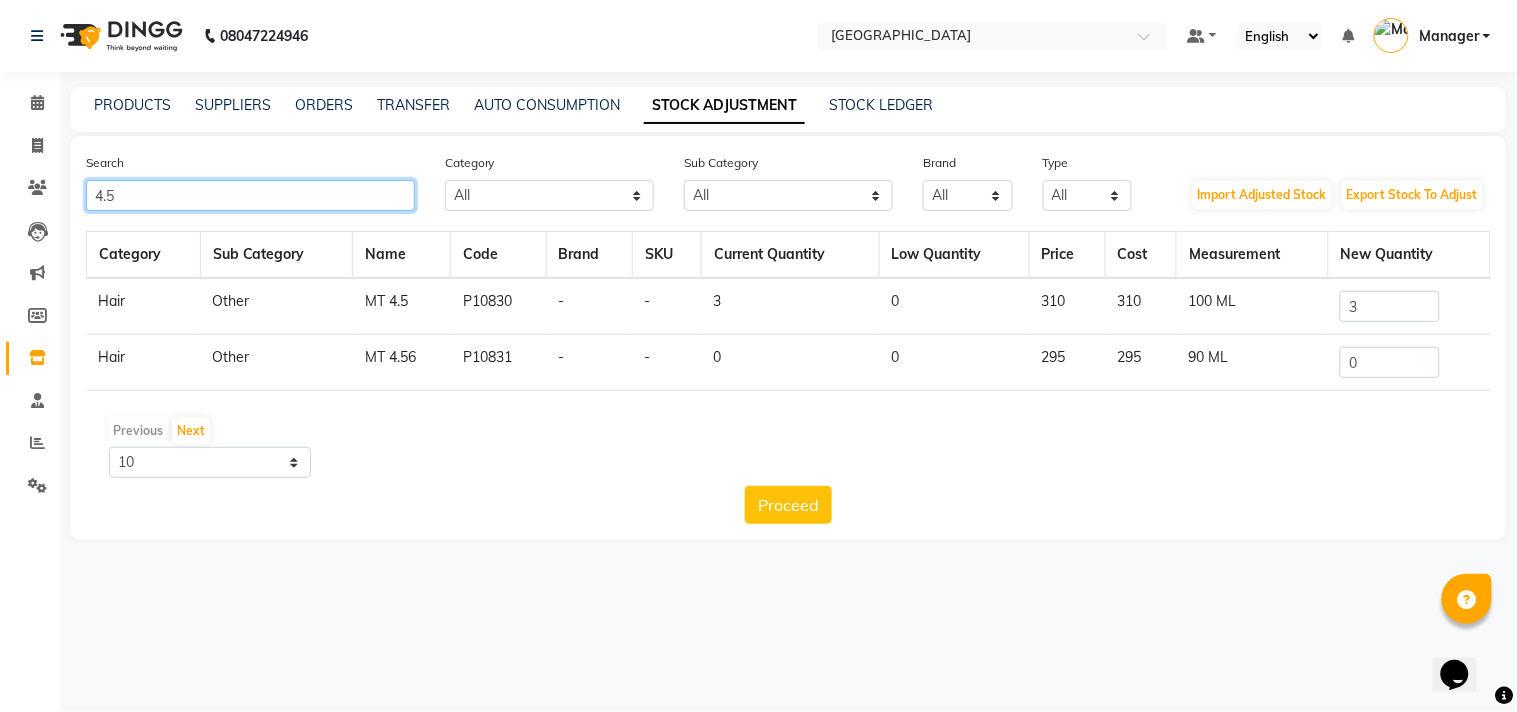 click on "4.5" 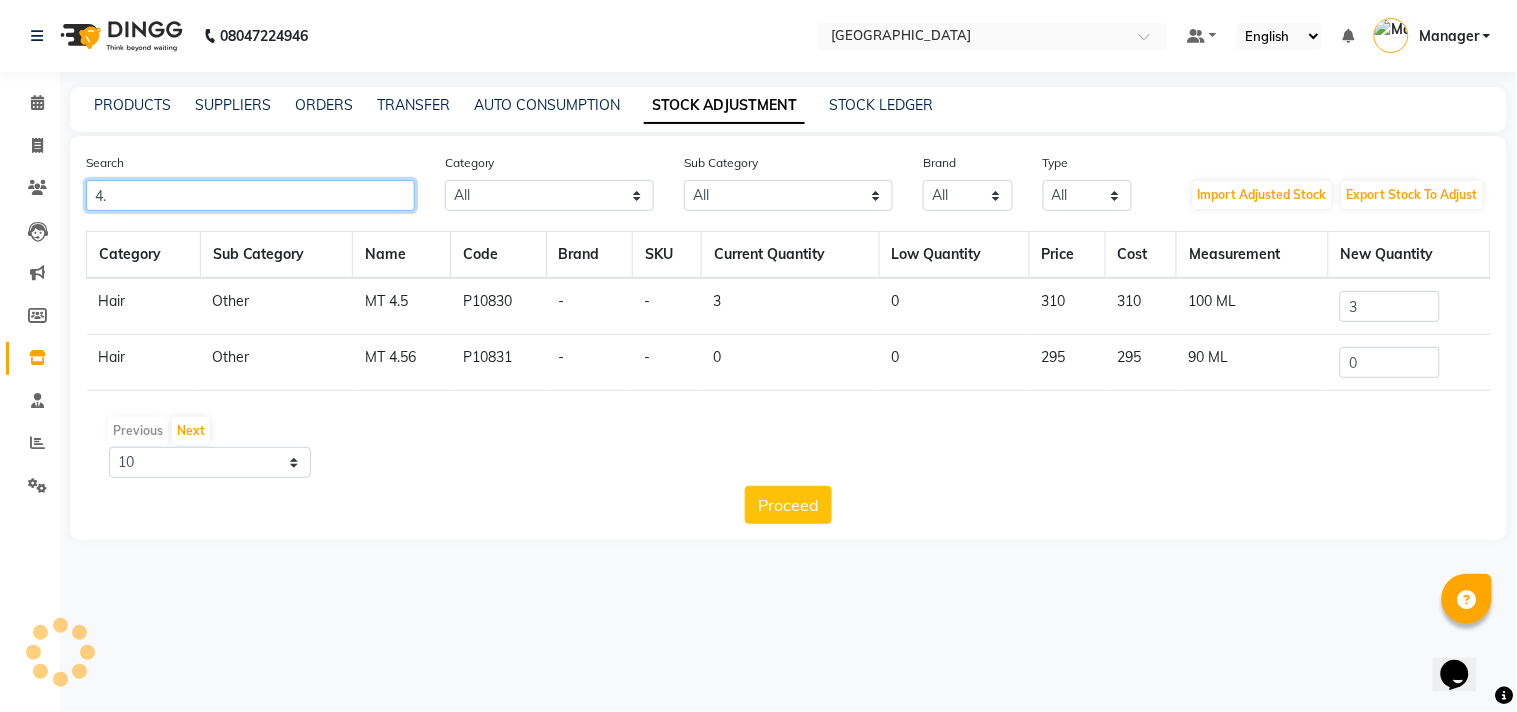 type on "4" 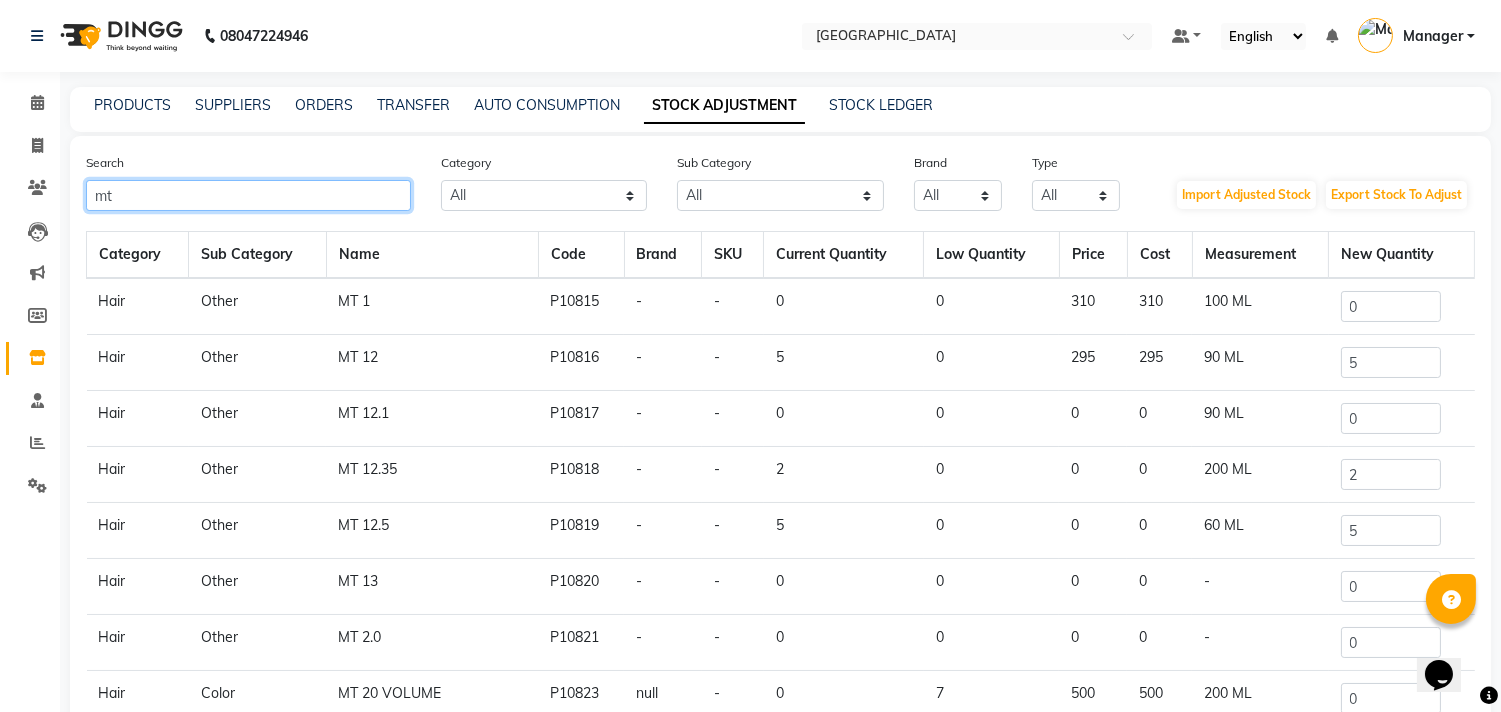 type on "mt" 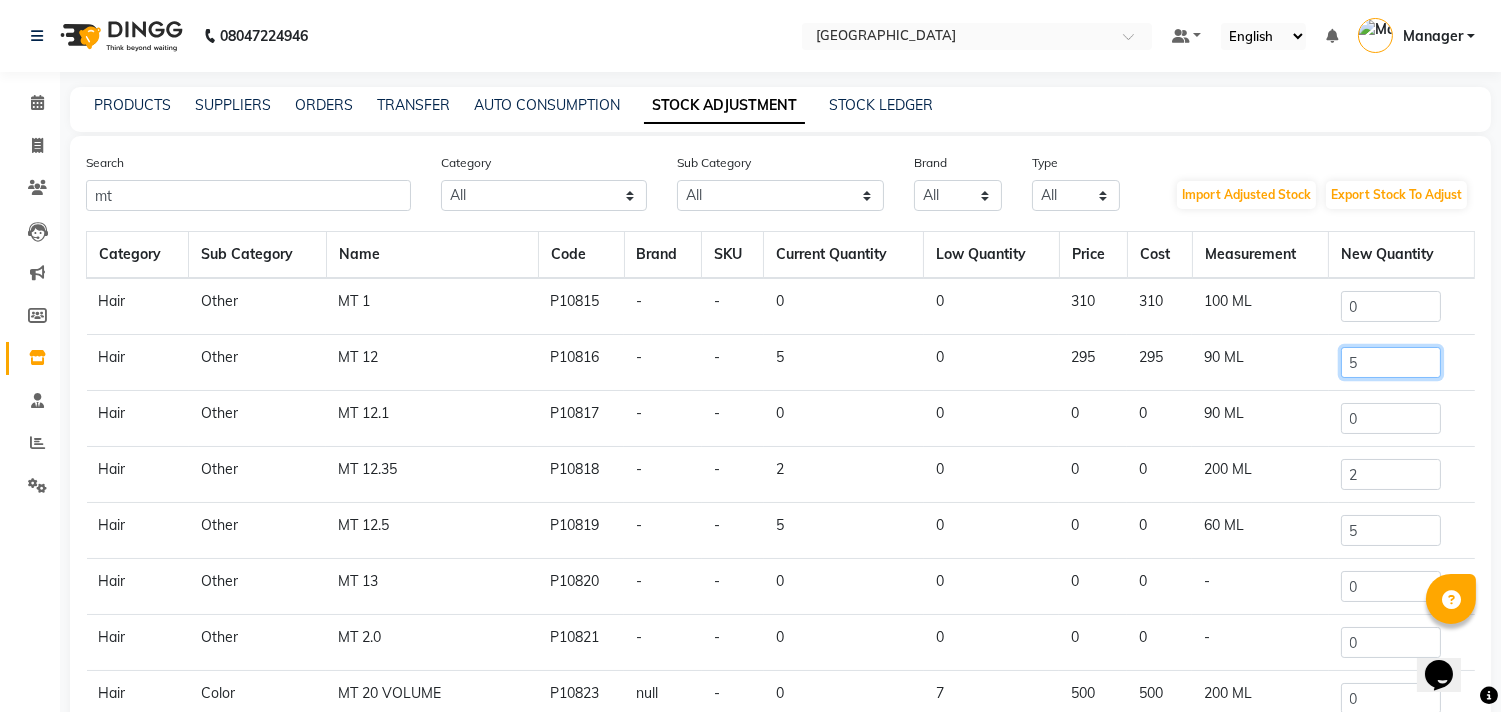 click on "5" 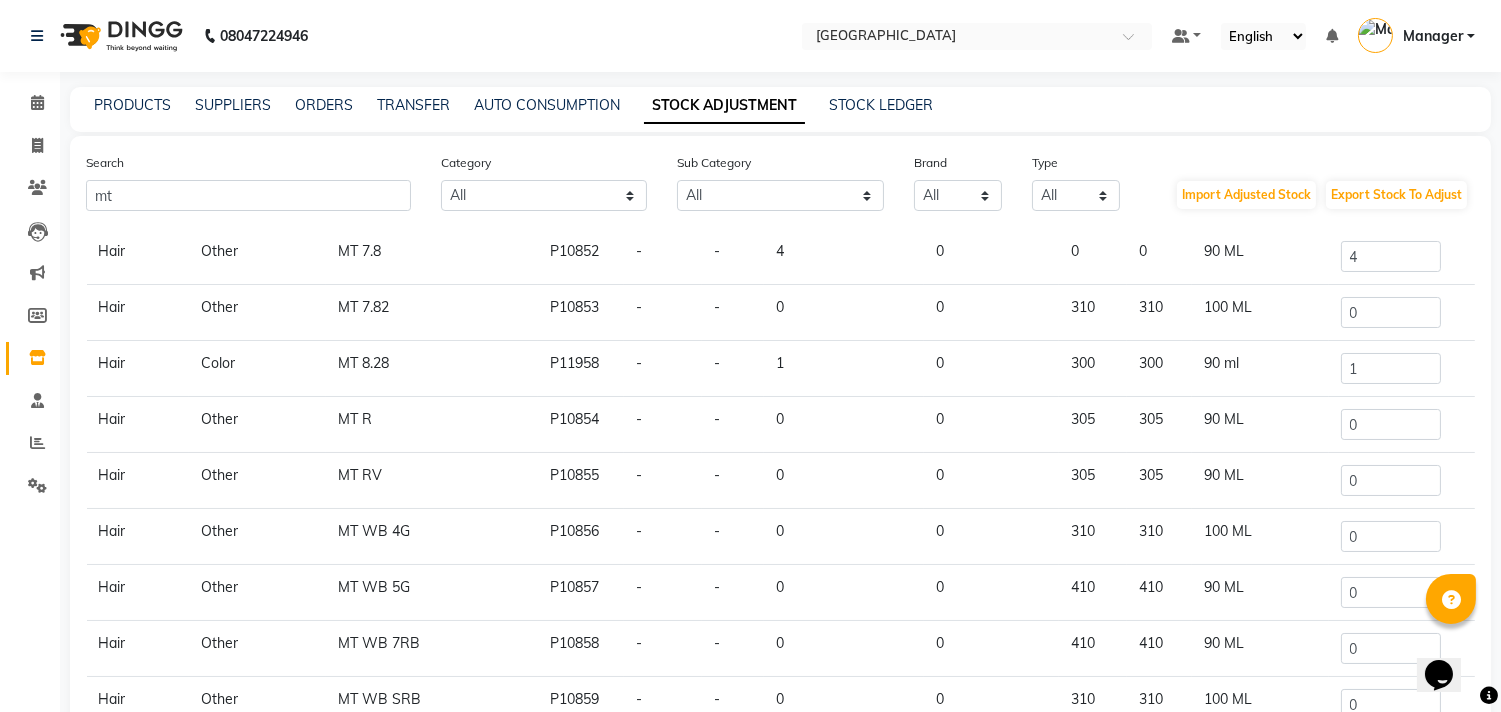 scroll, scrollTop: 2367, scrollLeft: 0, axis: vertical 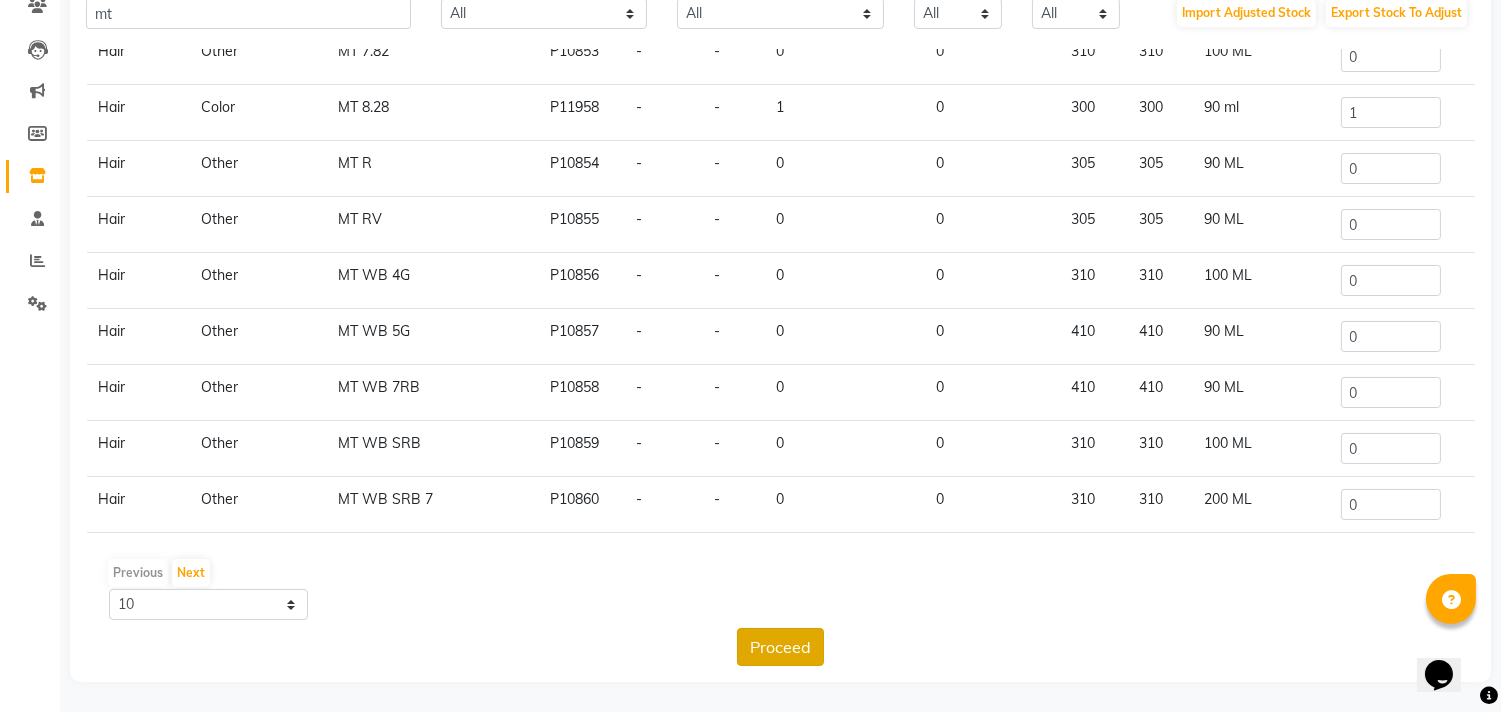 type on "4" 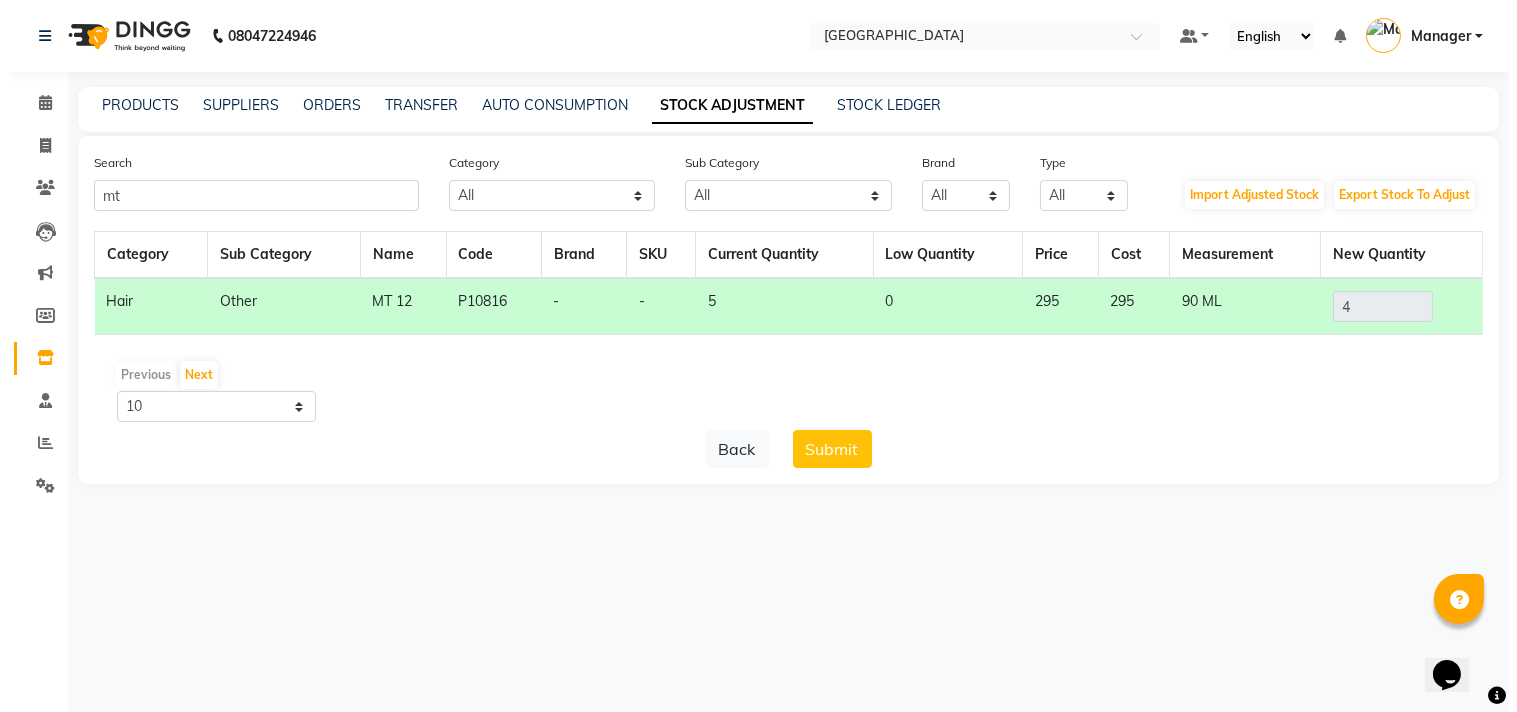 scroll, scrollTop: 0, scrollLeft: 0, axis: both 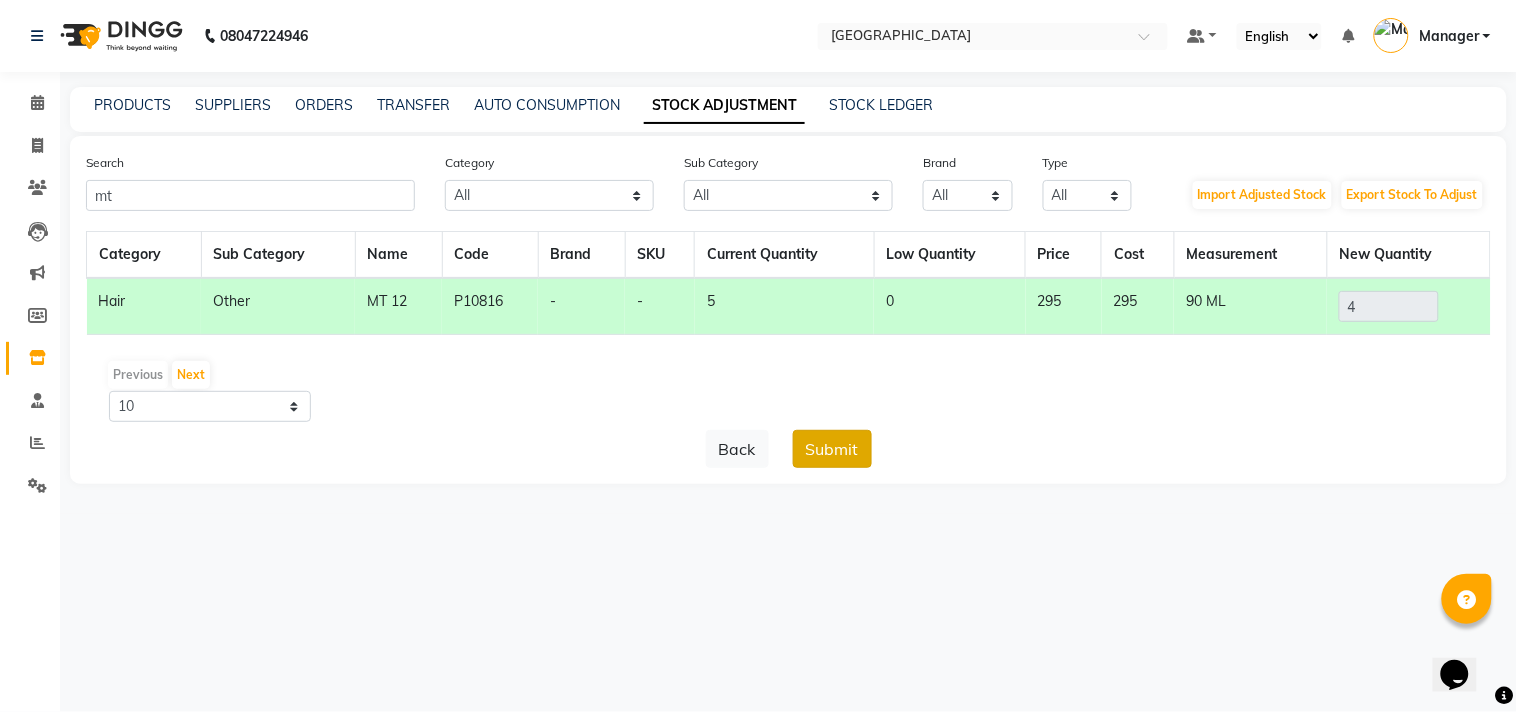 click on "Submit" 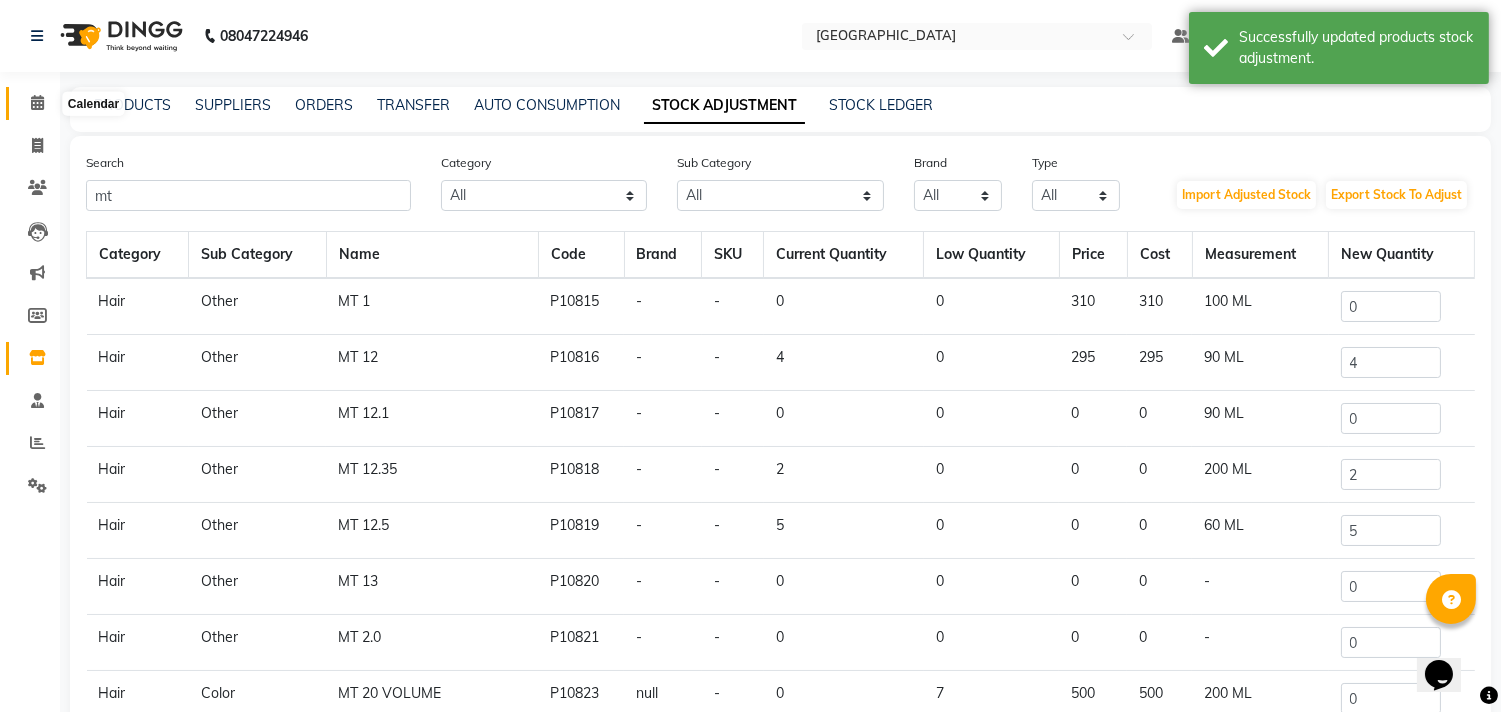 click 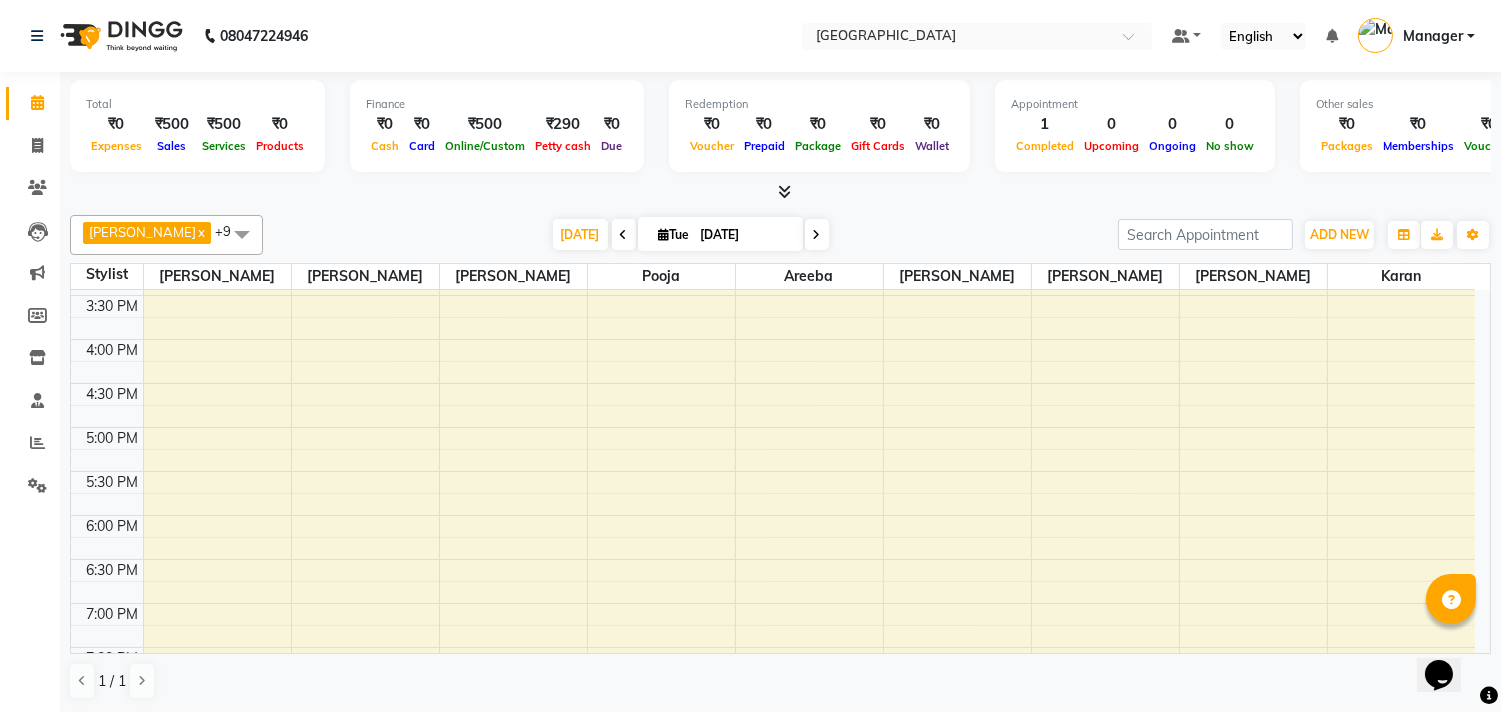 scroll, scrollTop: 477, scrollLeft: 0, axis: vertical 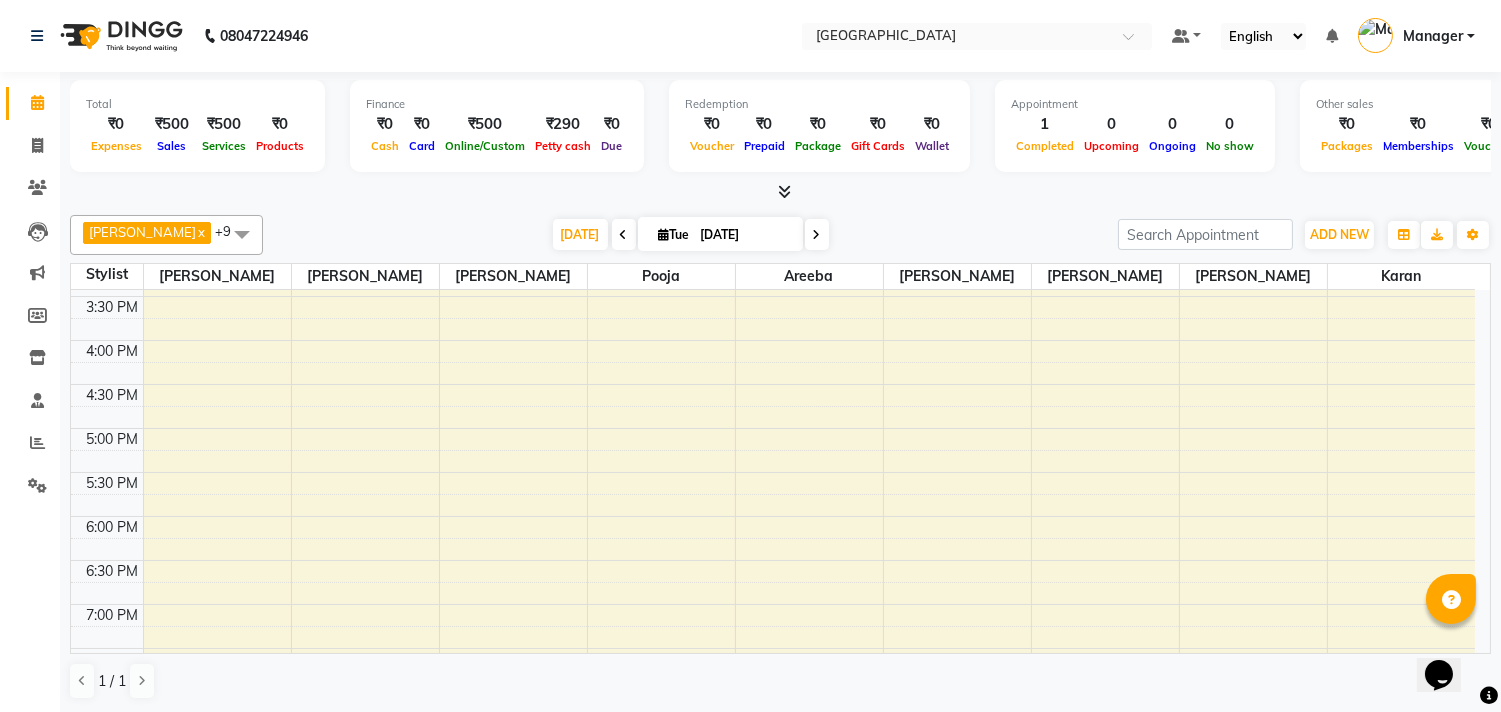 click on "10:00 AM 10:30 AM 11:00 AM 11:30 AM 12:00 PM 12:30 PM 1:00 PM 1:30 PM 2:00 PM 2:30 PM 3:00 PM 3:30 PM 4:00 PM 4:30 PM 5:00 PM 5:30 PM 6:00 PM 6:30 PM 7:00 PM 7:30 PM 8:00 PM 8:30 PM 9:00 PM 9:30 PM 10:00 PM 10:30 PM     kavita, TK01, 12:55 PM-01:20 PM, Flover  Underamrs,Upperlip Wax  Flover,[PERSON_NAME],Flover Side Lock" at bounding box center (773, 384) 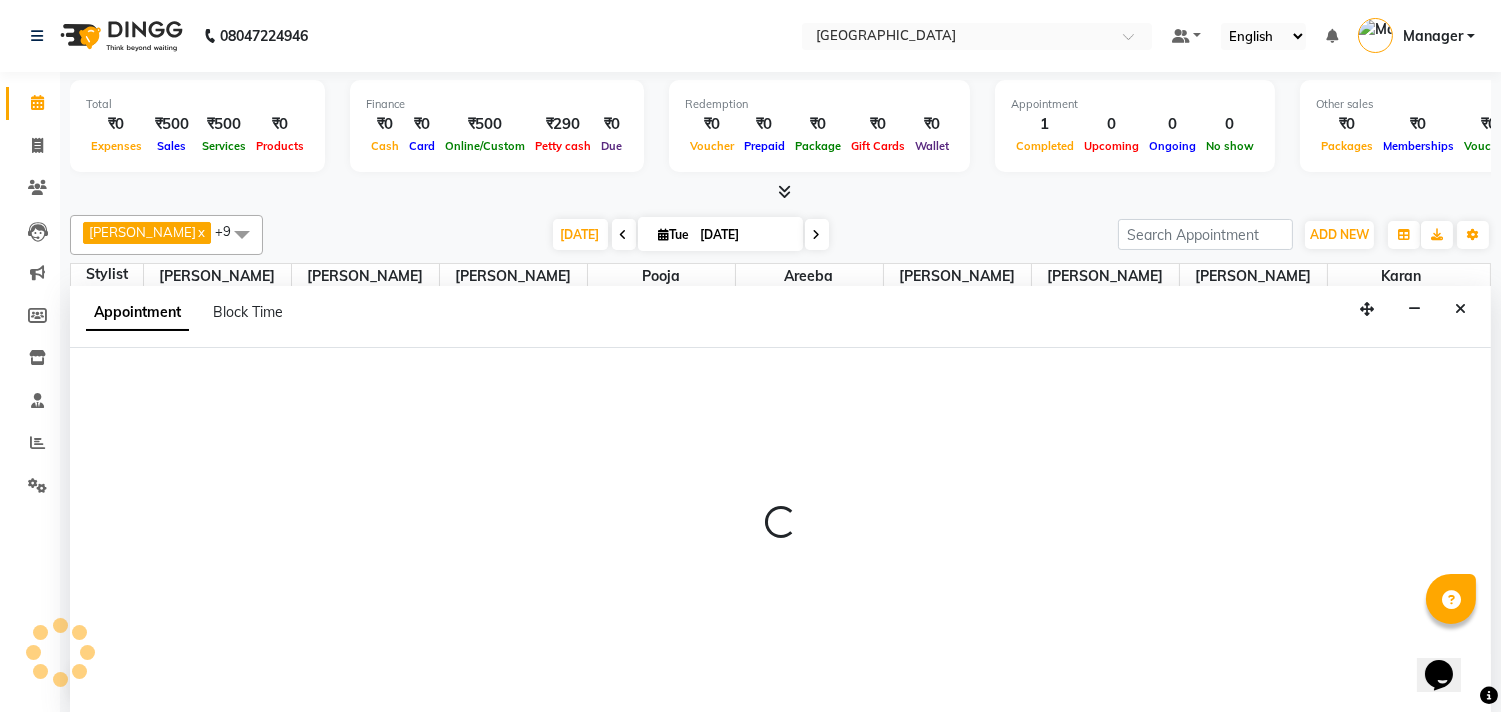 scroll, scrollTop: 1, scrollLeft: 0, axis: vertical 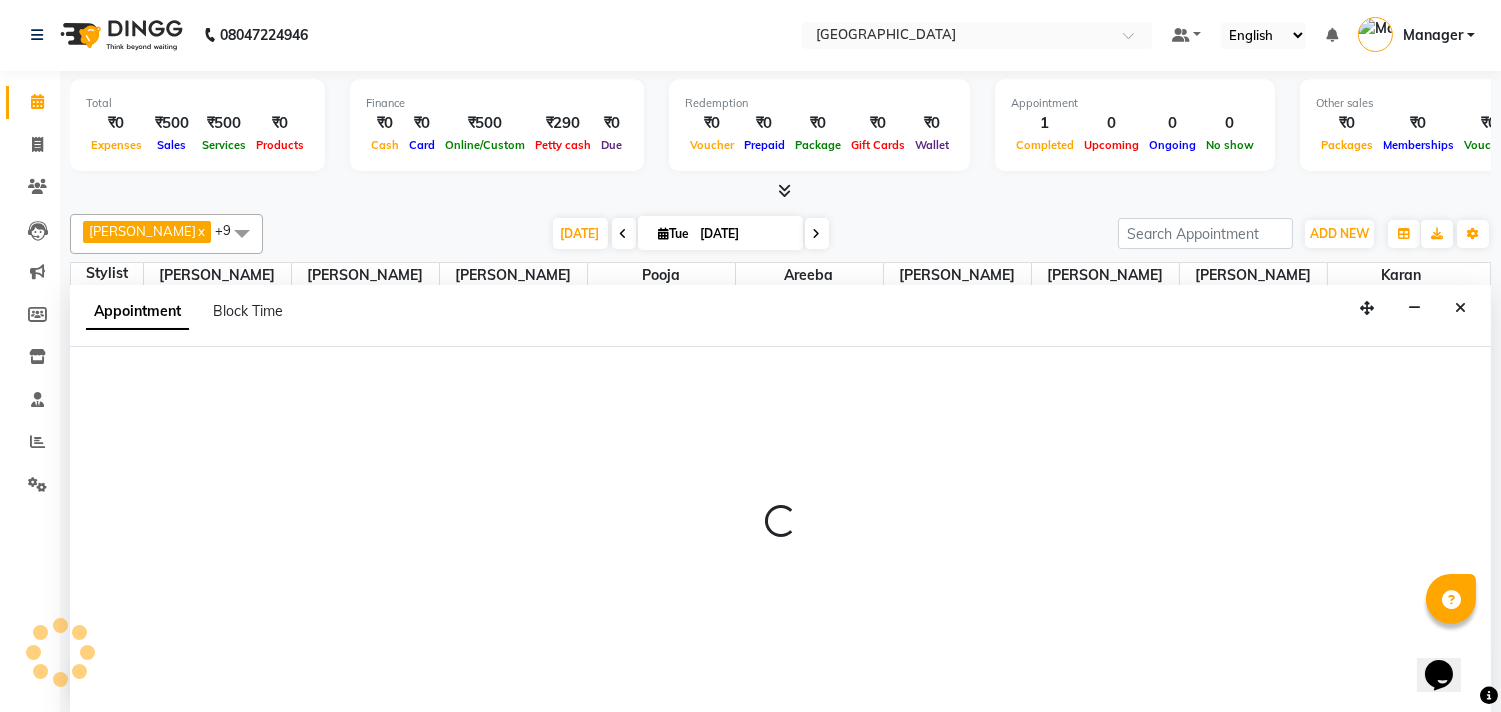 select on "63650" 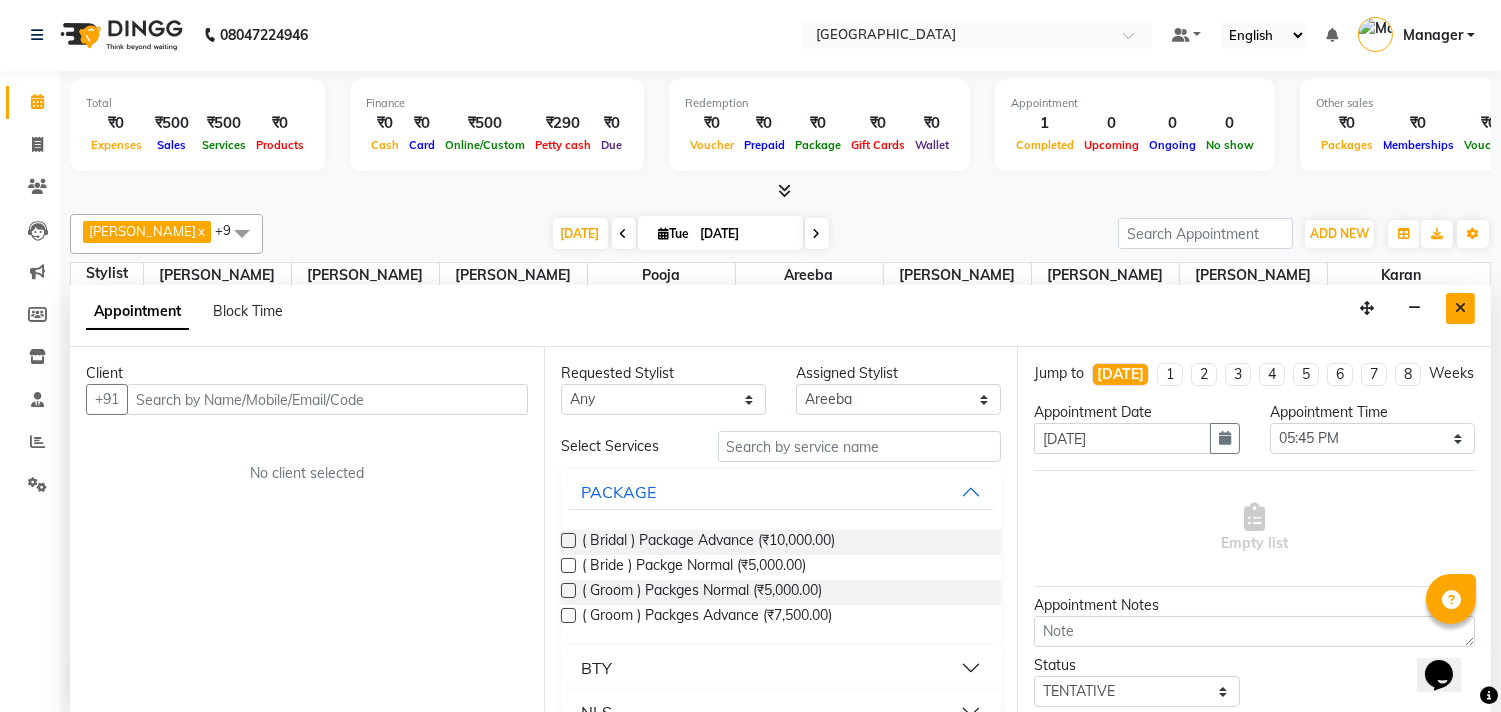 click at bounding box center [1460, 308] 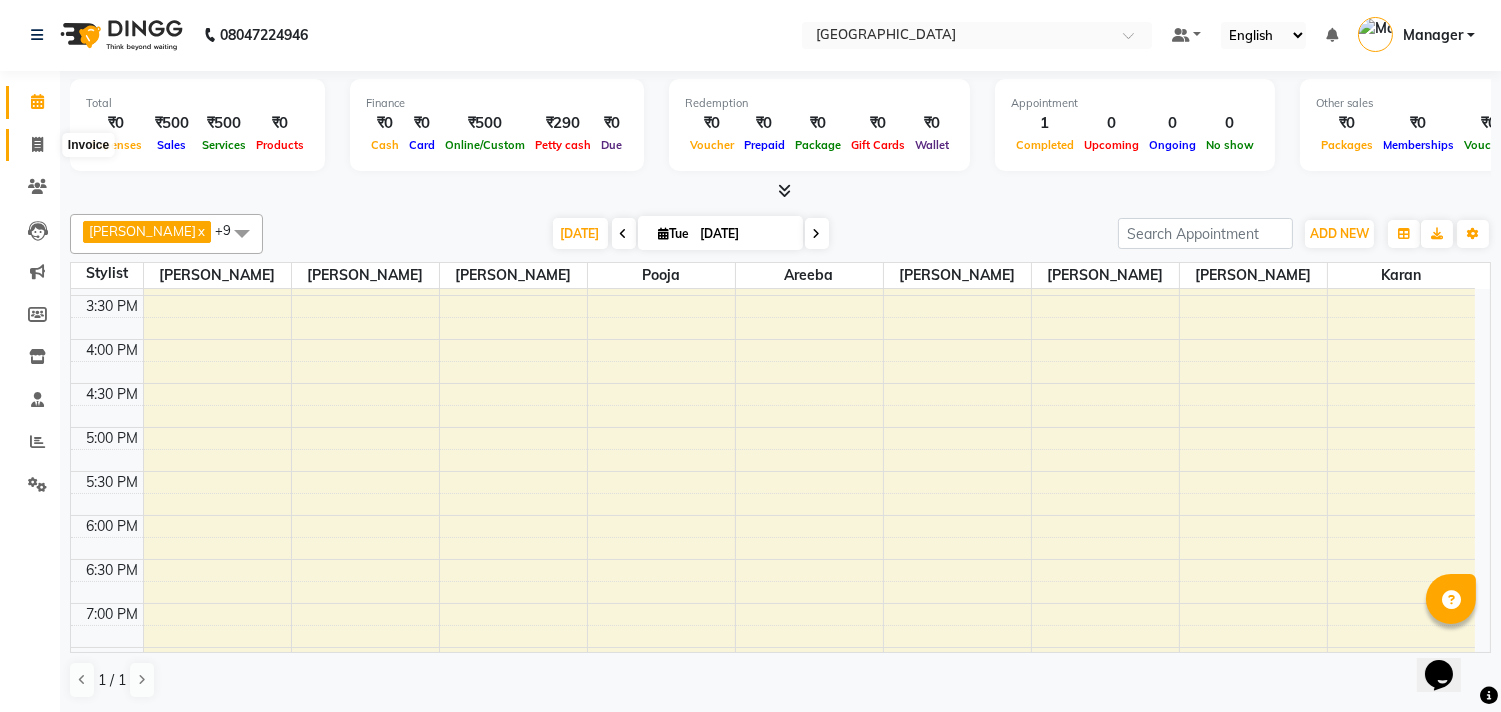 click 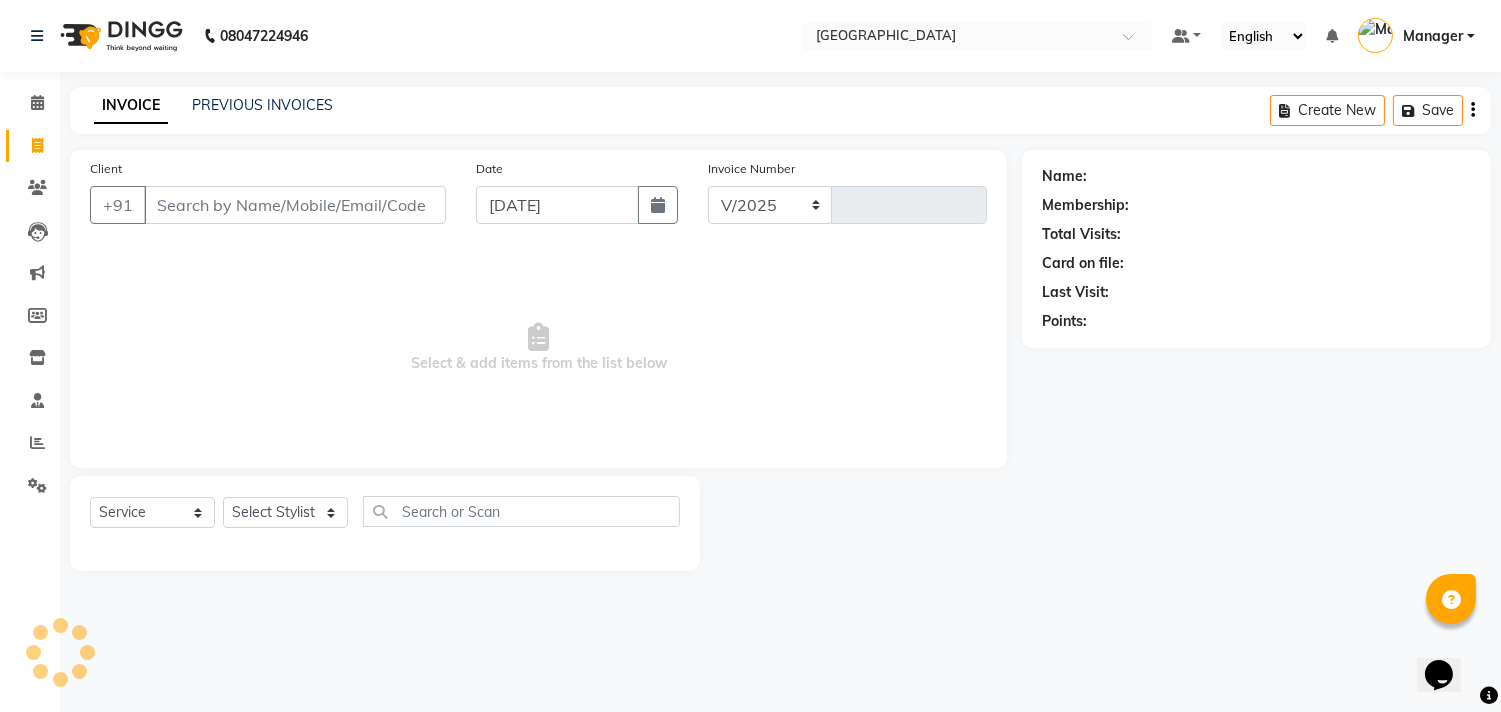 drag, startPoint x: 35, startPoint y: 147, endPoint x: 323, endPoint y: 544, distance: 490.46204 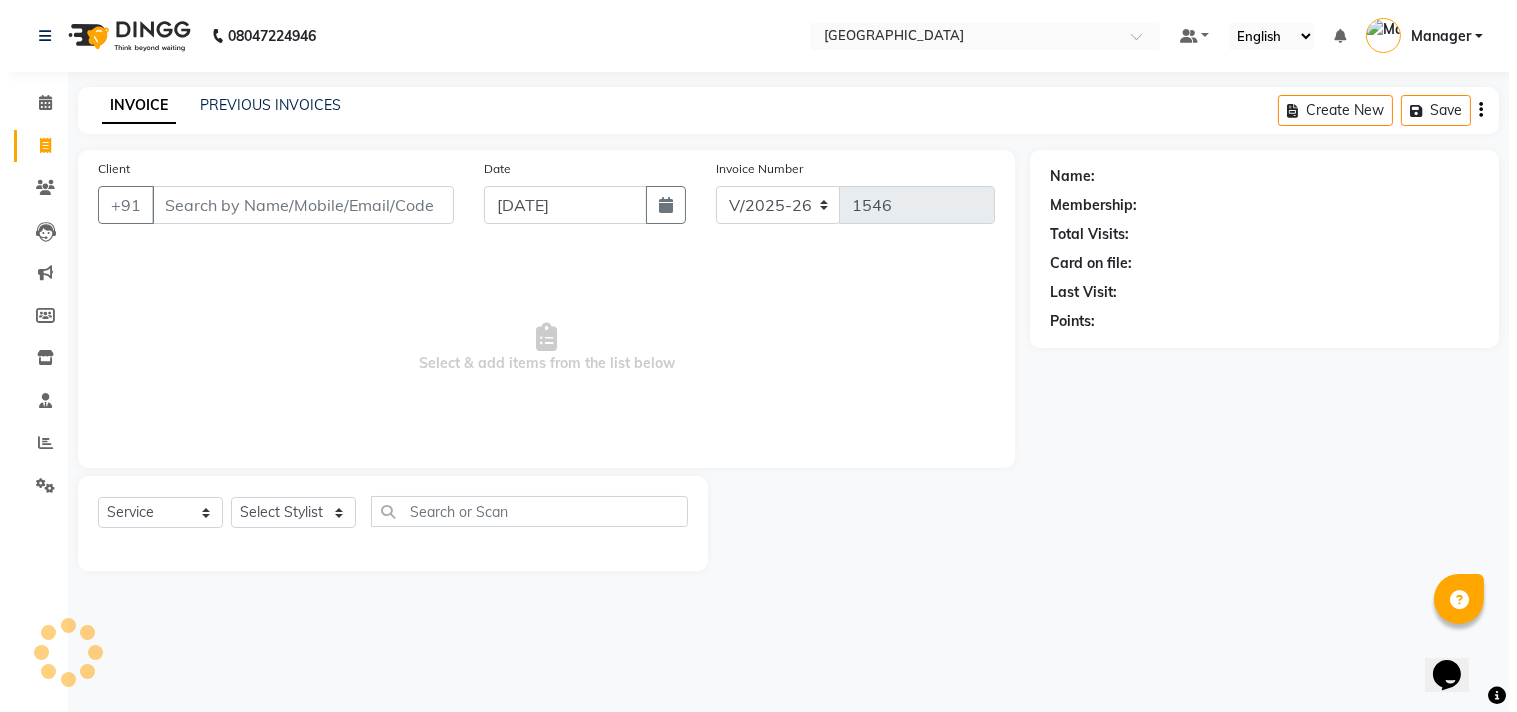 scroll, scrollTop: 0, scrollLeft: 0, axis: both 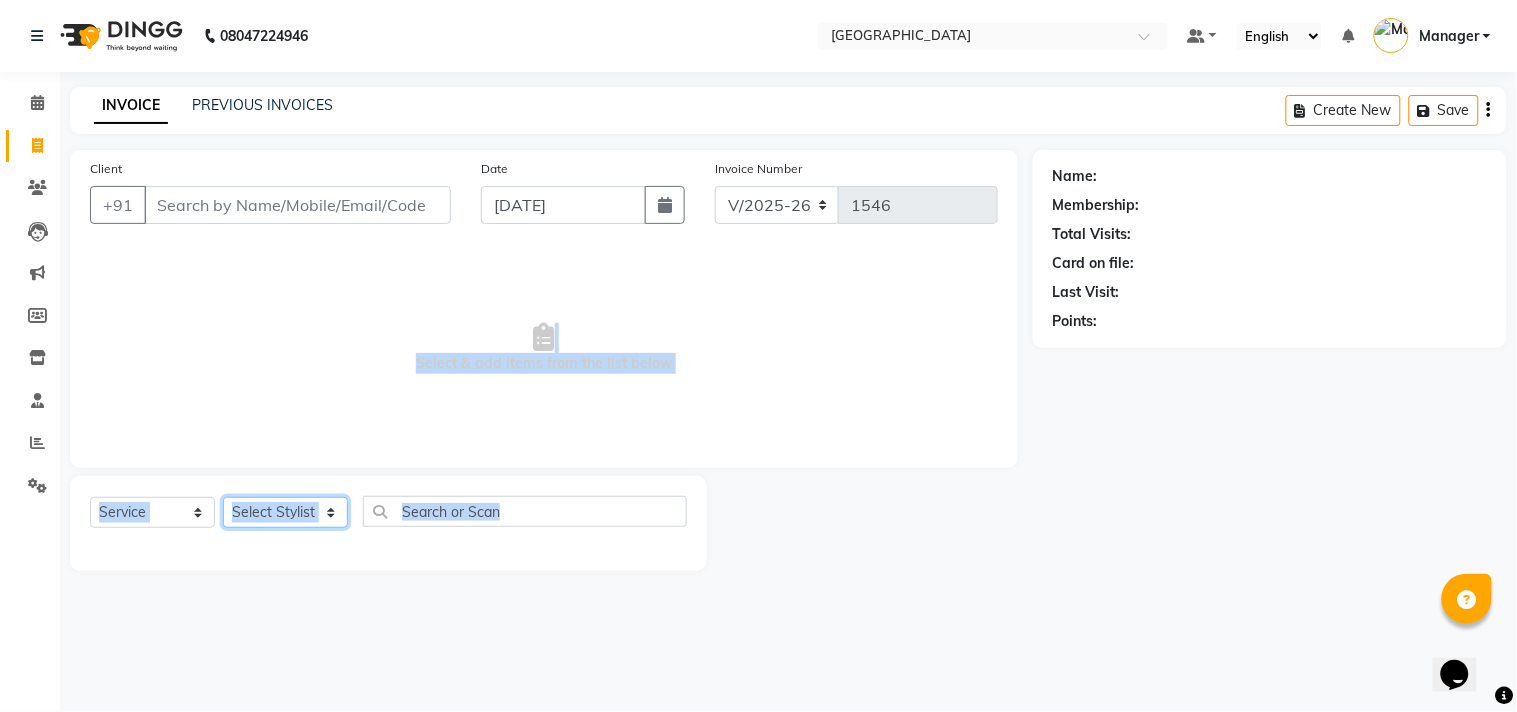 click on "Select Stylist" 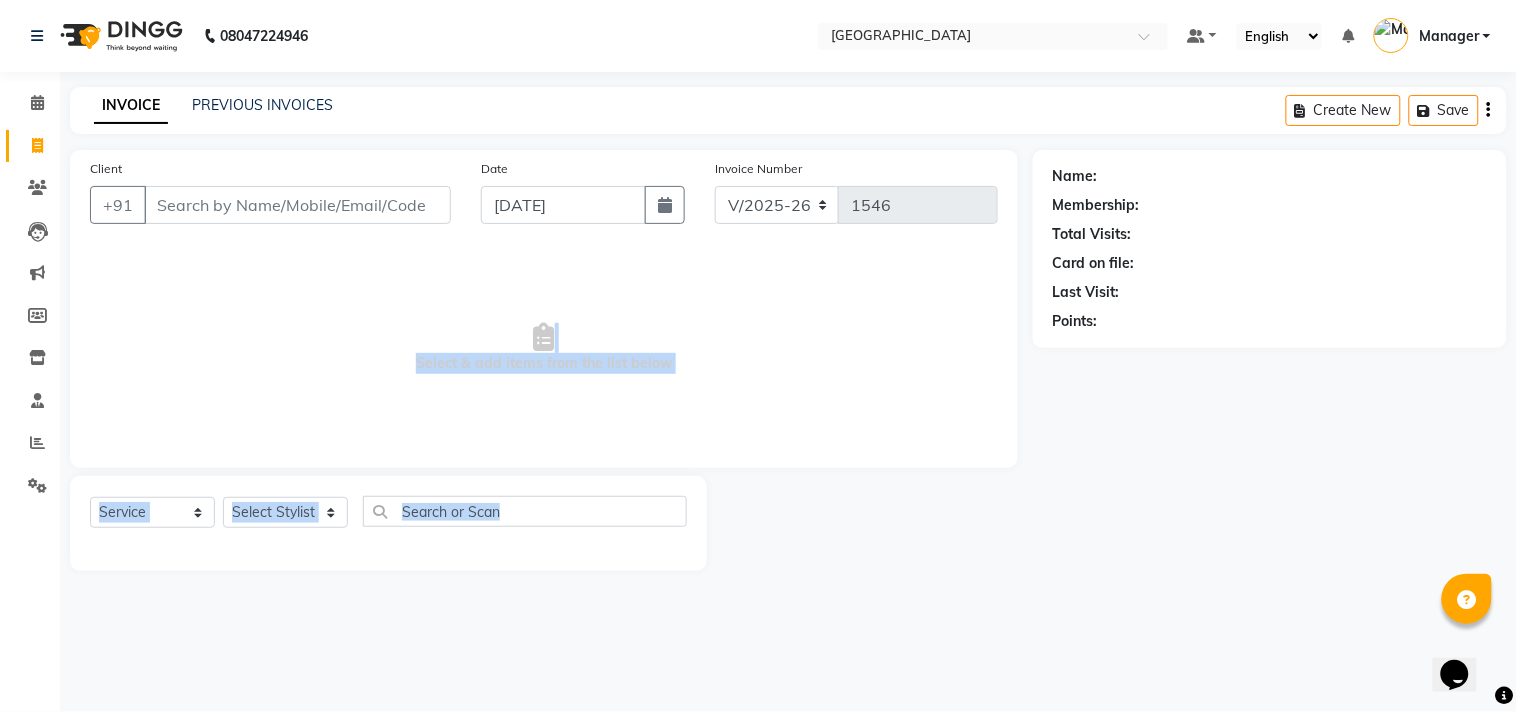 click on "Select & add items from the list below" at bounding box center [544, 348] 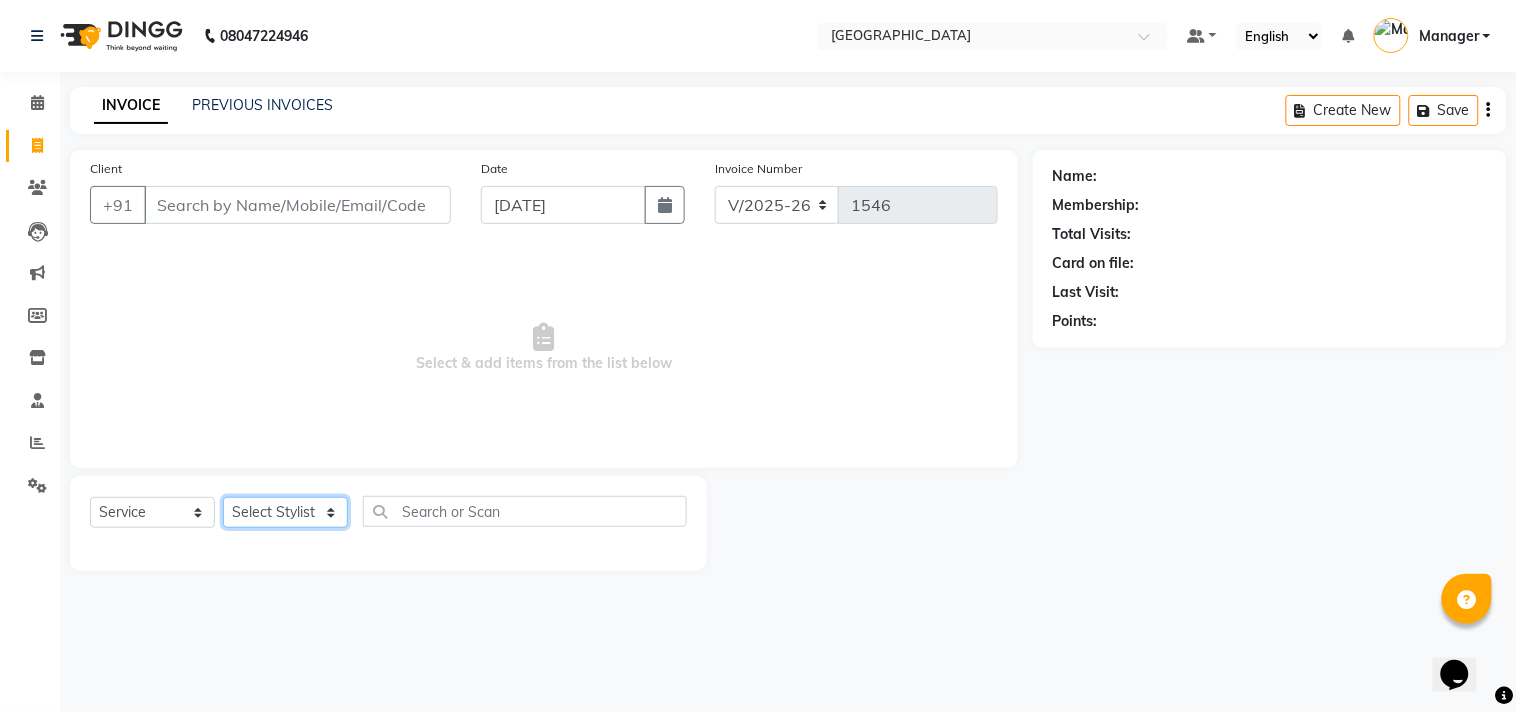 click on "Select Stylist" 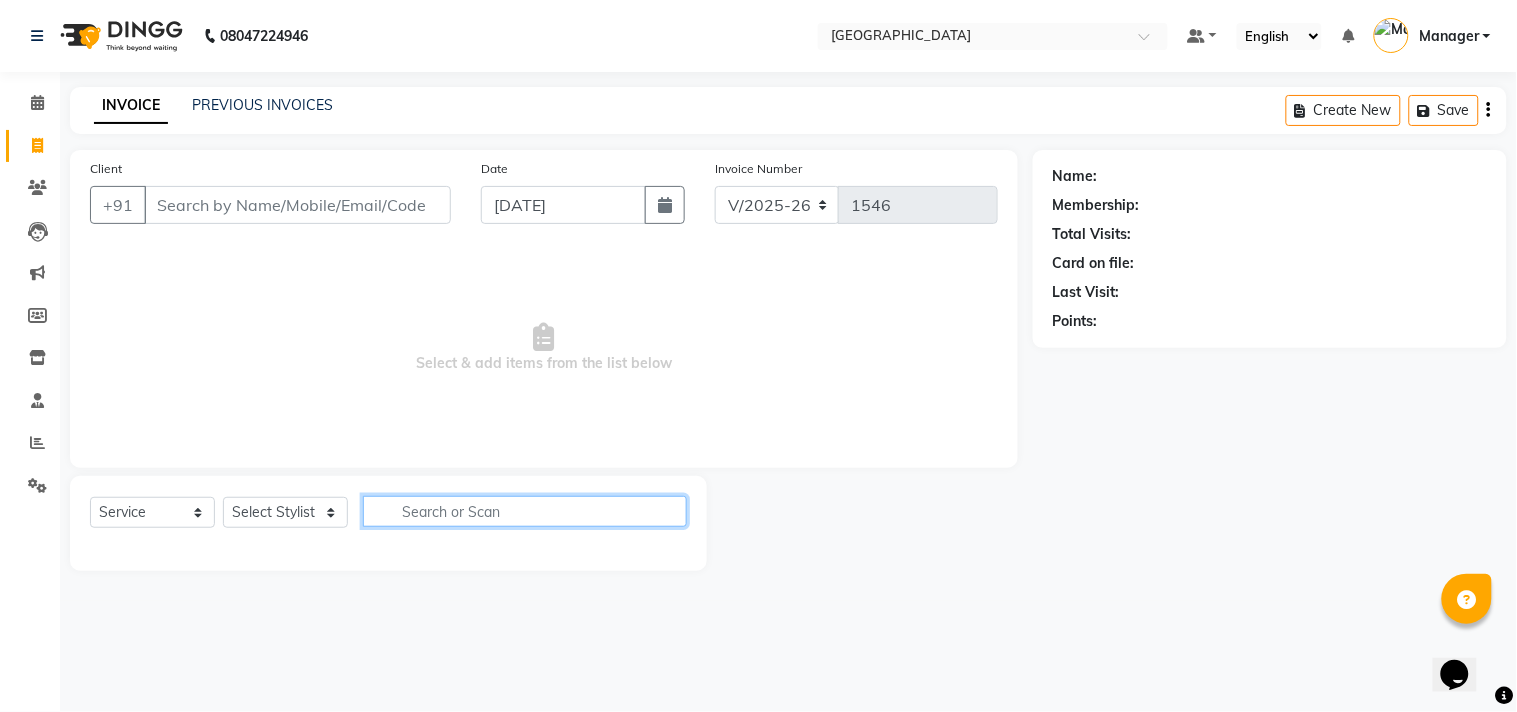 click 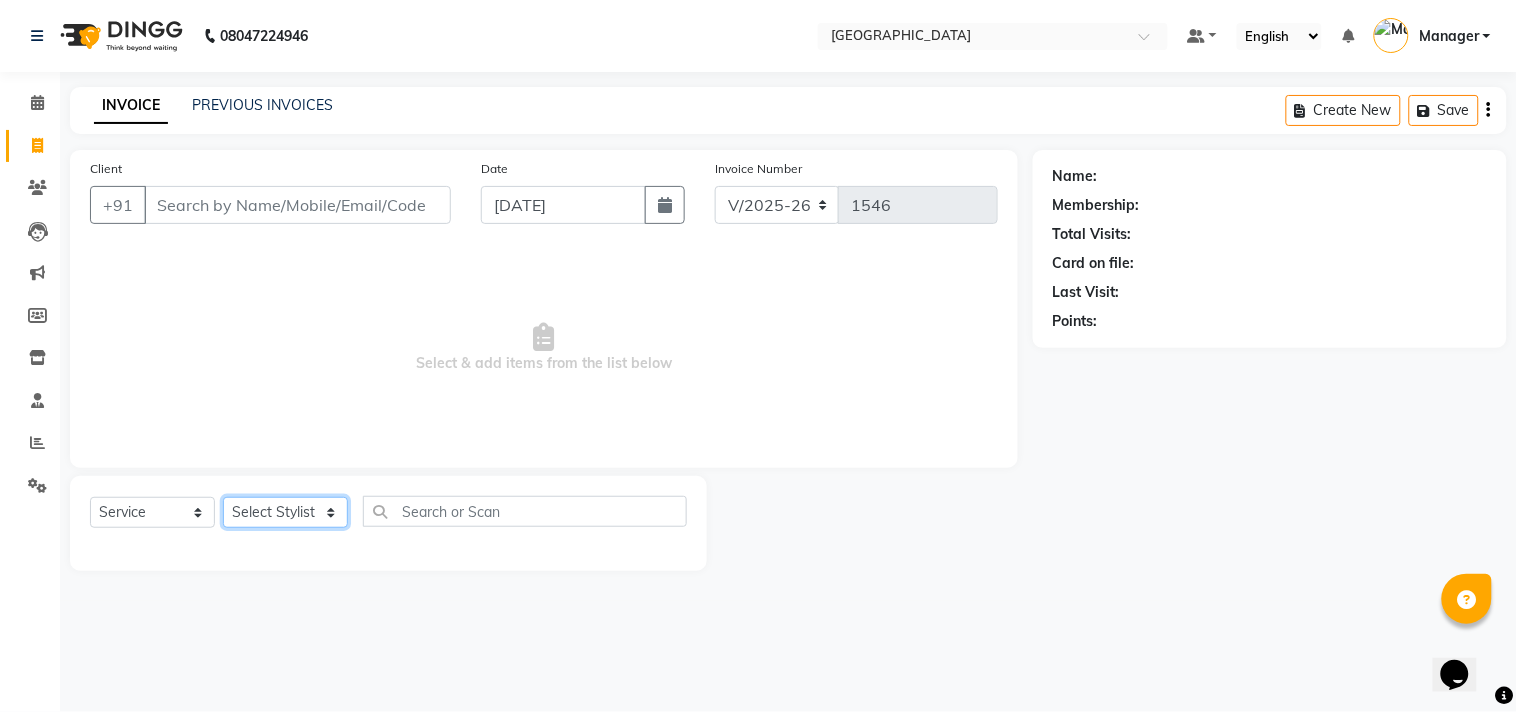 click on "Select Stylist [PERSON_NAME] Areeba [PERSON_NAME] [PERSON_NAME] Manager [PERSON_NAME]  priya manager [PERSON_NAME]  [PERSON_NAME]" 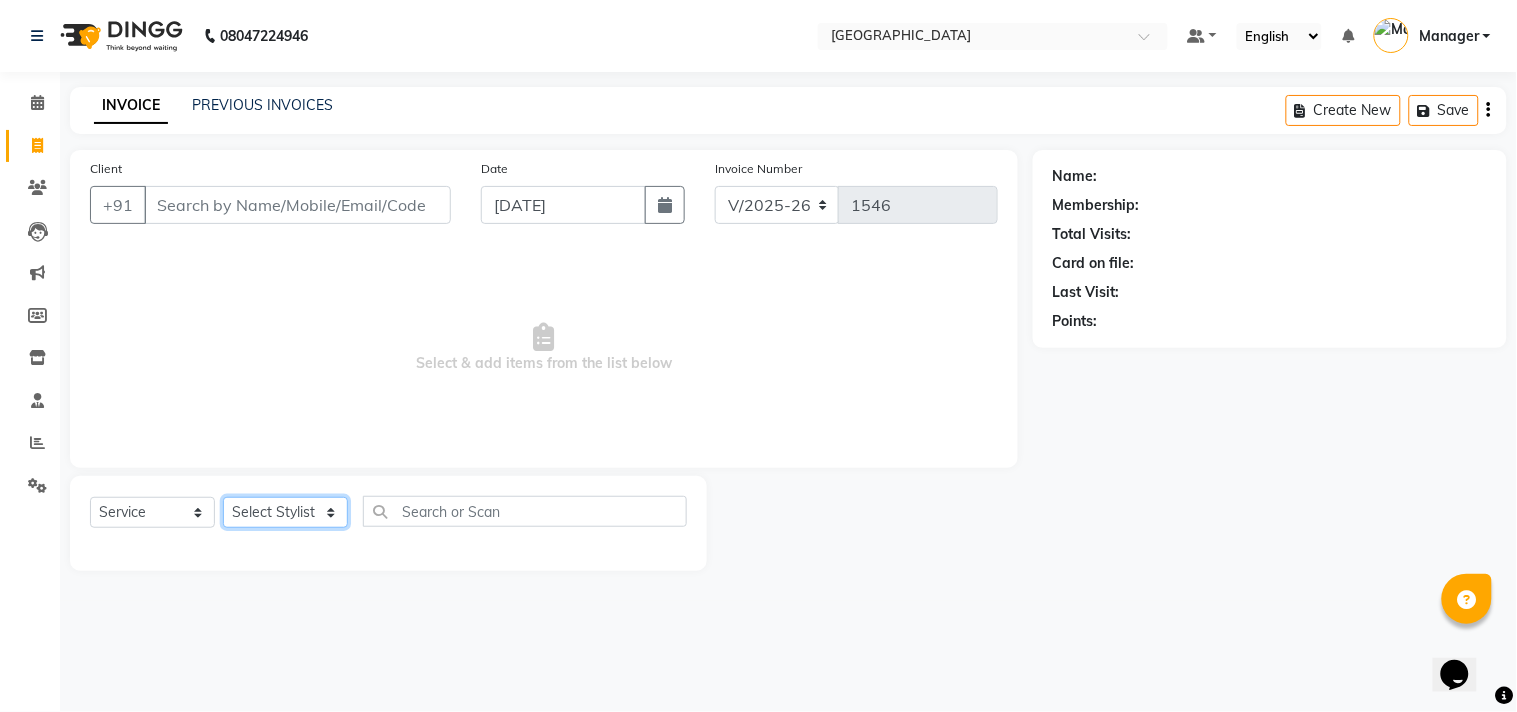 select on "81646" 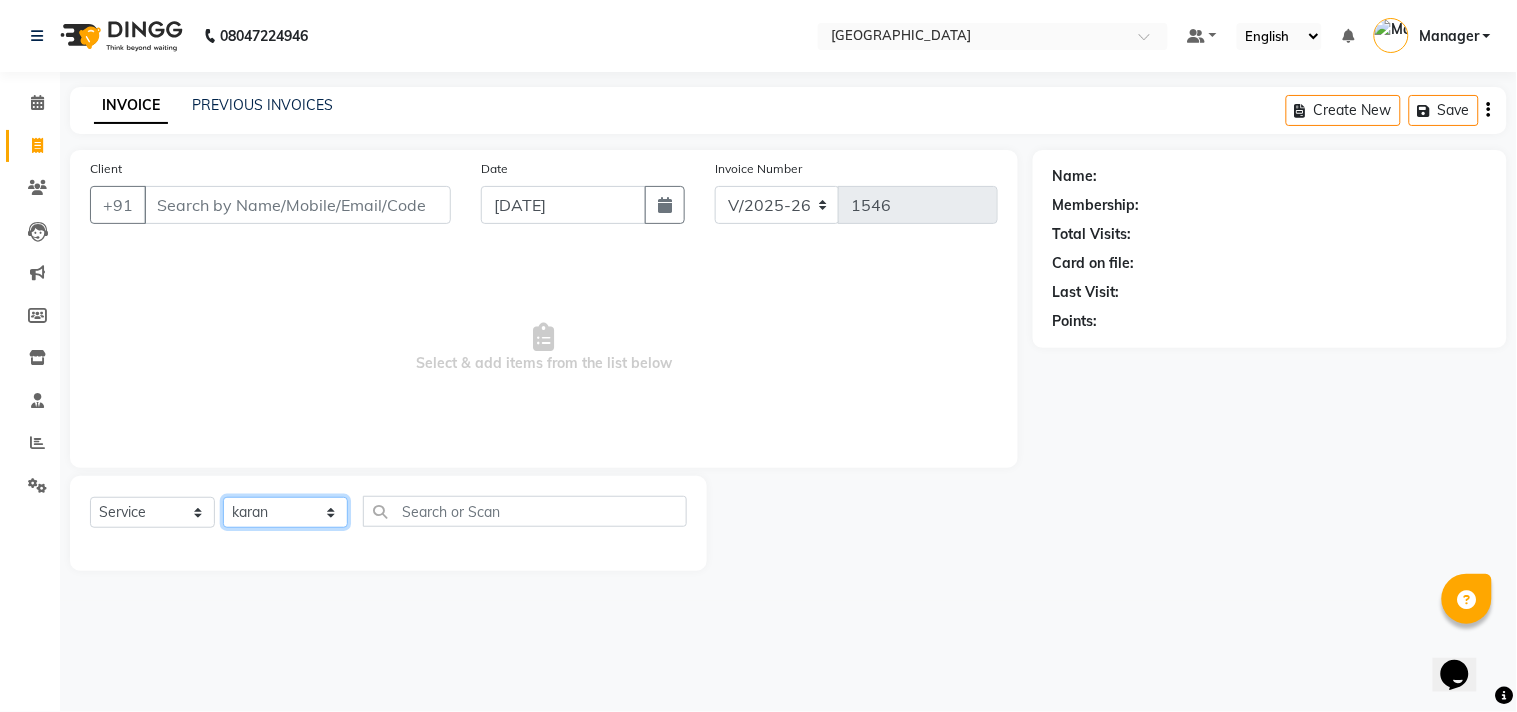 click on "Select Stylist [PERSON_NAME] Areeba [PERSON_NAME] [PERSON_NAME] Manager [PERSON_NAME]  priya manager [PERSON_NAME]  [PERSON_NAME]" 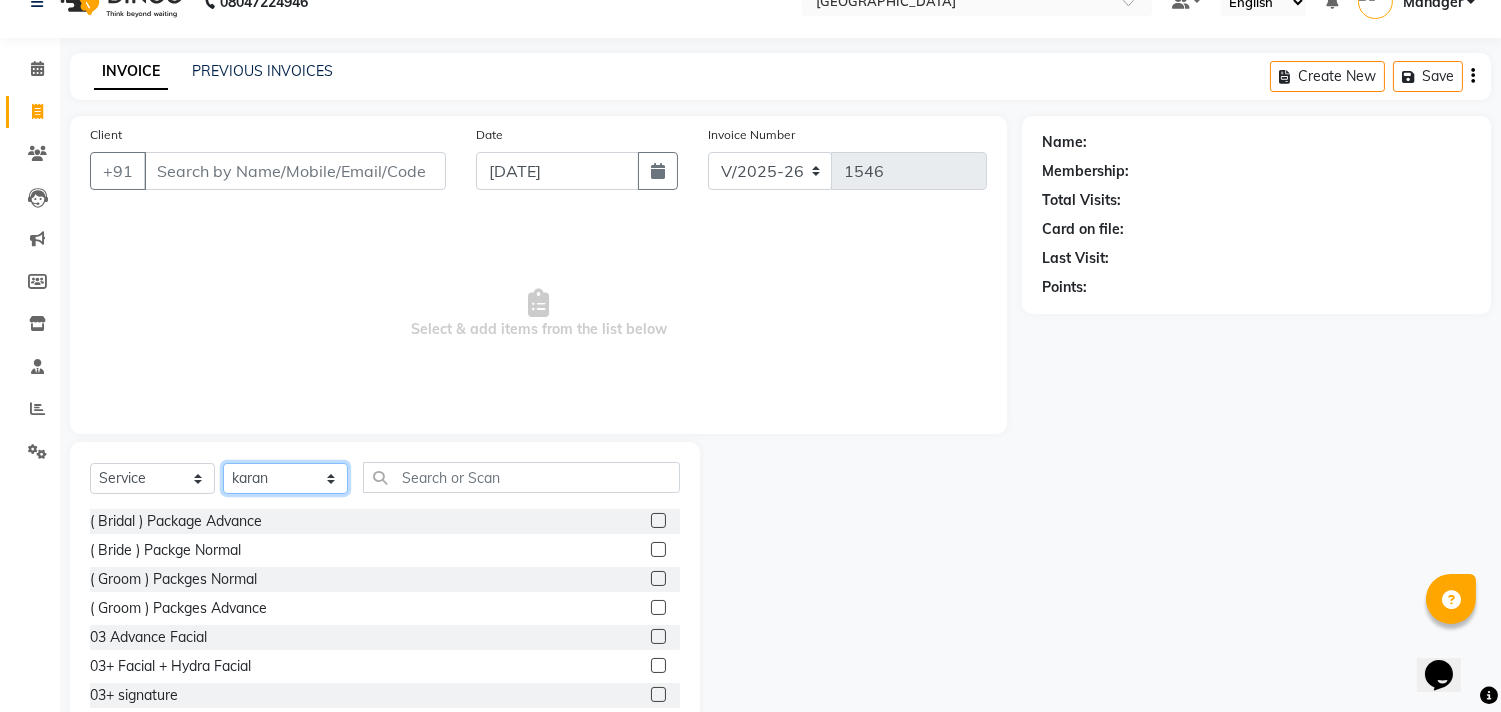 scroll, scrollTop: 88, scrollLeft: 0, axis: vertical 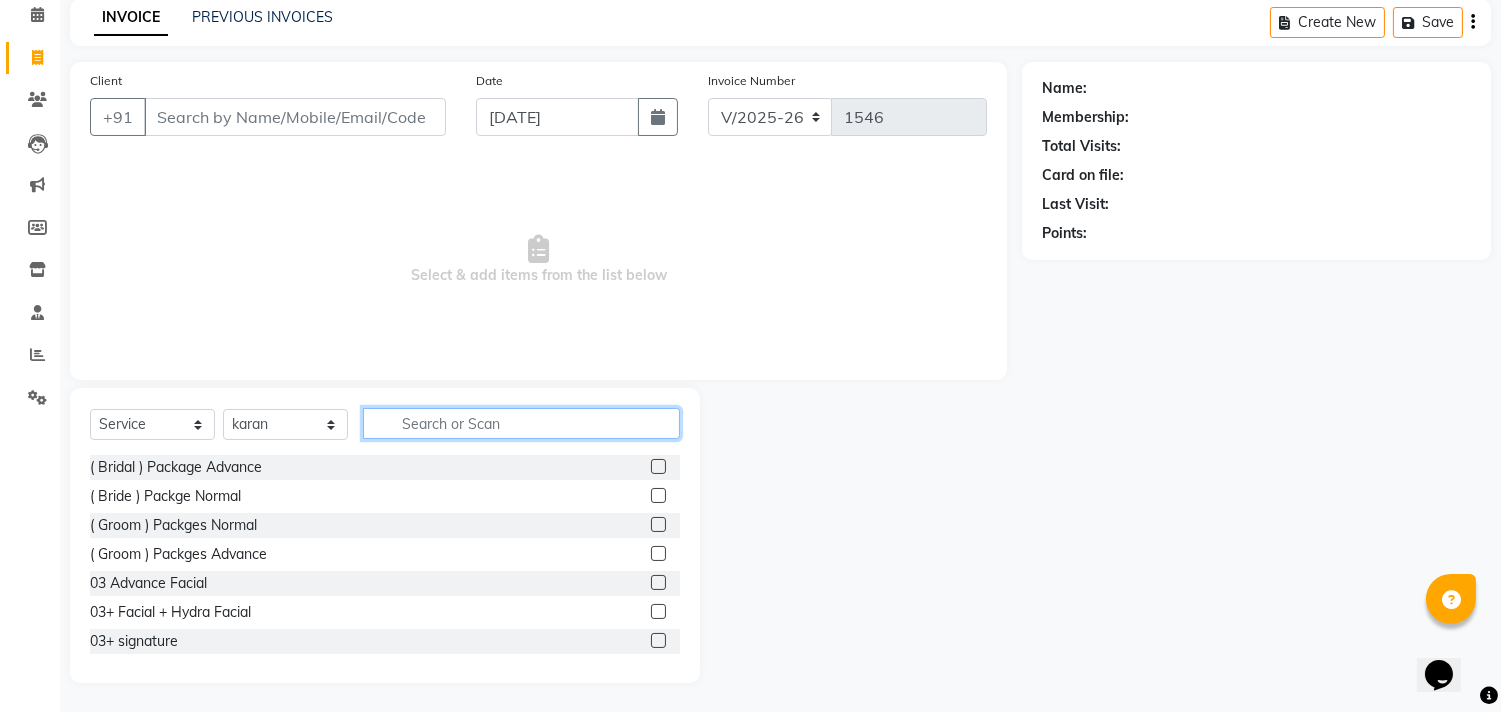 click 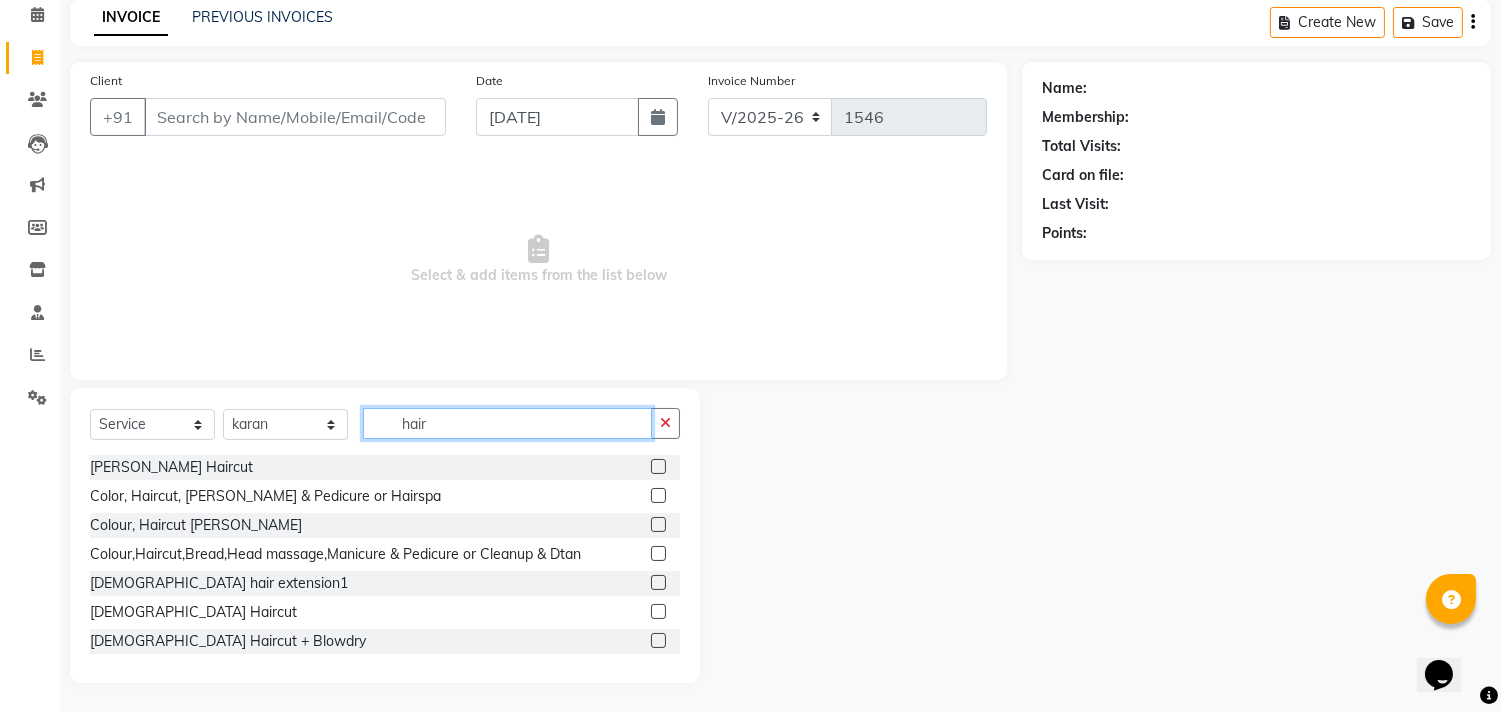 type on "hair" 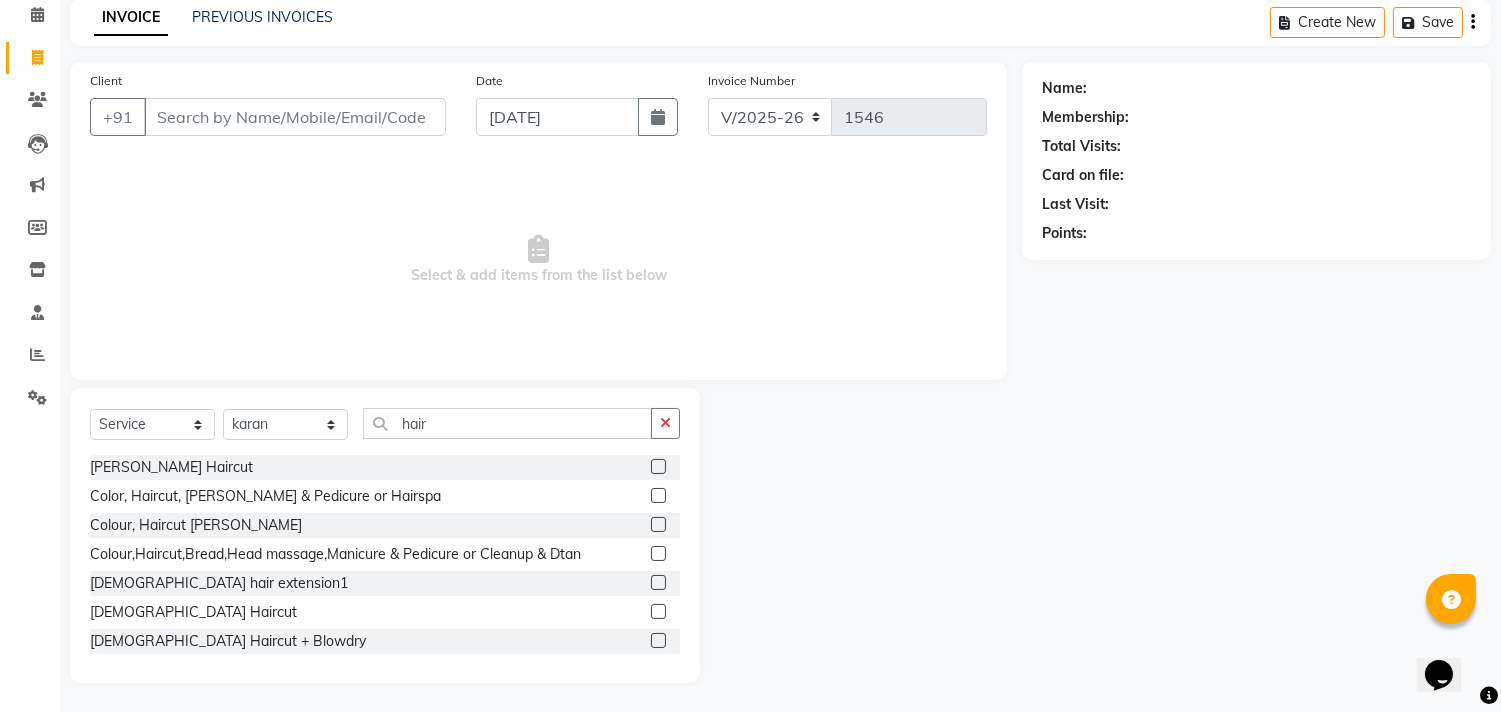 click 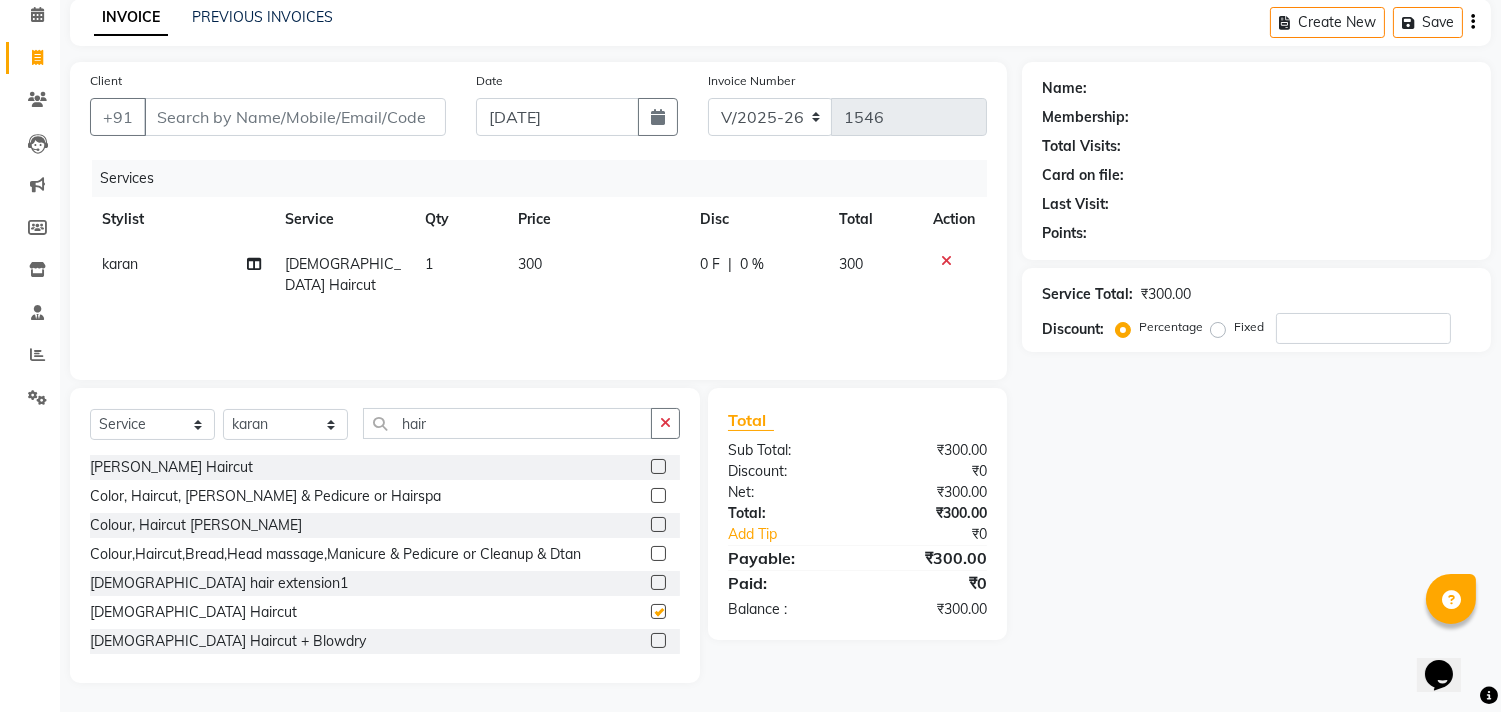 checkbox on "false" 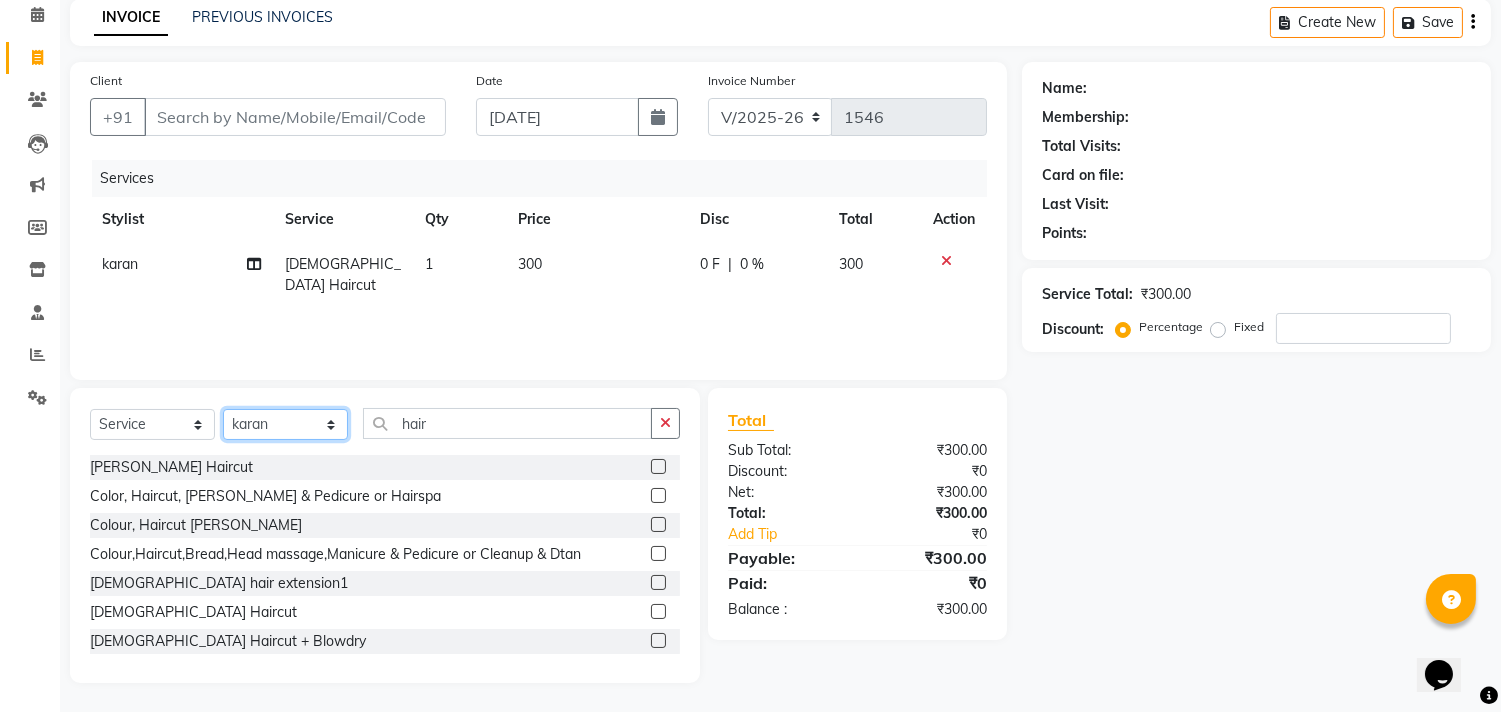 click on "Select Stylist [PERSON_NAME] Areeba [PERSON_NAME] [PERSON_NAME] Manager [PERSON_NAME]  priya manager [PERSON_NAME]  [PERSON_NAME]" 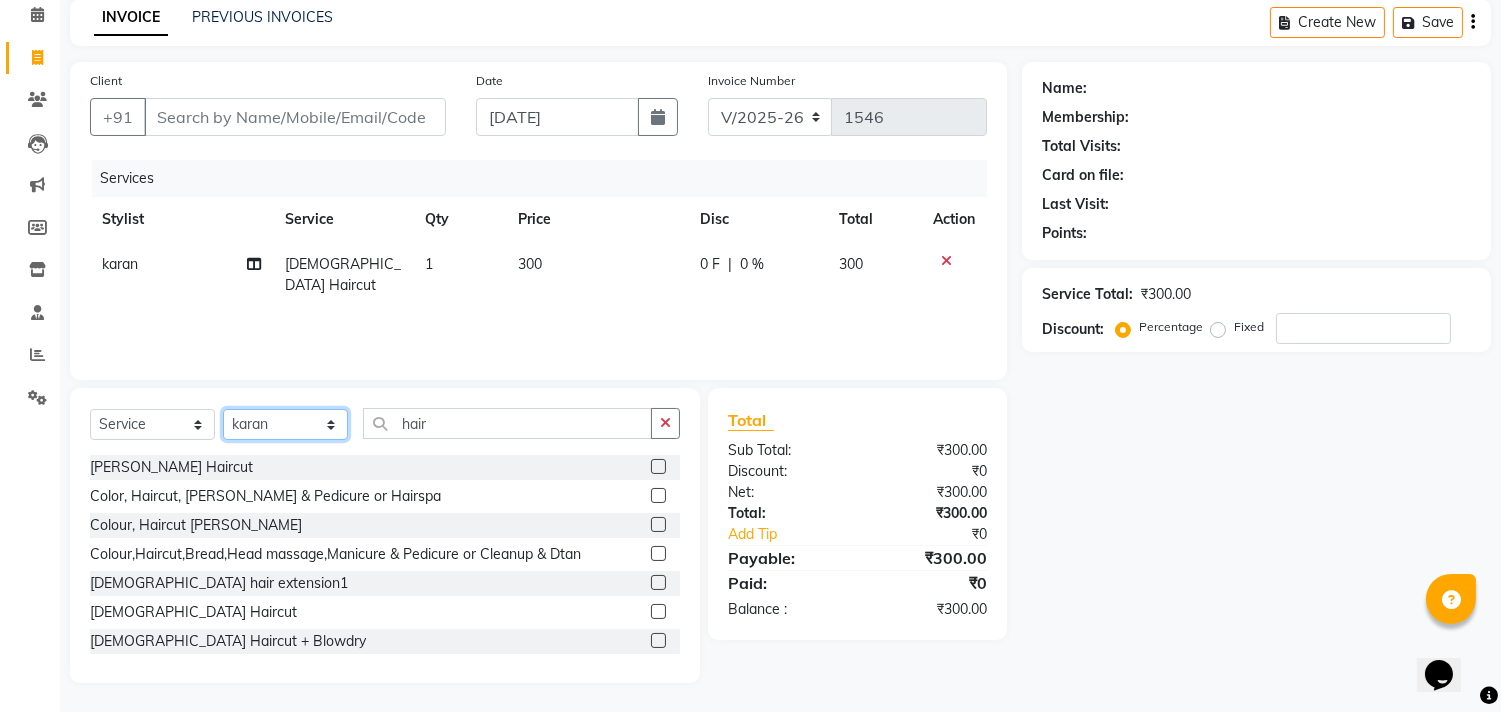 select on "68994" 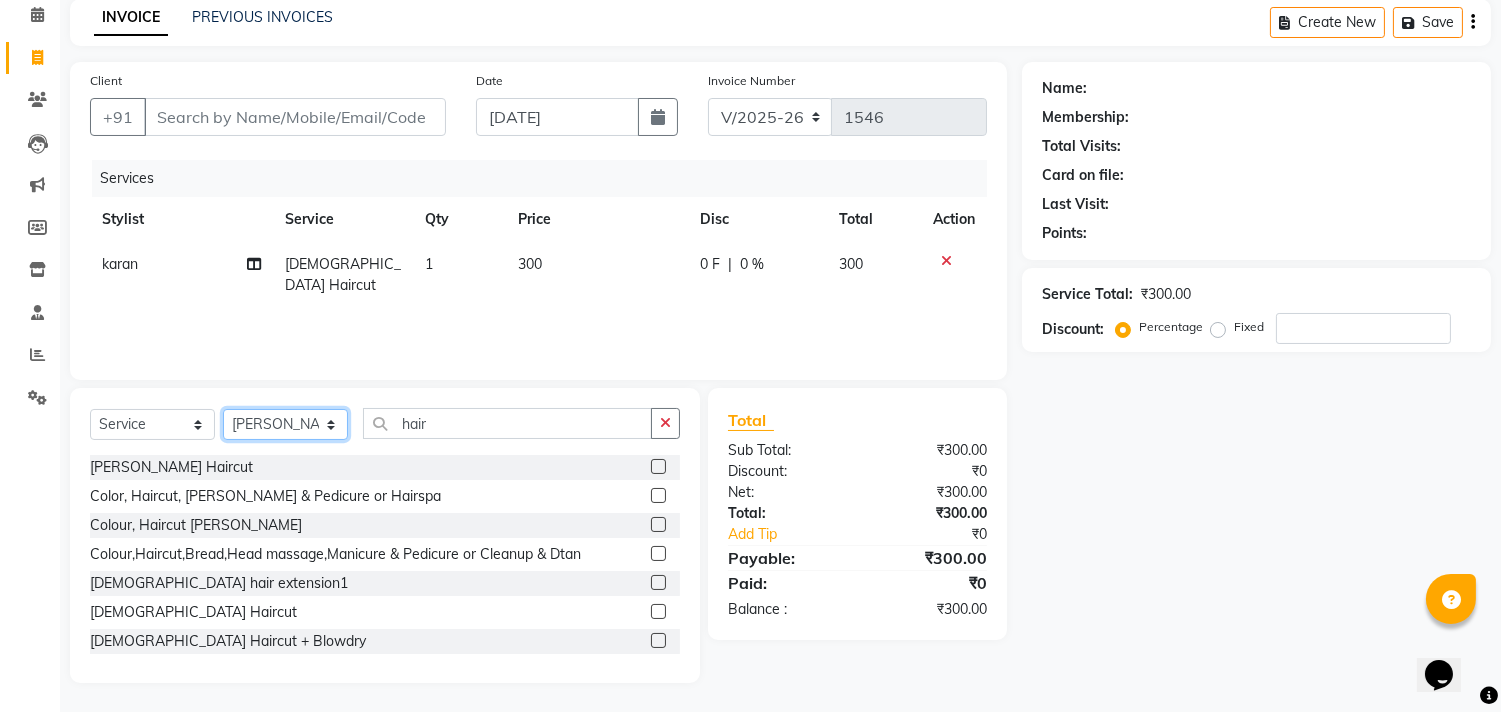 click on "Select Stylist [PERSON_NAME] Areeba [PERSON_NAME] [PERSON_NAME] Manager [PERSON_NAME]  priya manager [PERSON_NAME]  [PERSON_NAME]" 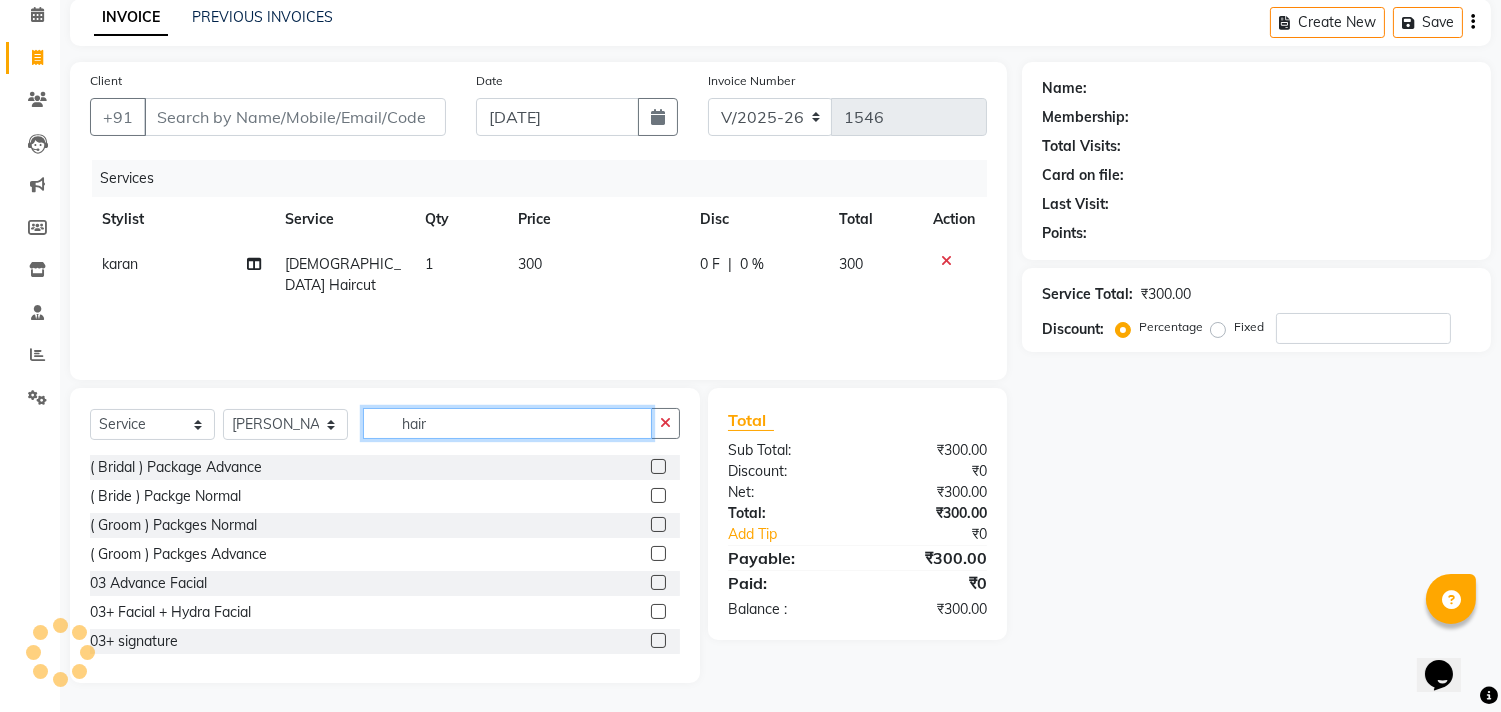 click on "hair" 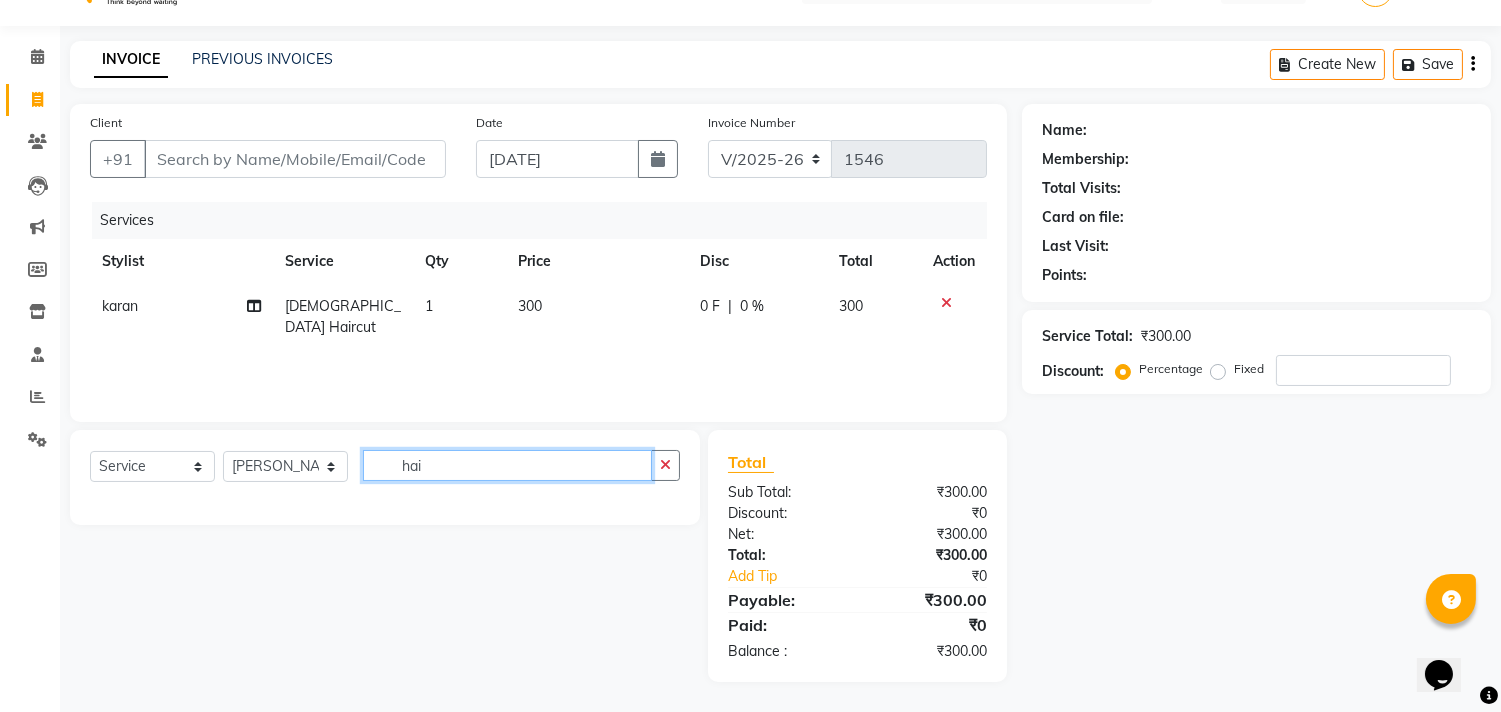 scroll, scrollTop: 88, scrollLeft: 0, axis: vertical 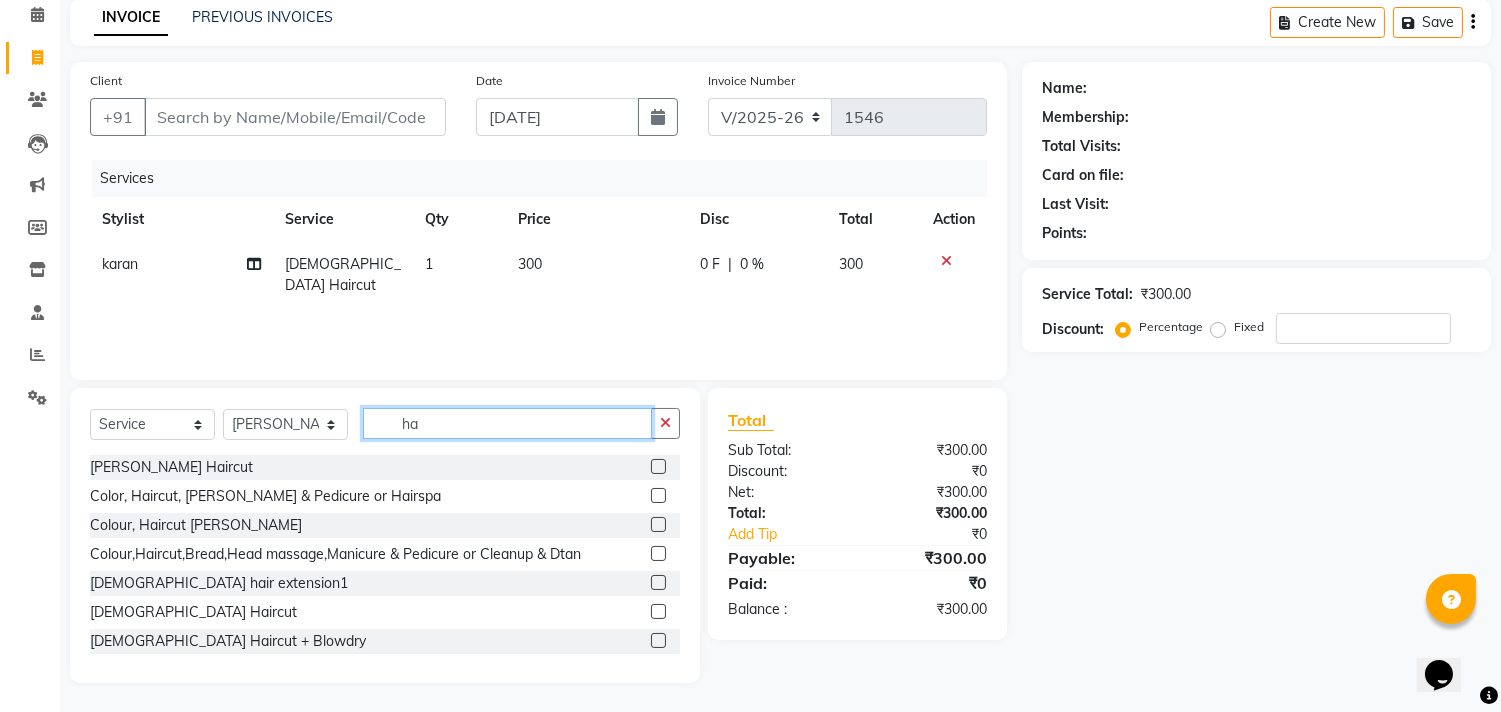 type on "h" 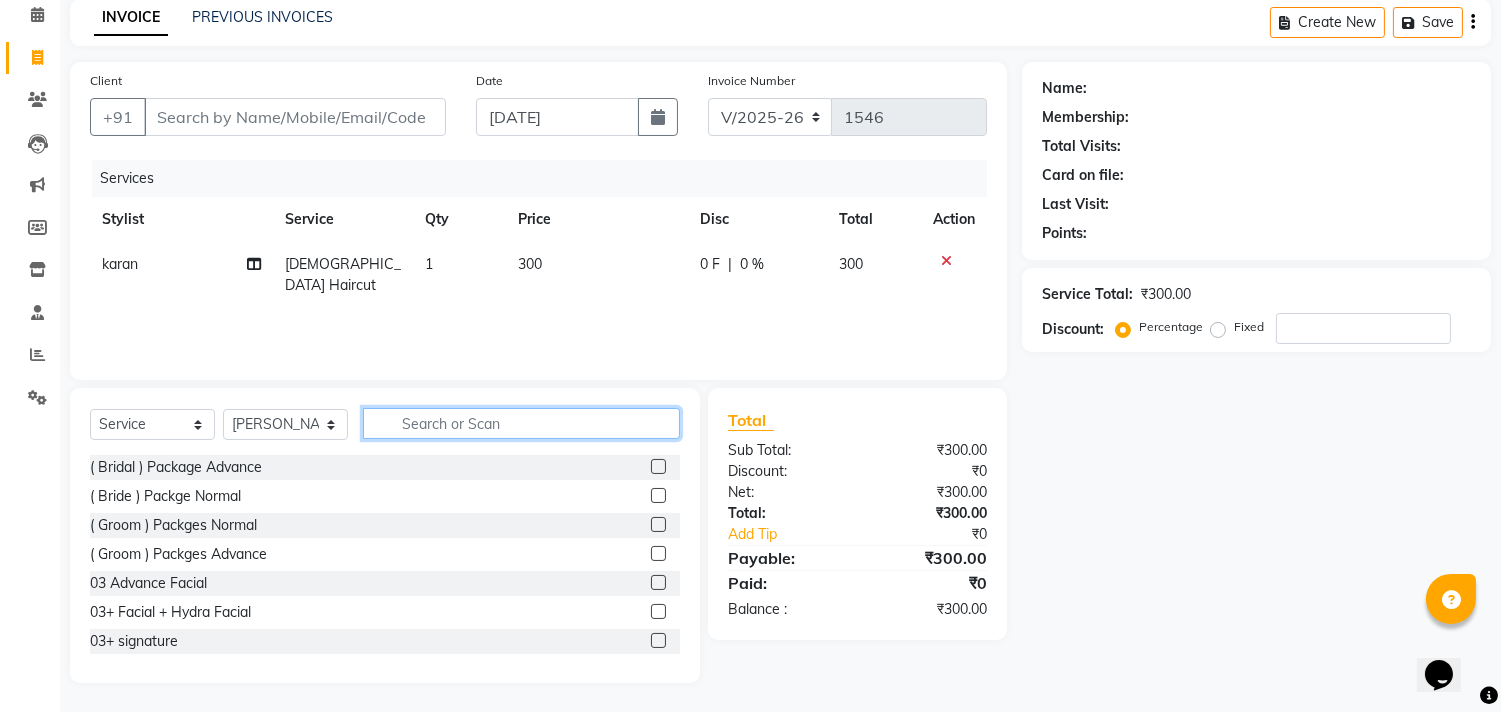 click 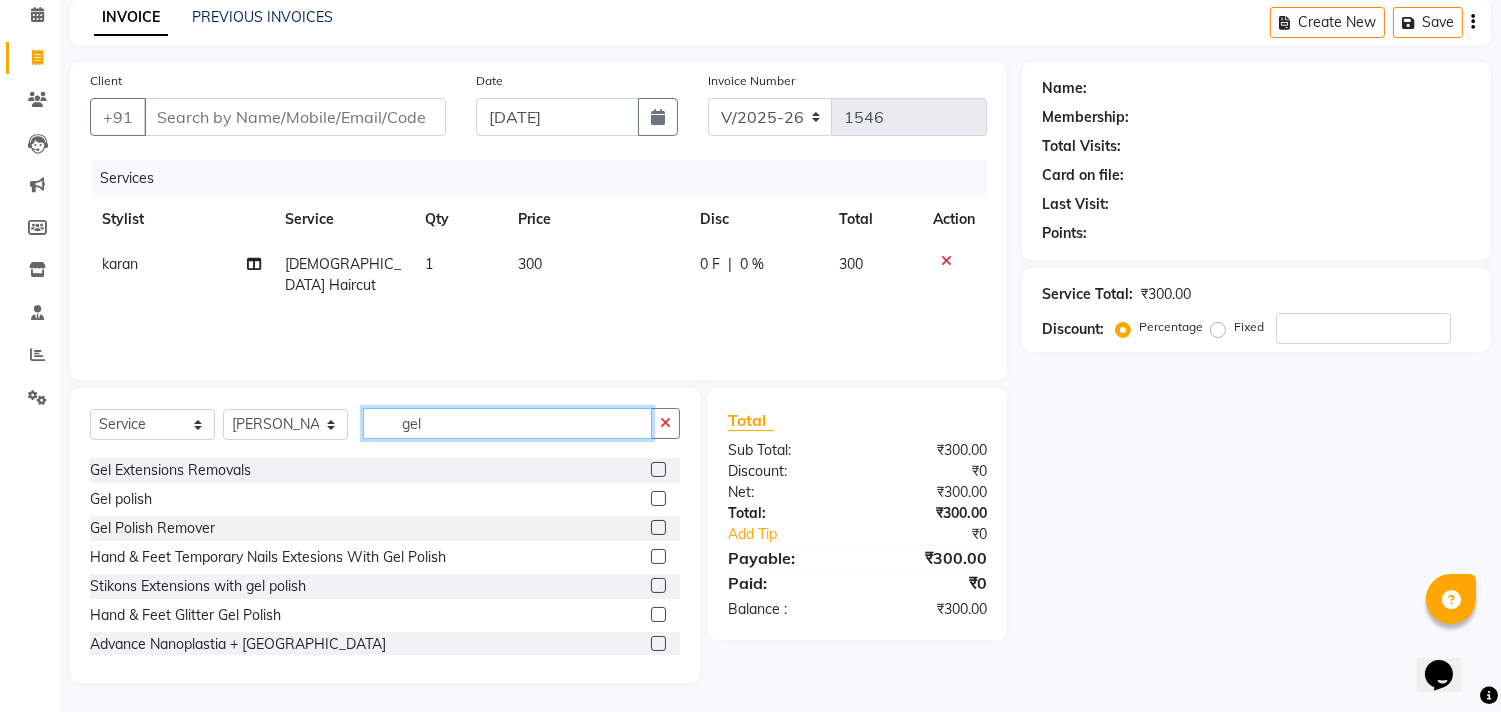scroll, scrollTop: 168, scrollLeft: 0, axis: vertical 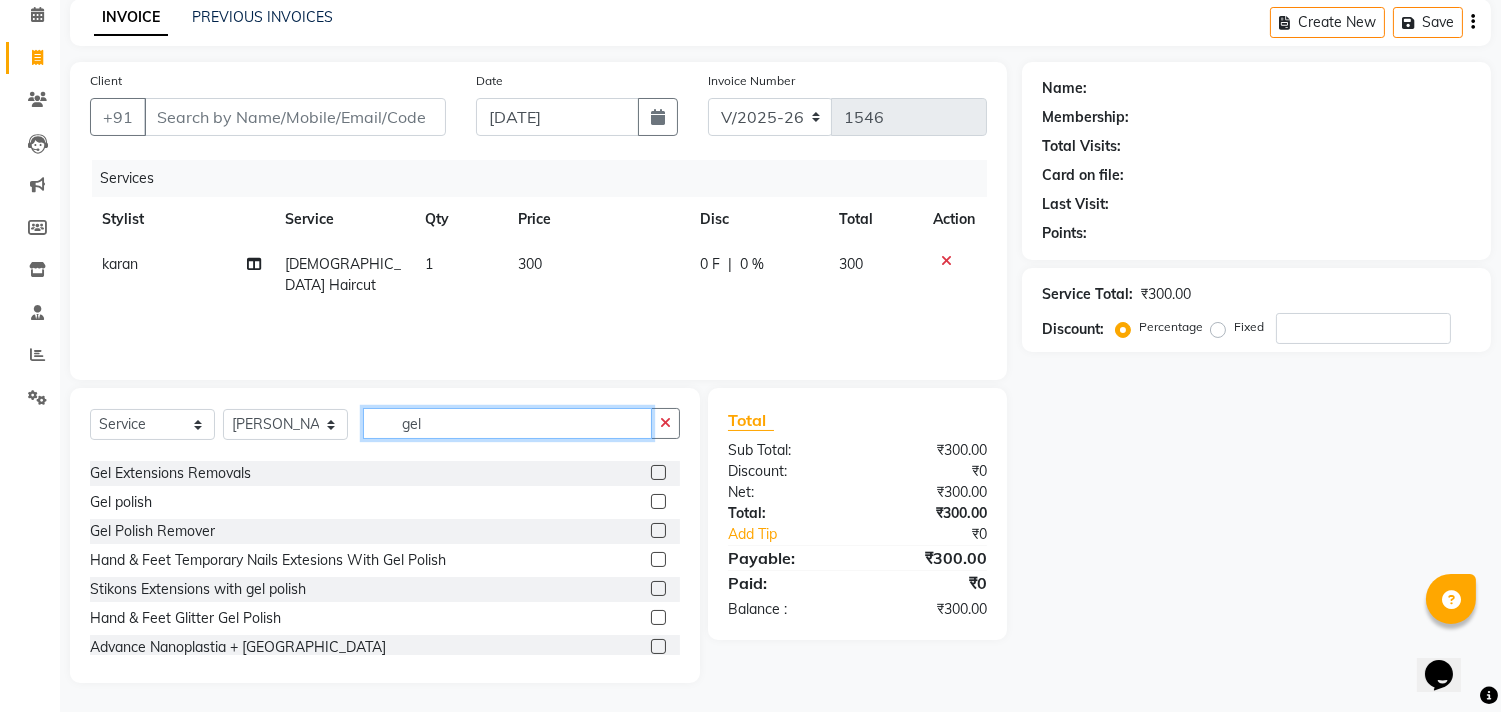 type on "gel" 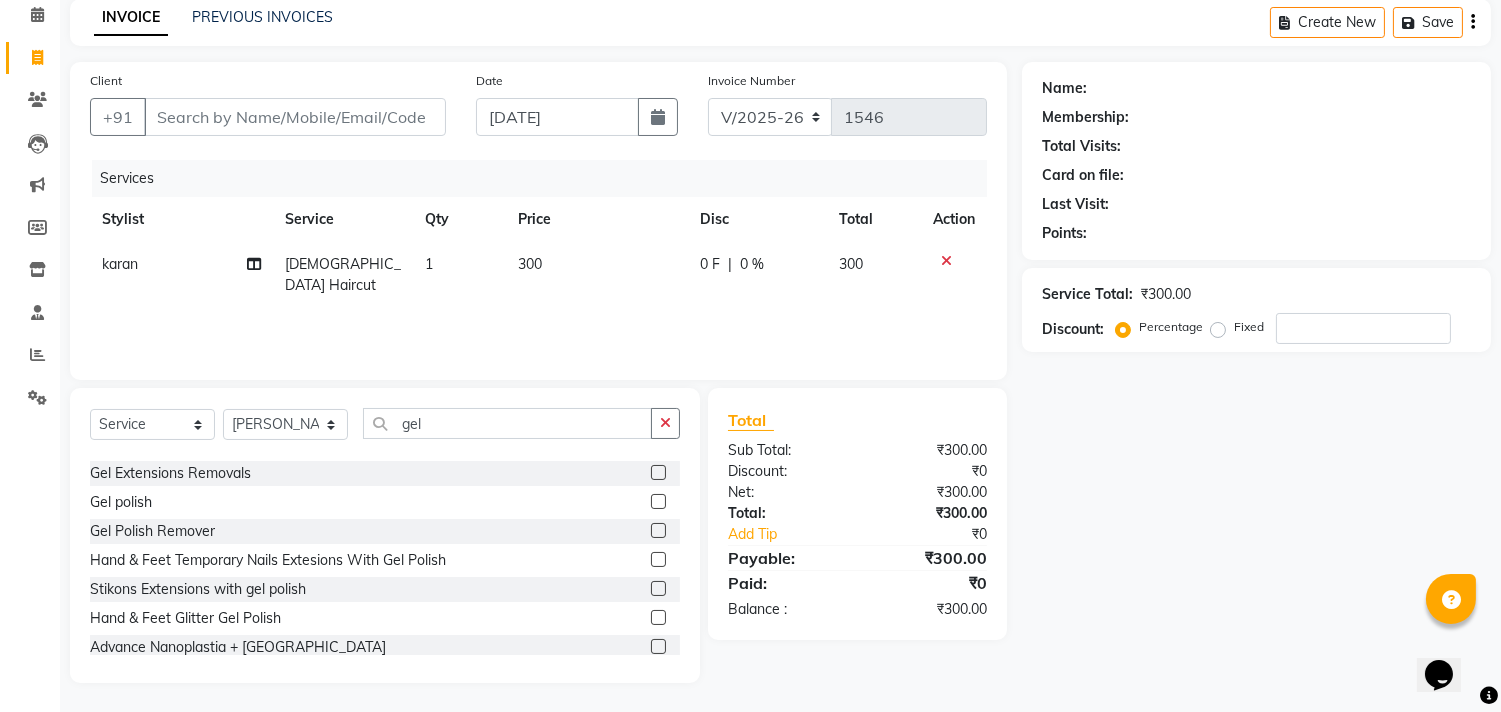 click 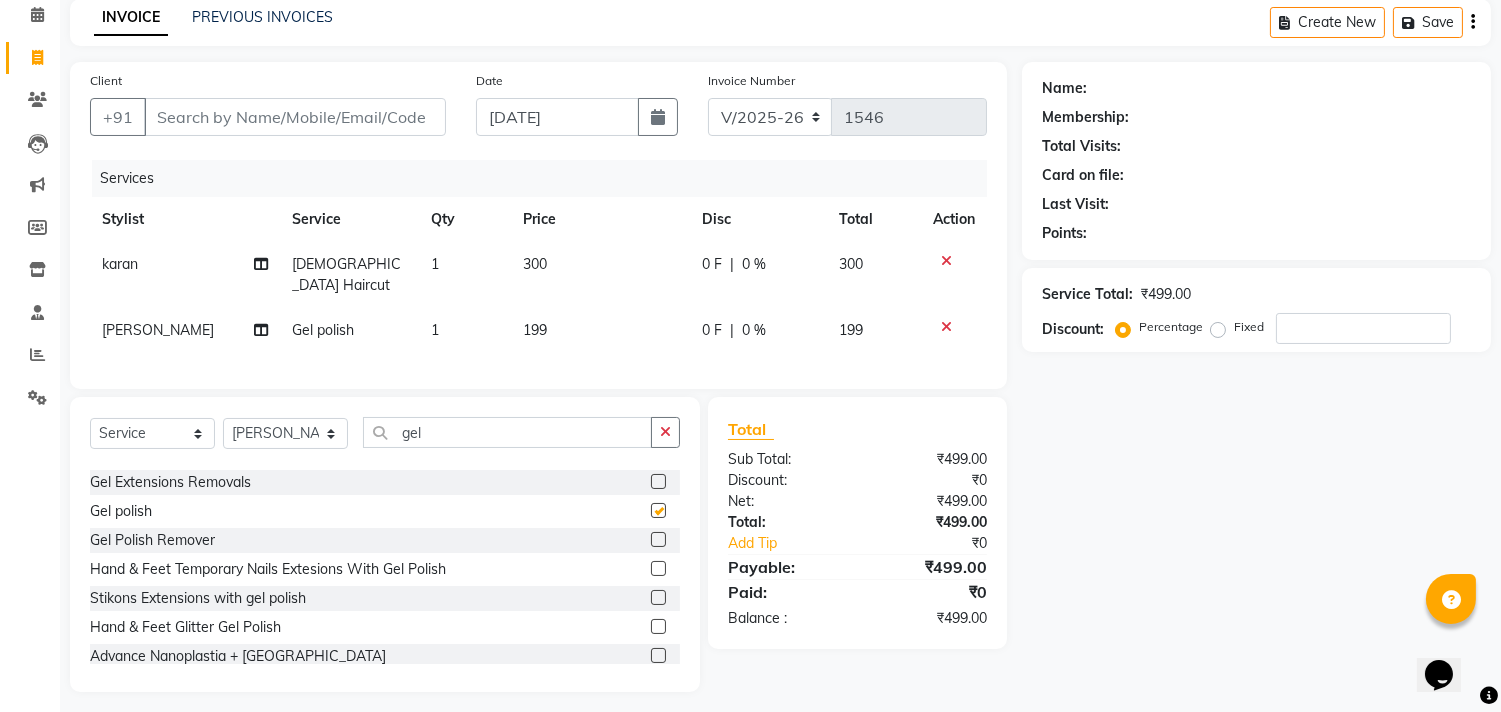 checkbox on "false" 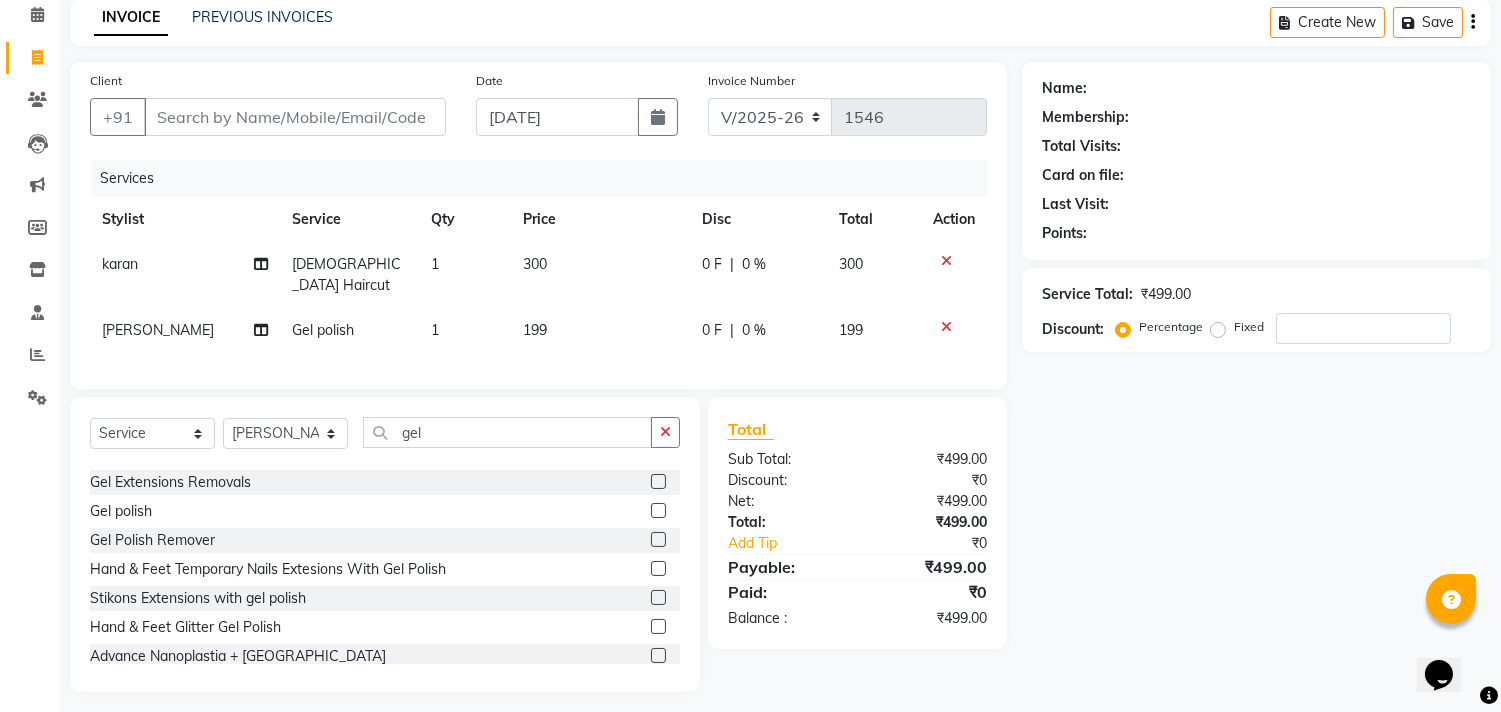 click on "199" 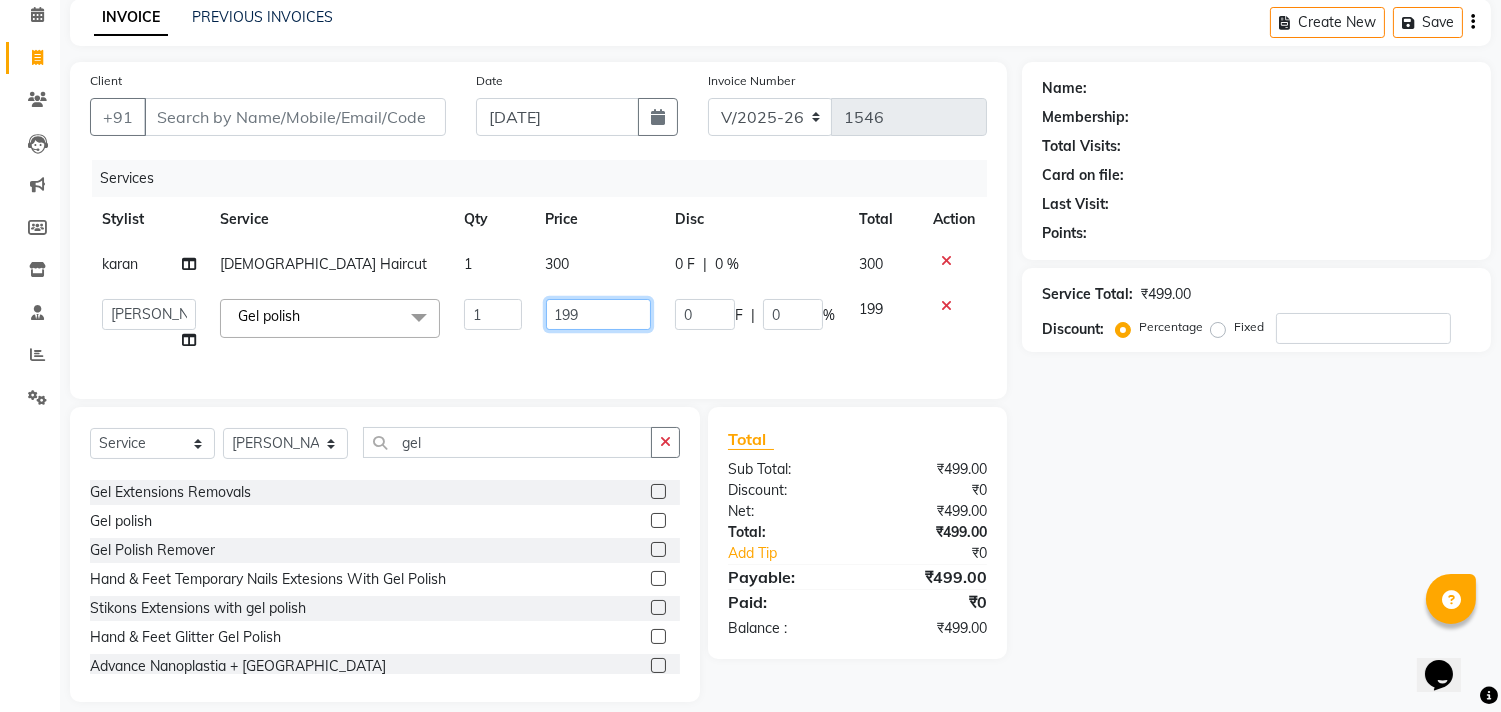 click on "199" 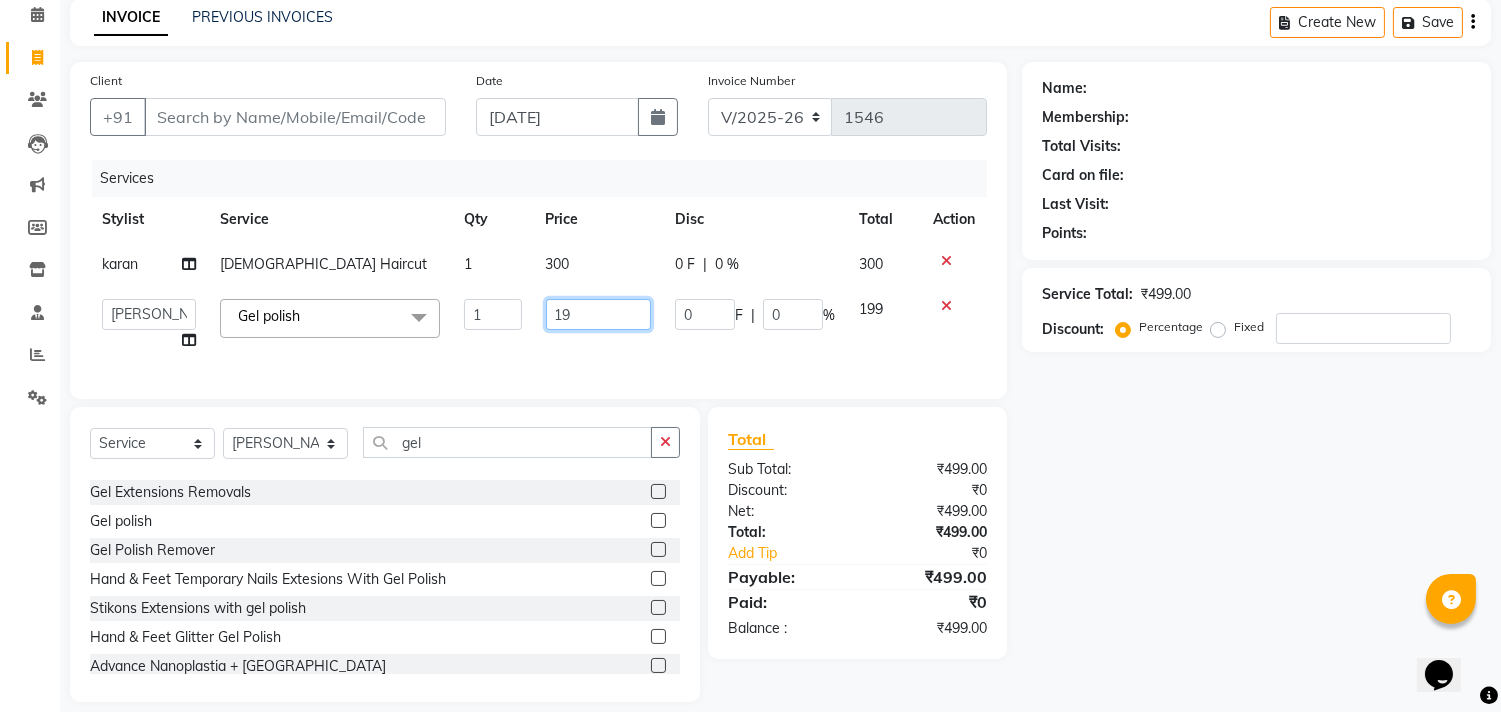 type on "1" 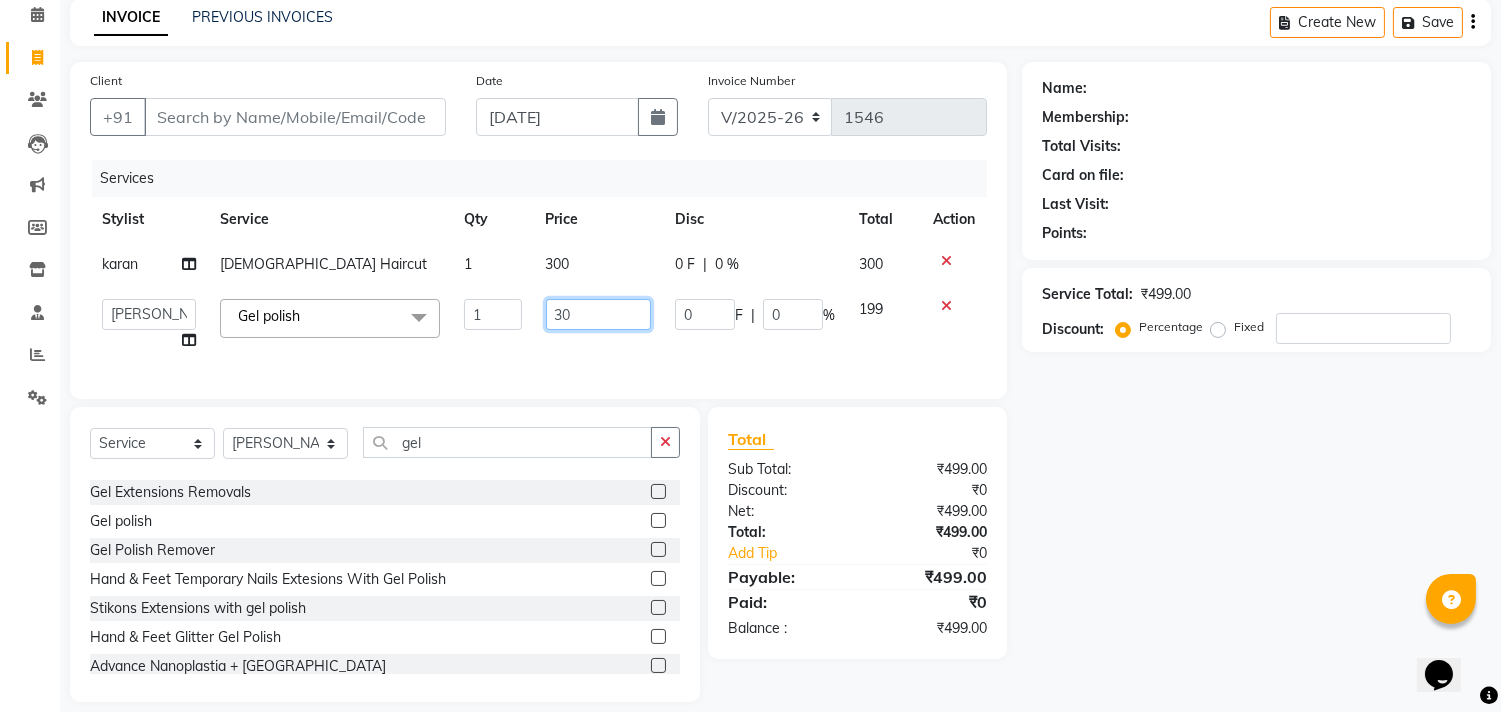 type on "300" 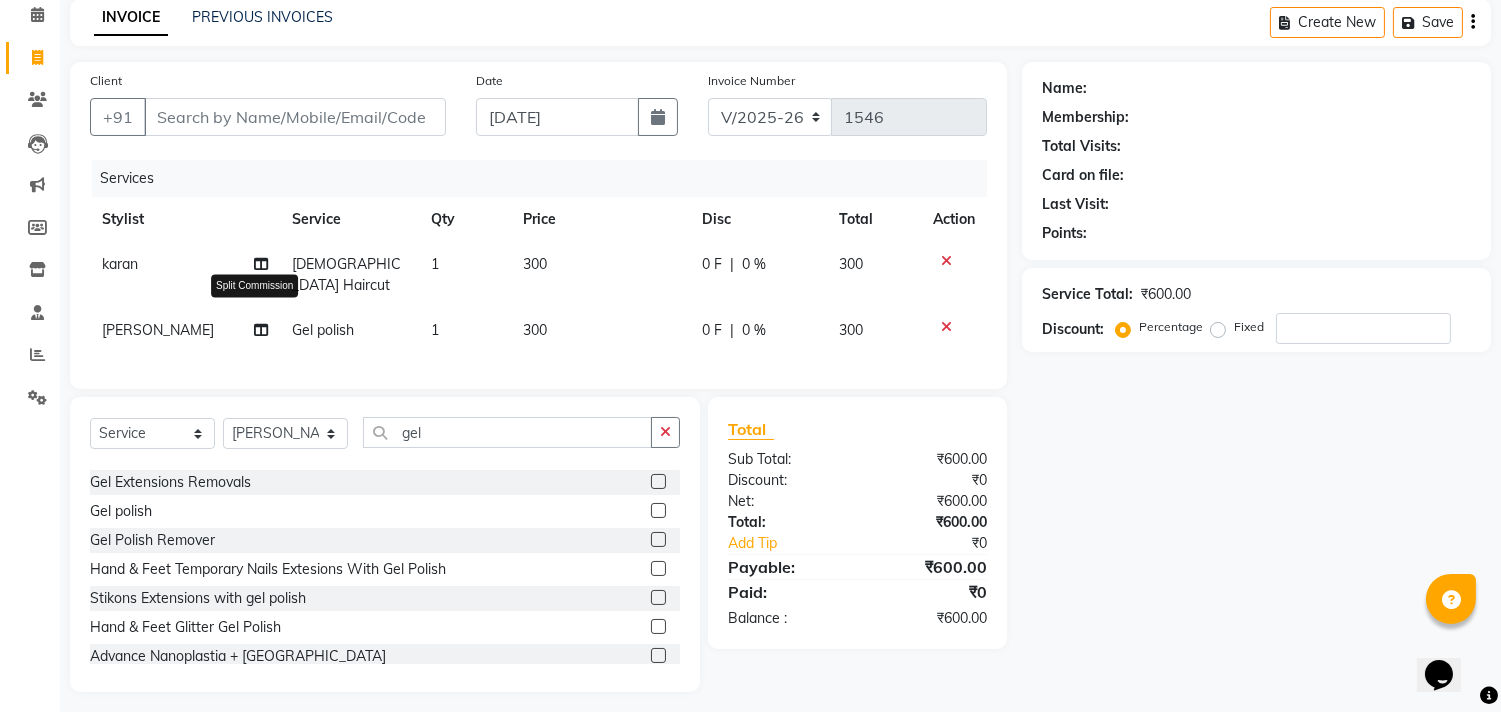 click 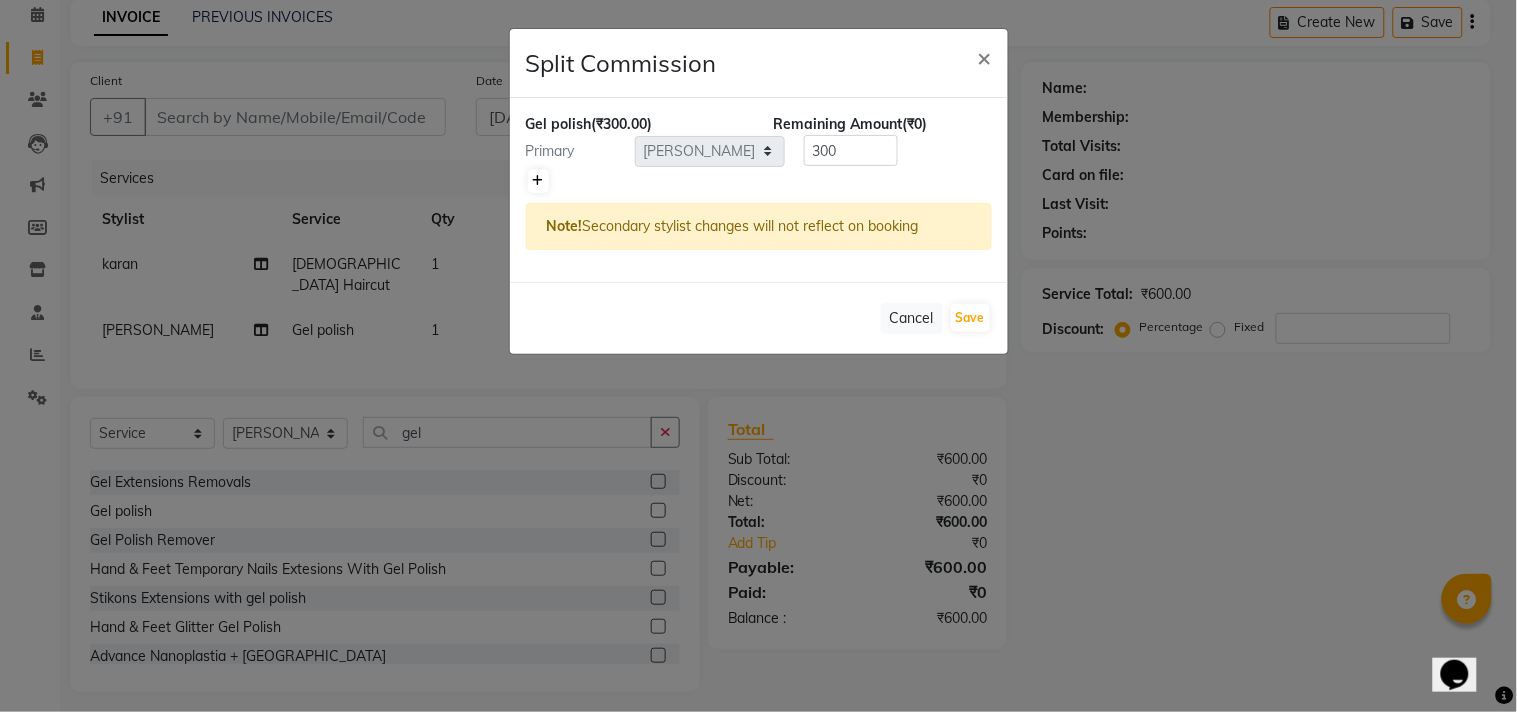 click 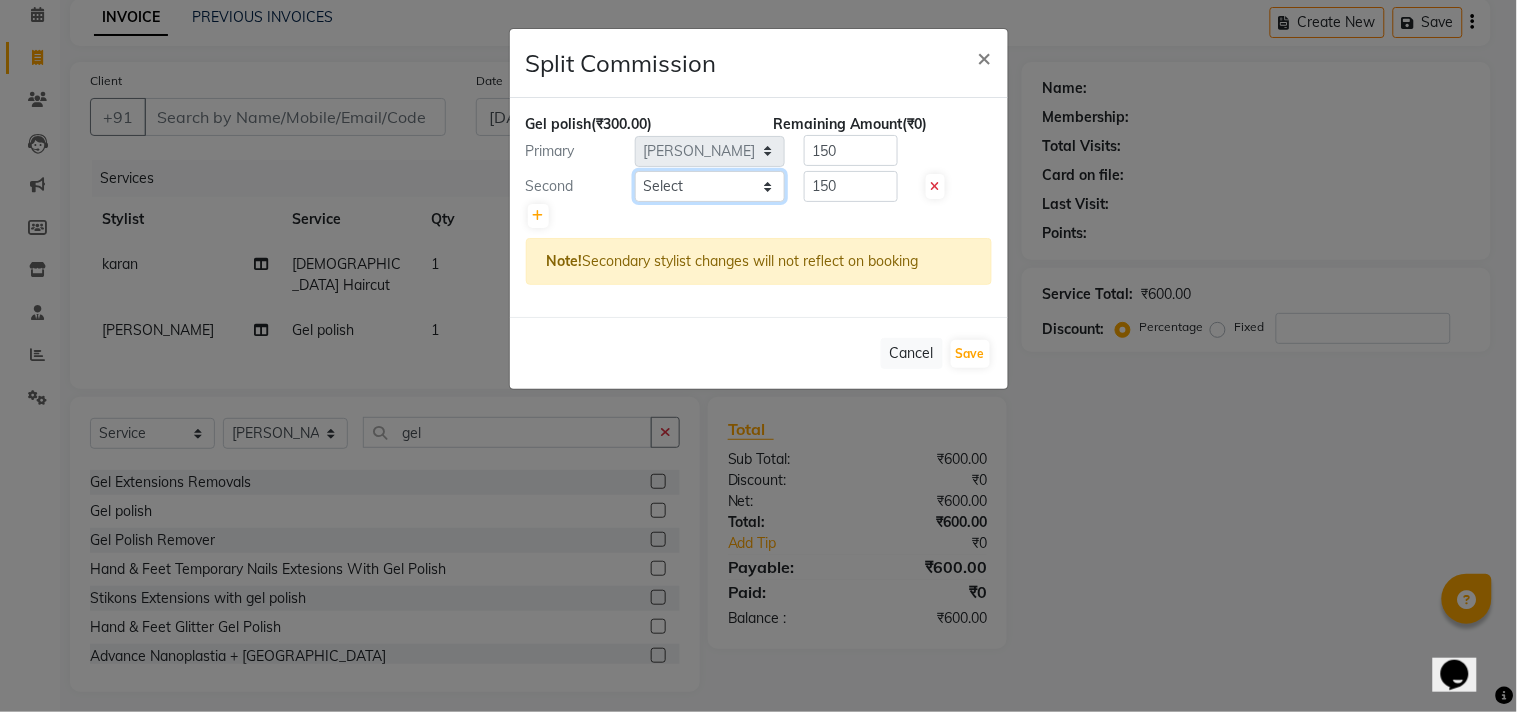 click on "Select  [PERSON_NAME]   Areeba   [PERSON_NAME]   [PERSON_NAME]   Manager   [PERSON_NAME]    priya manager   [PERSON_NAME]    [PERSON_NAME]" 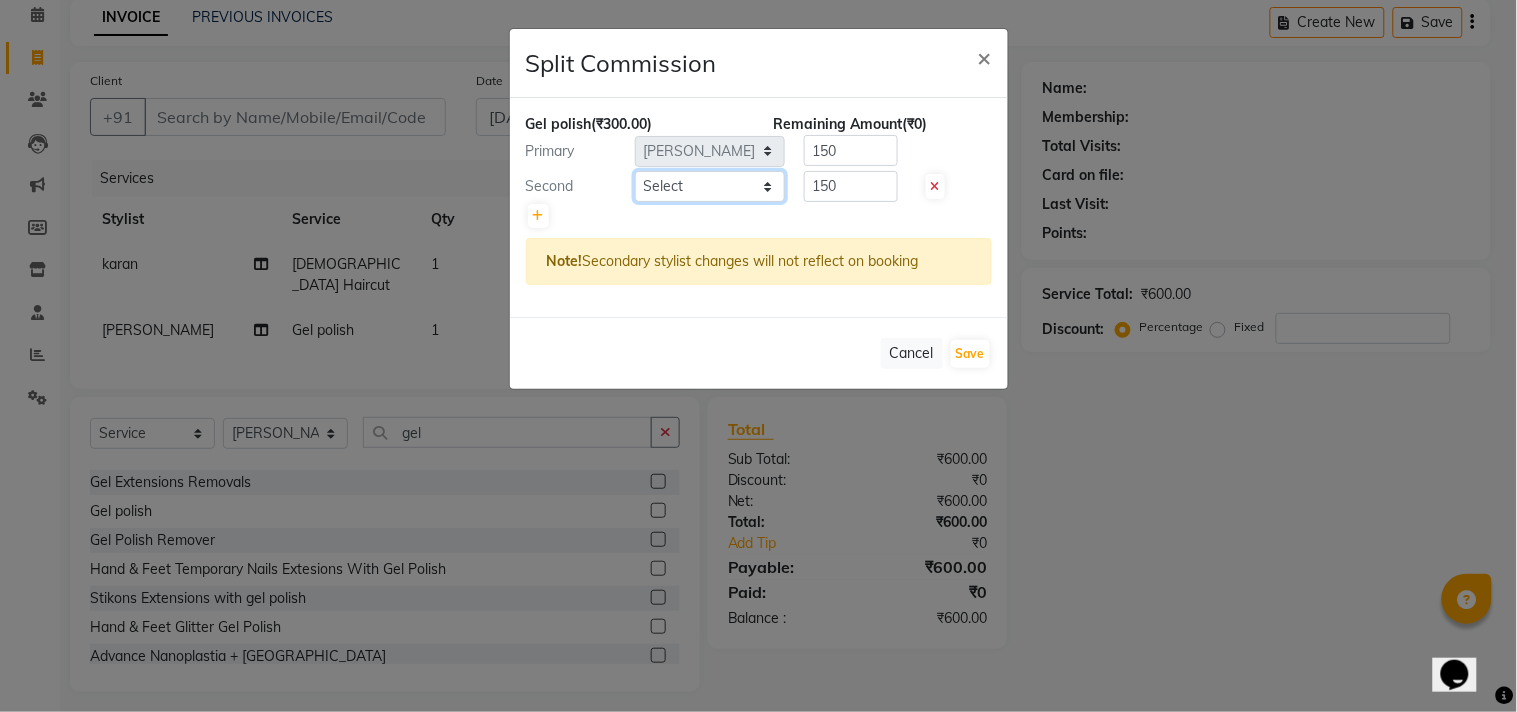 select on "63649" 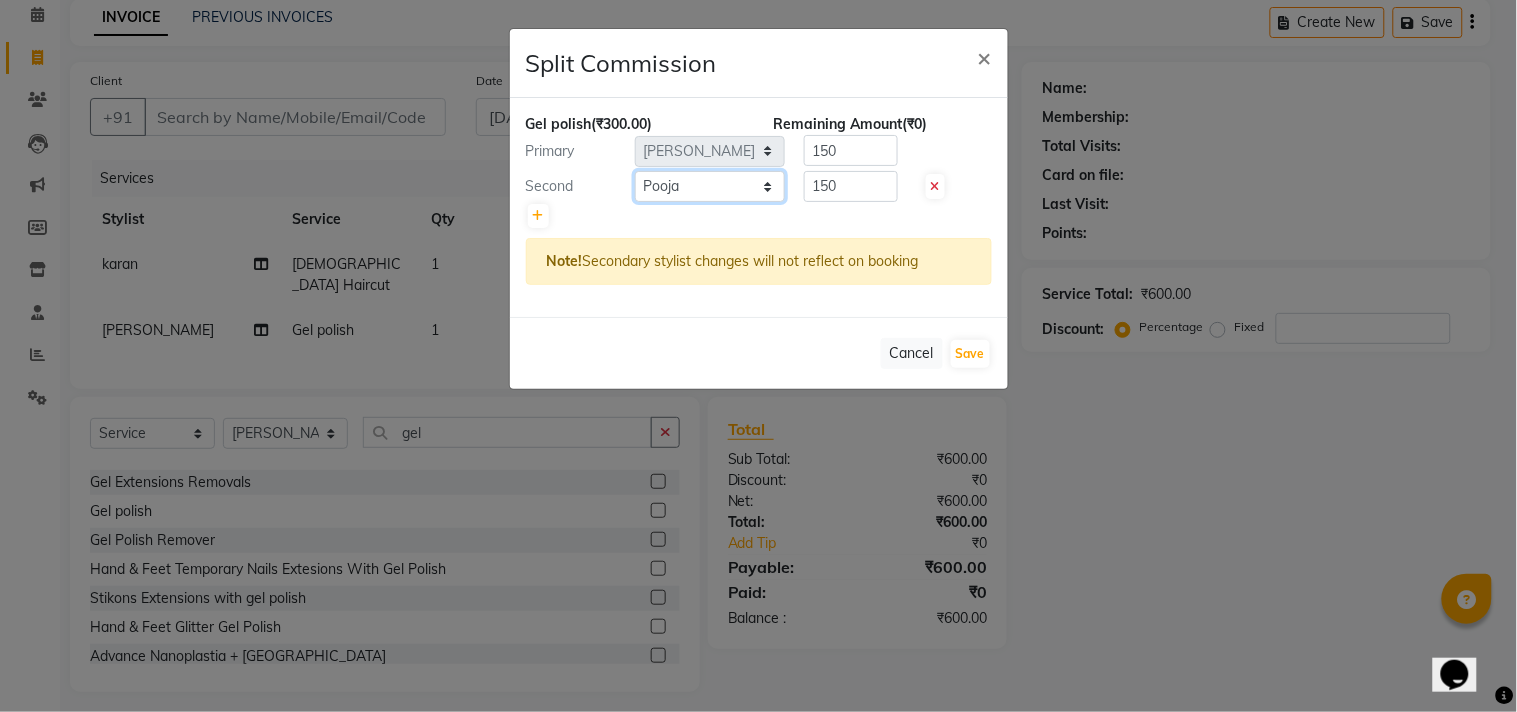 click on "Select  [PERSON_NAME]   Areeba   [PERSON_NAME]   [PERSON_NAME]   Manager   [PERSON_NAME]    priya manager   [PERSON_NAME]    [PERSON_NAME]" 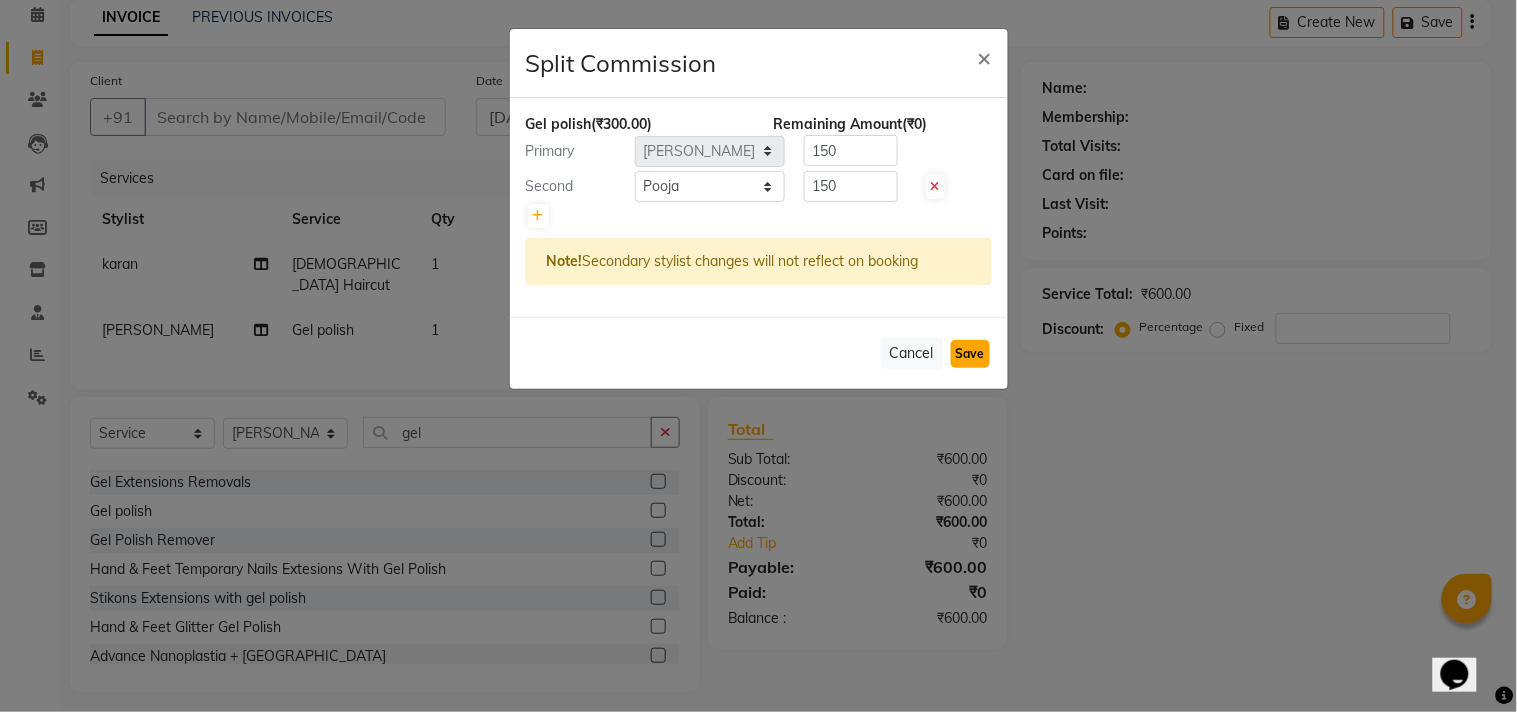 click on "Save" 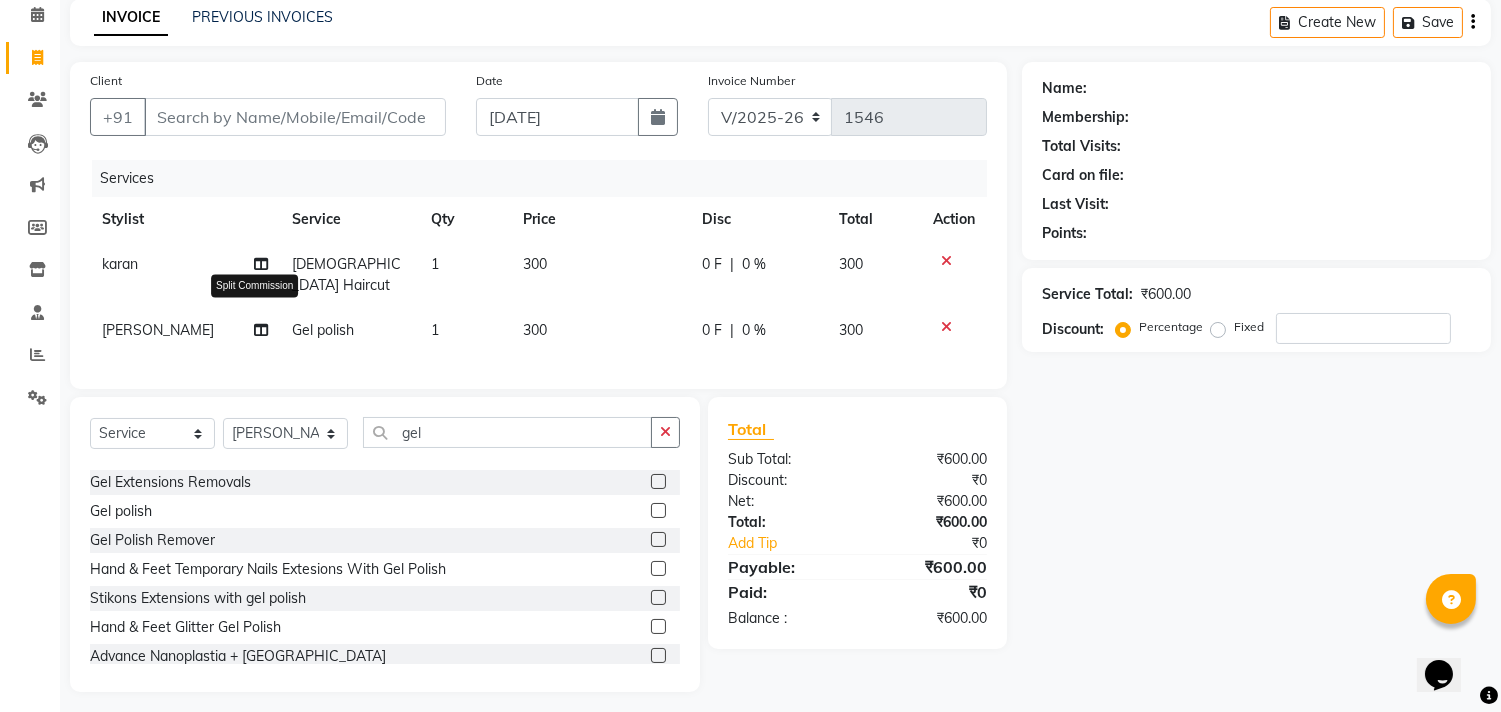 click 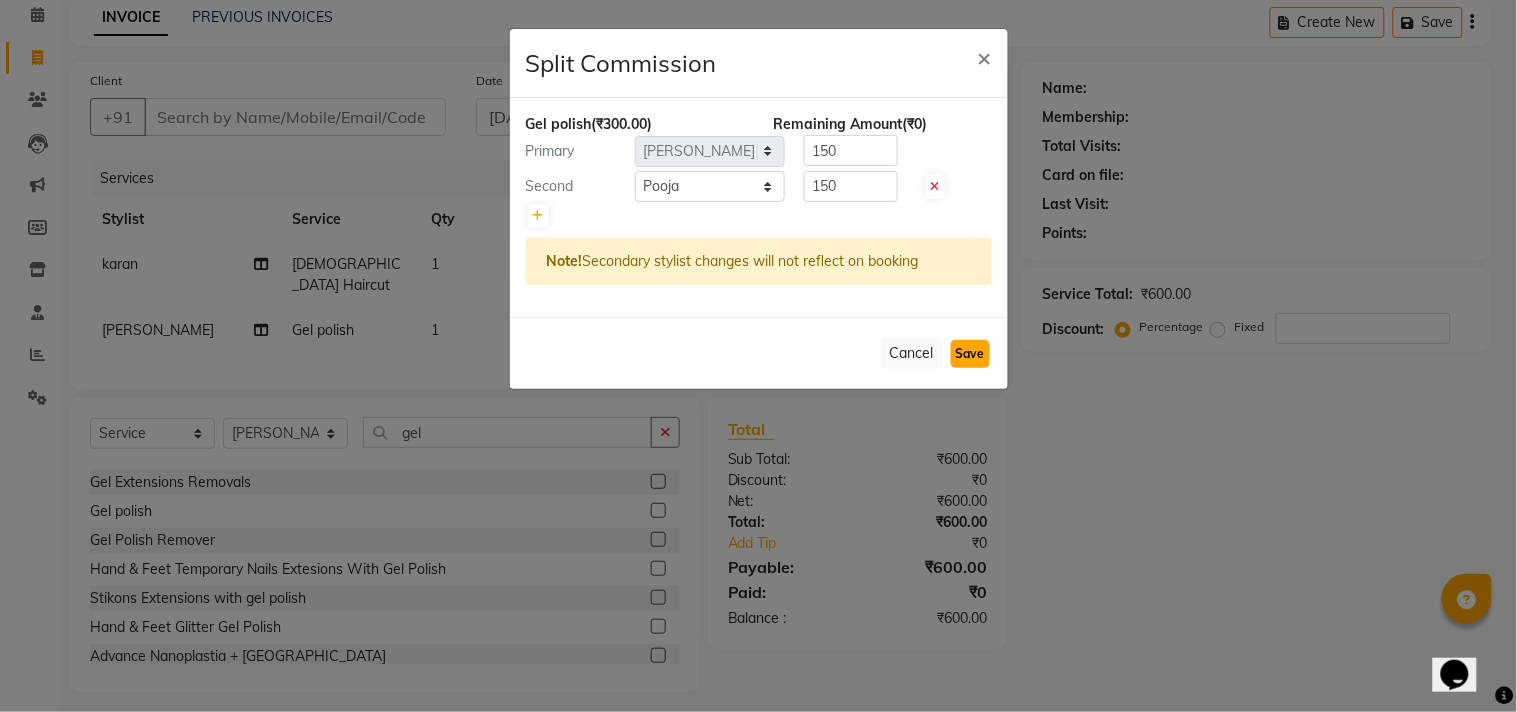 click on "Save" 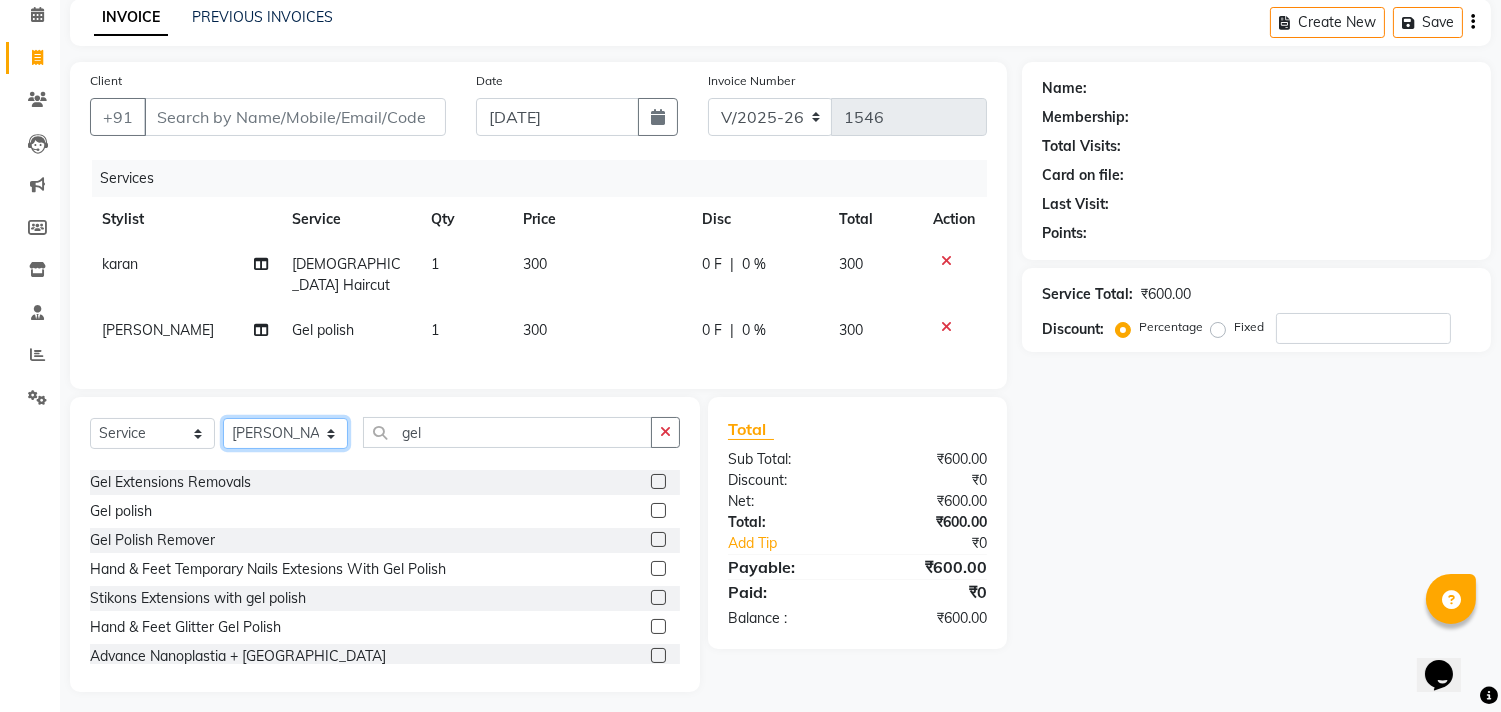 click on "Select Stylist [PERSON_NAME] Areeba [PERSON_NAME] [PERSON_NAME] Manager [PERSON_NAME]  priya manager [PERSON_NAME]  [PERSON_NAME]" 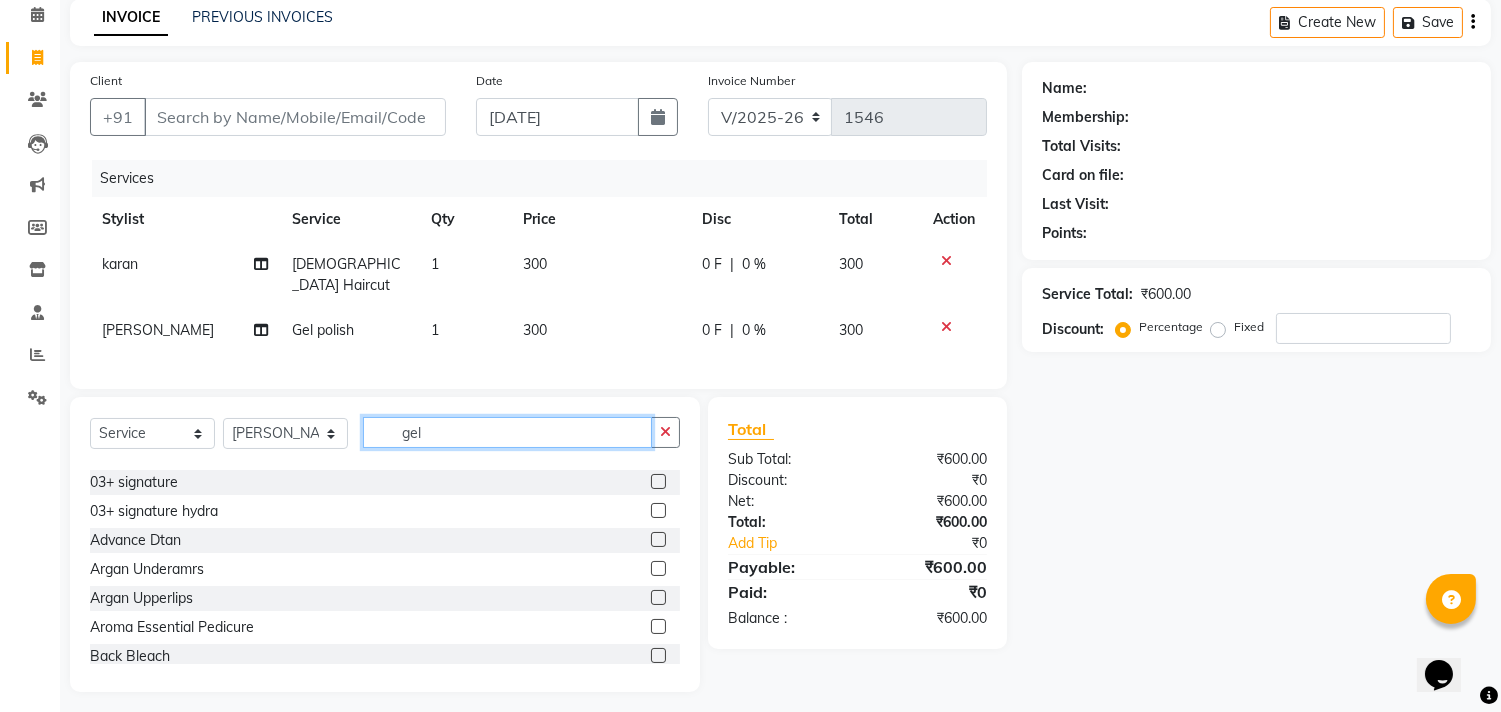 click on "gel" 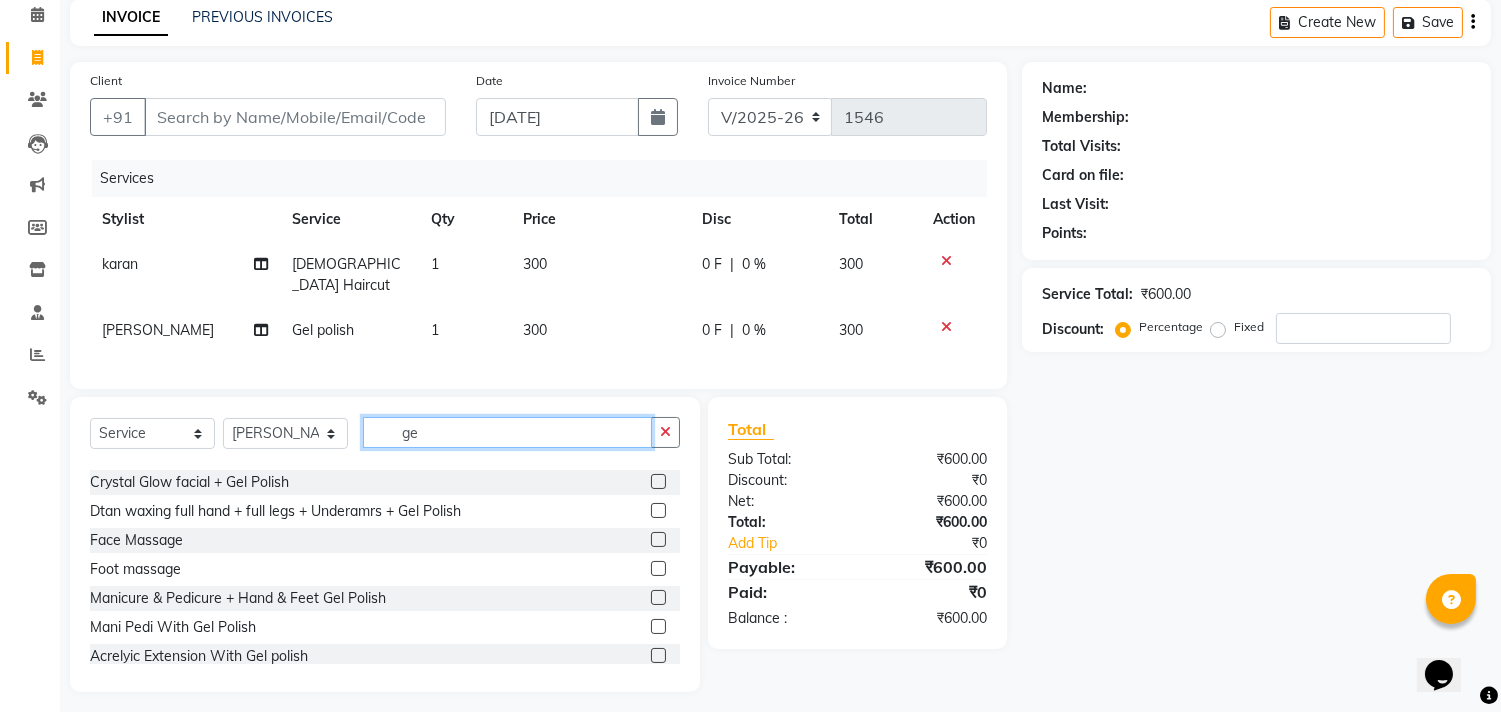 type on "g" 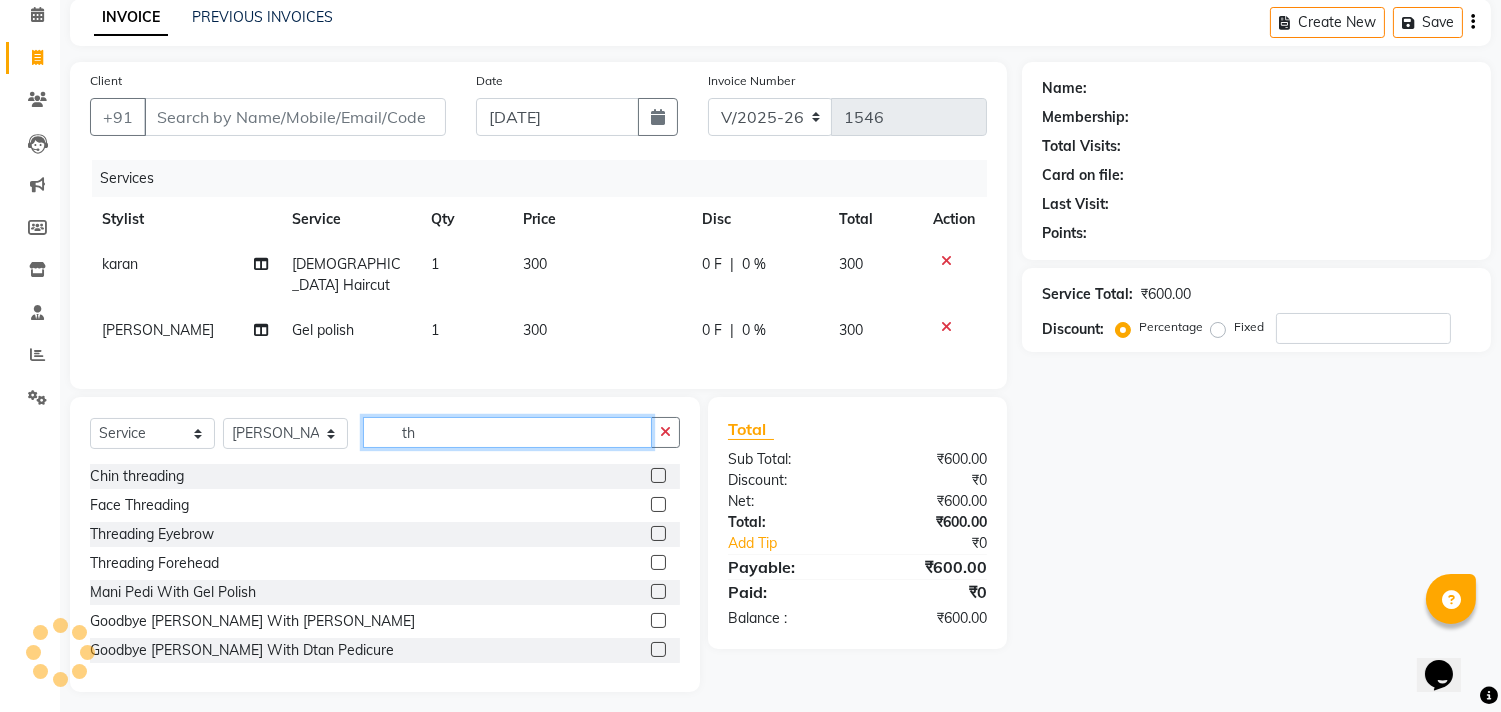 scroll, scrollTop: 1, scrollLeft: 0, axis: vertical 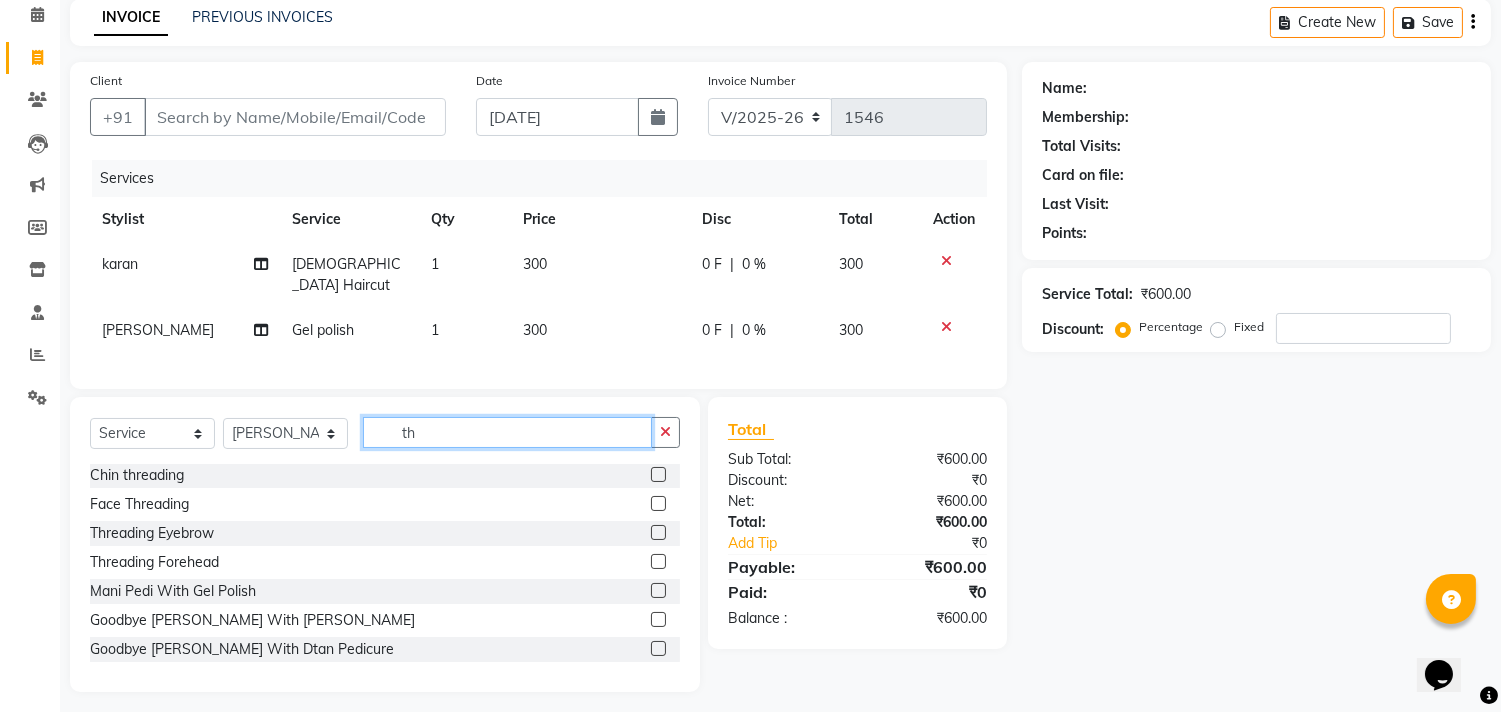 type on "th" 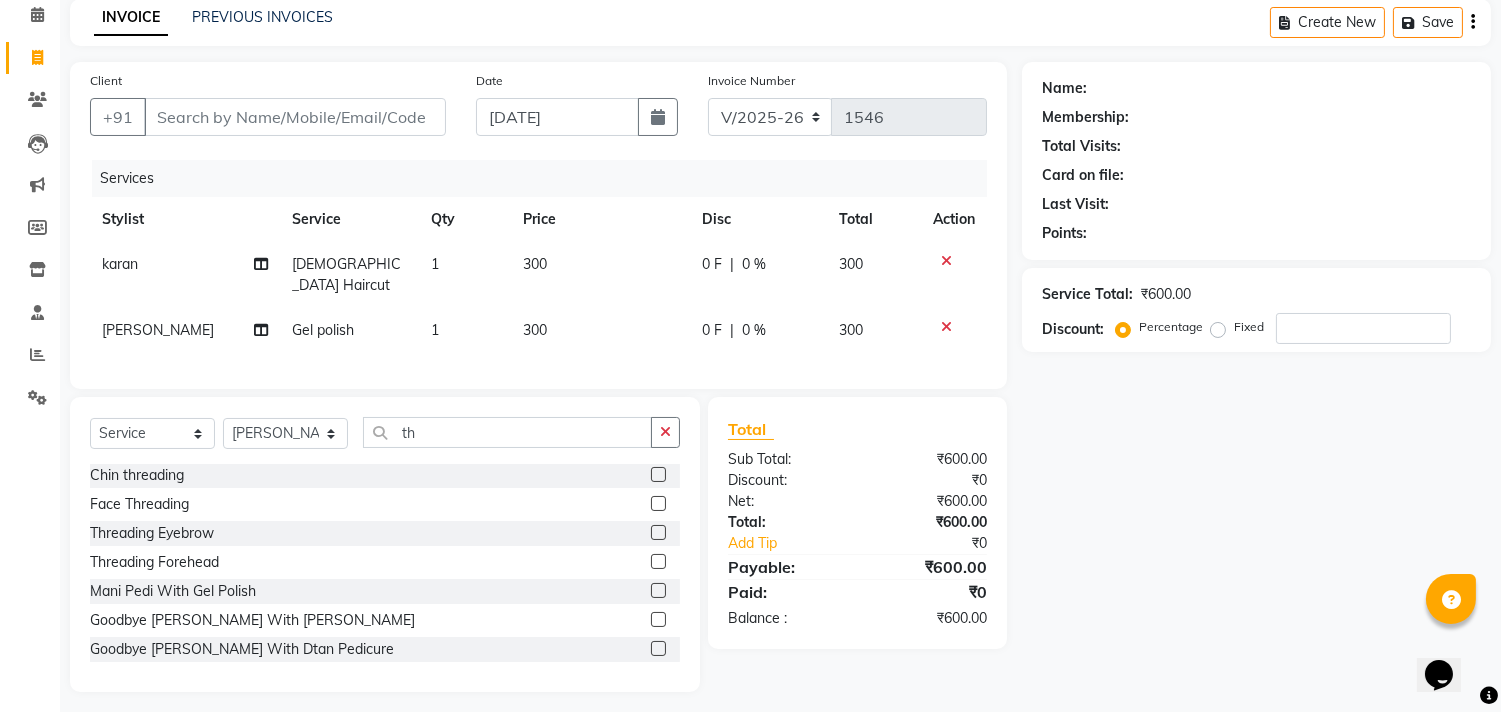 click 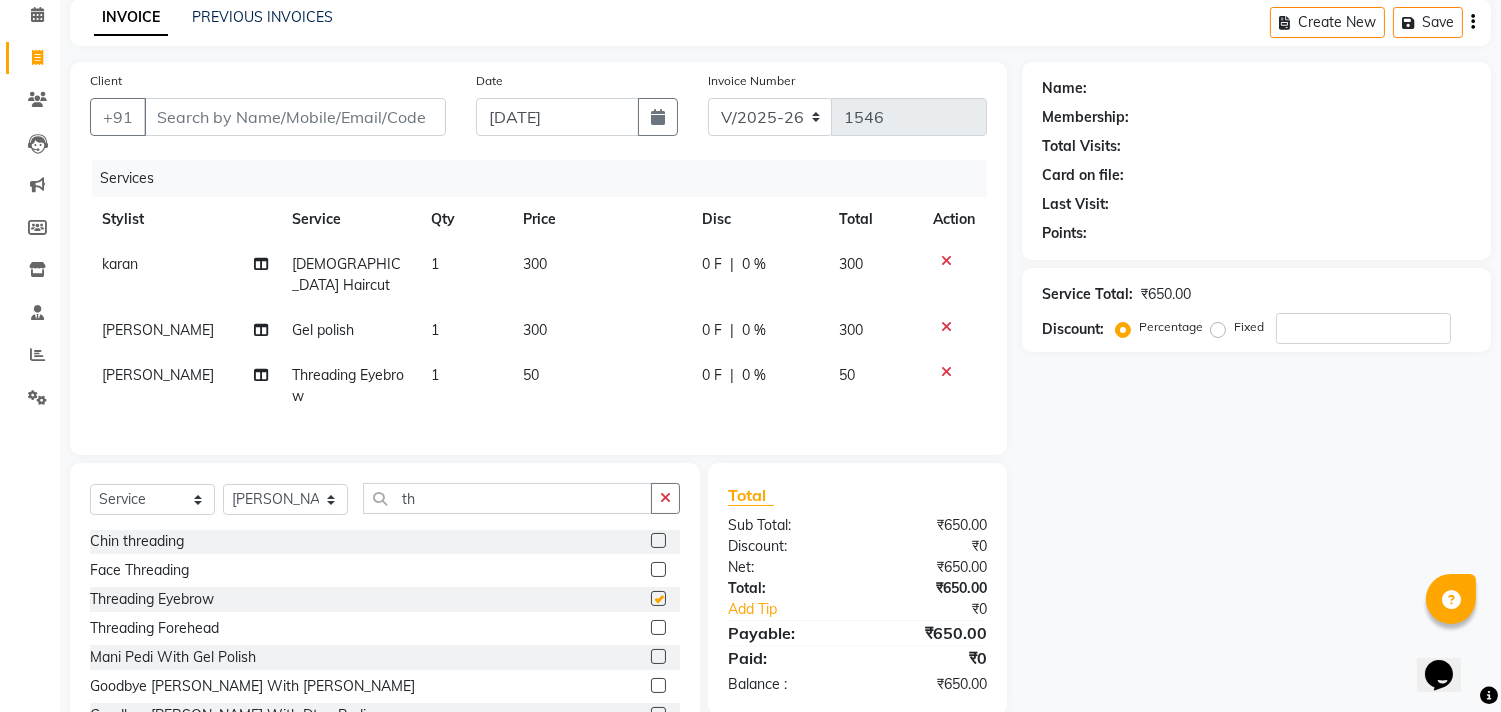checkbox on "false" 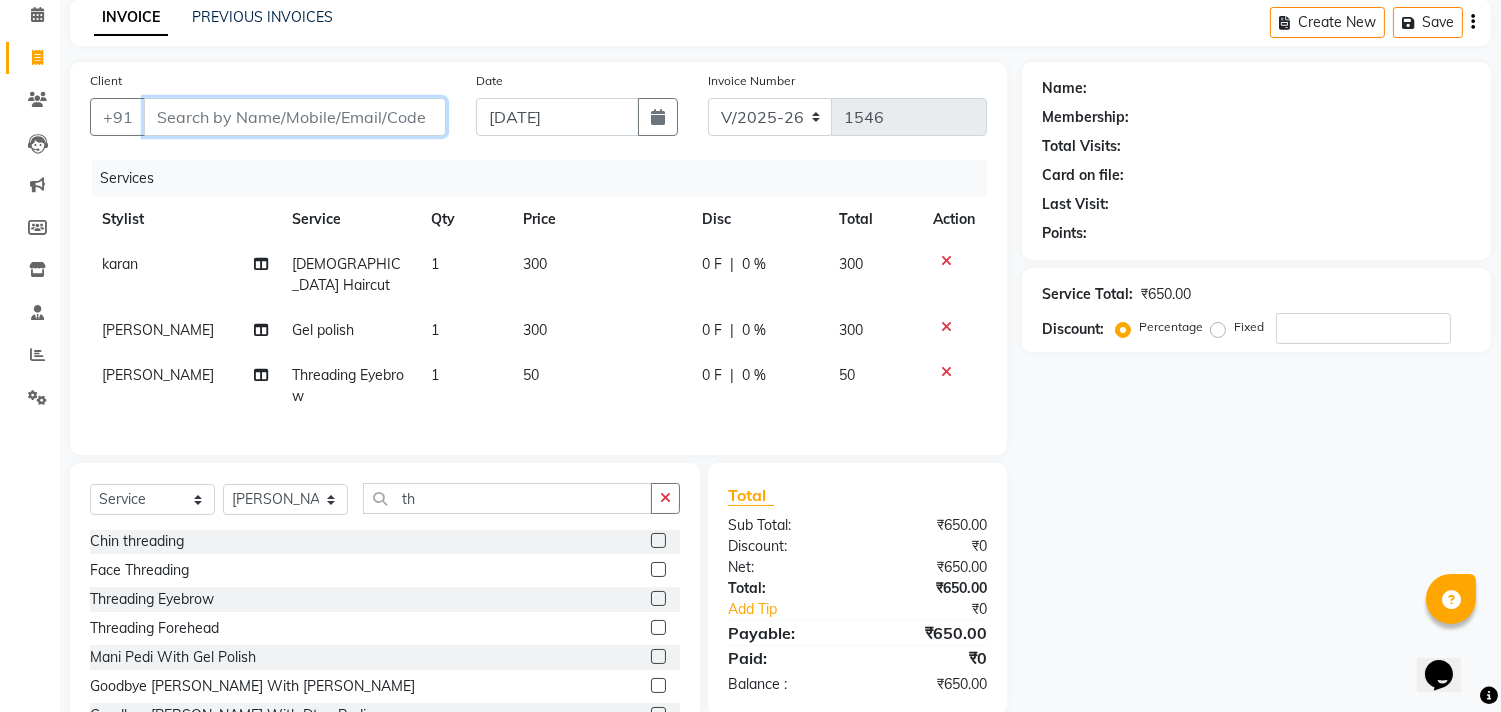 click on "Client" at bounding box center [295, 117] 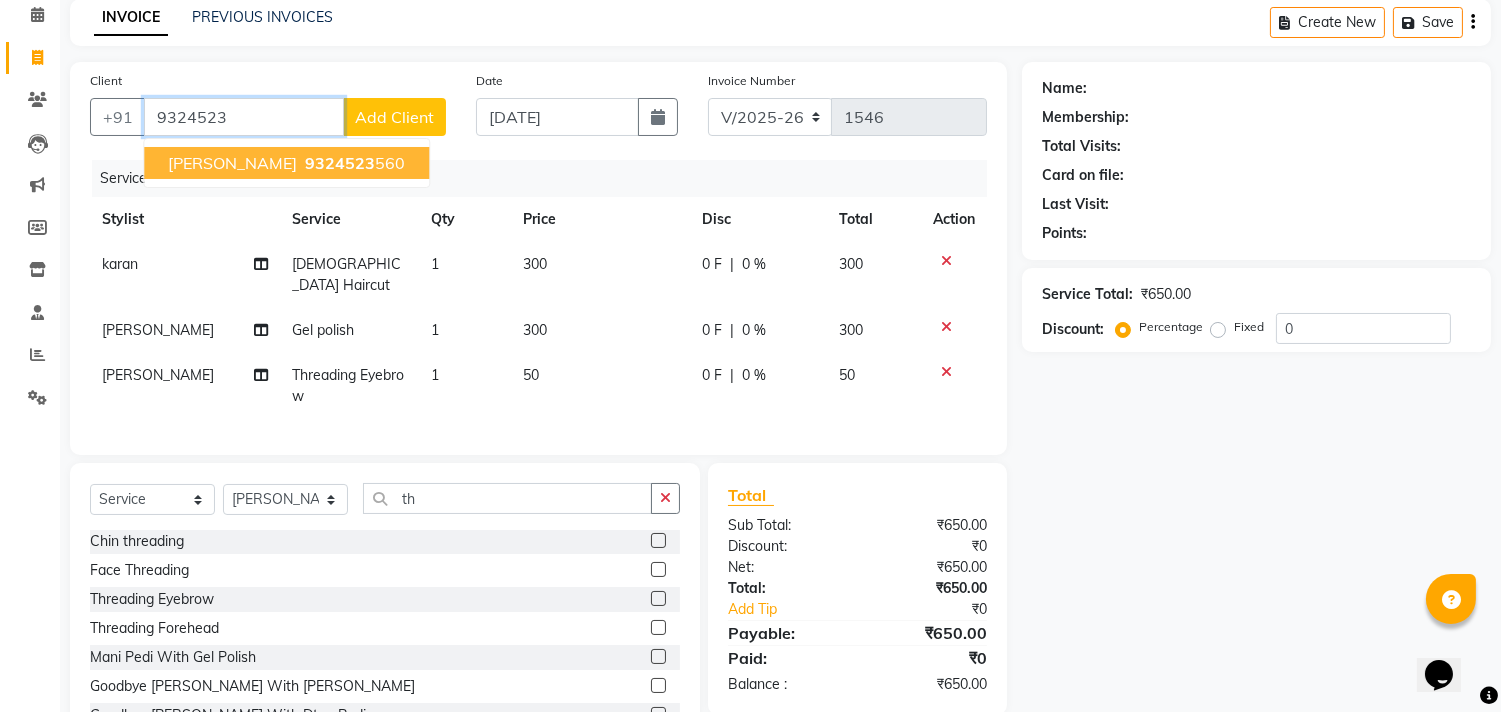 click on "9324523 560" at bounding box center [353, 163] 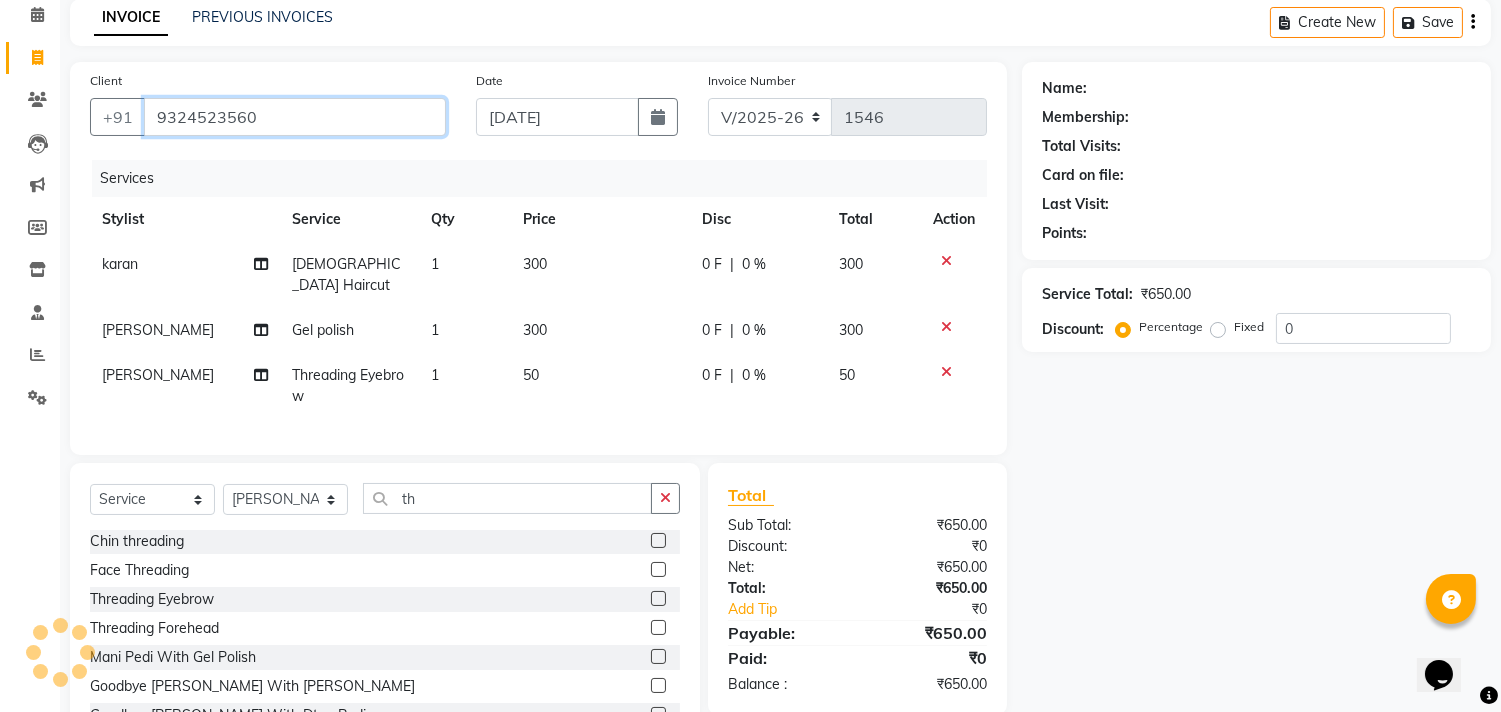 type on "9324523560" 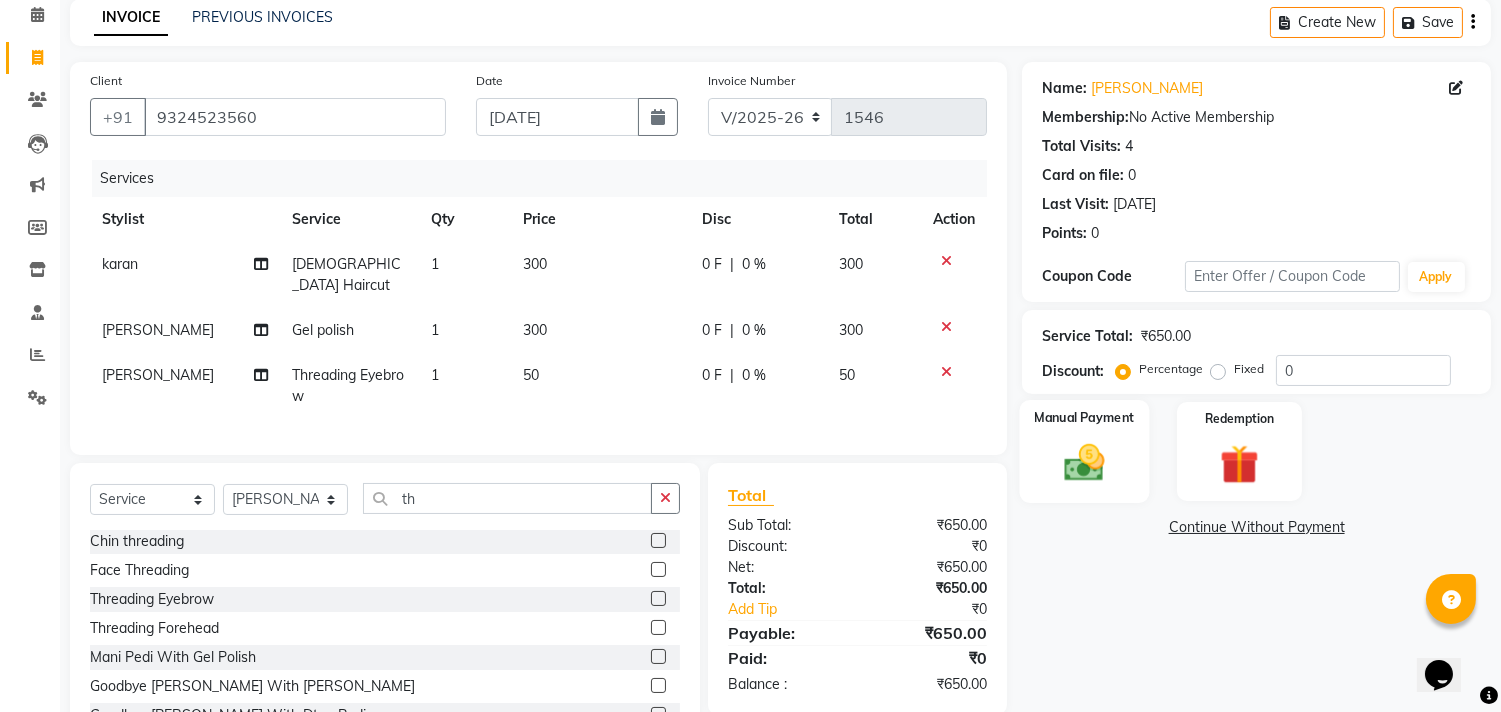 click 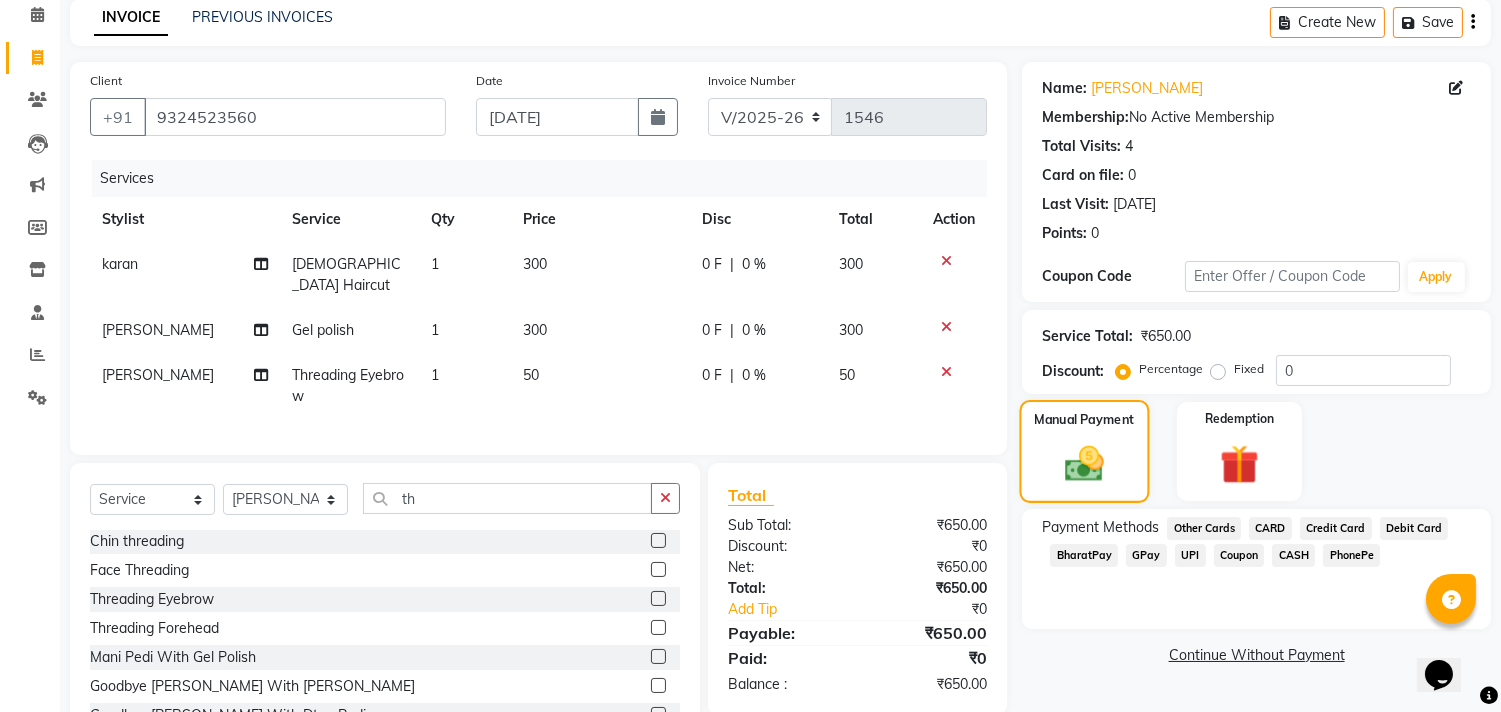 click on "Manual Payment" 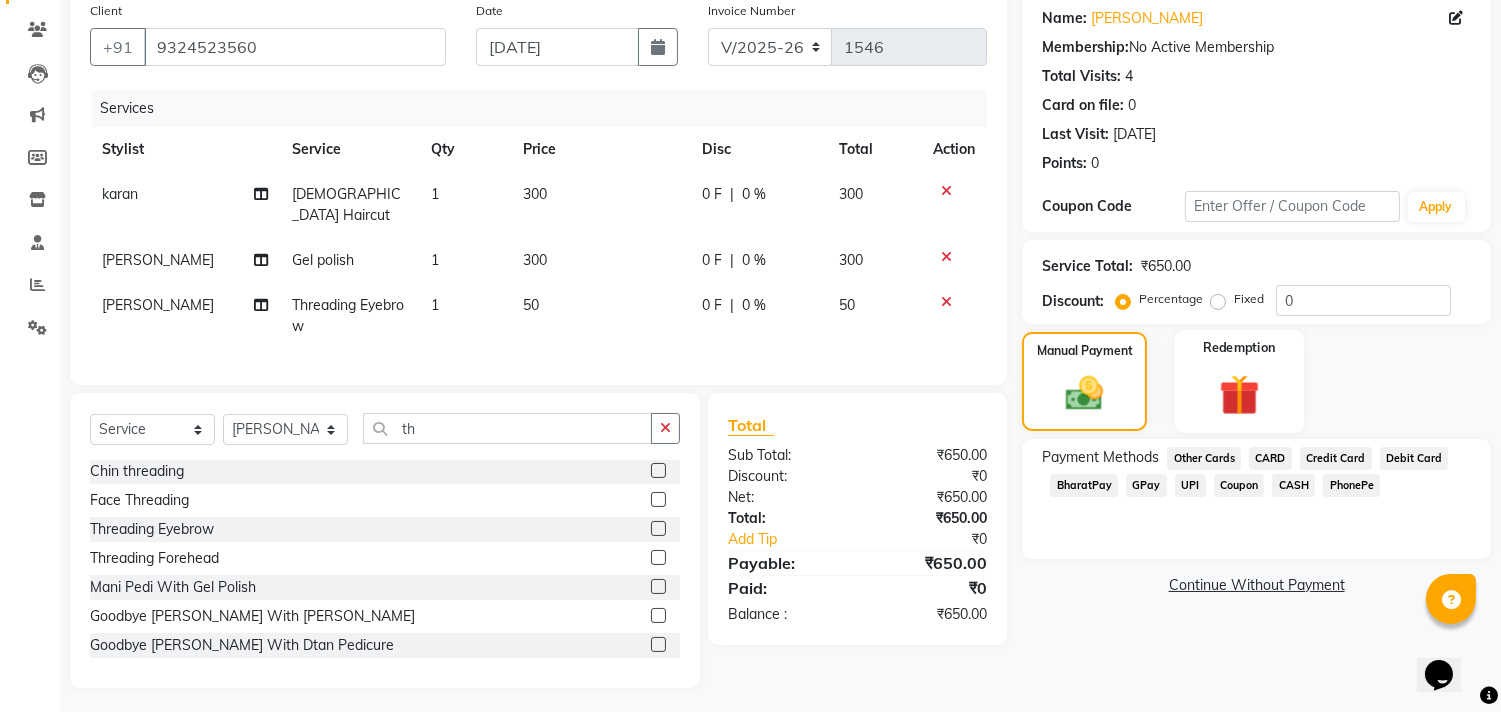scroll, scrollTop: 157, scrollLeft: 0, axis: vertical 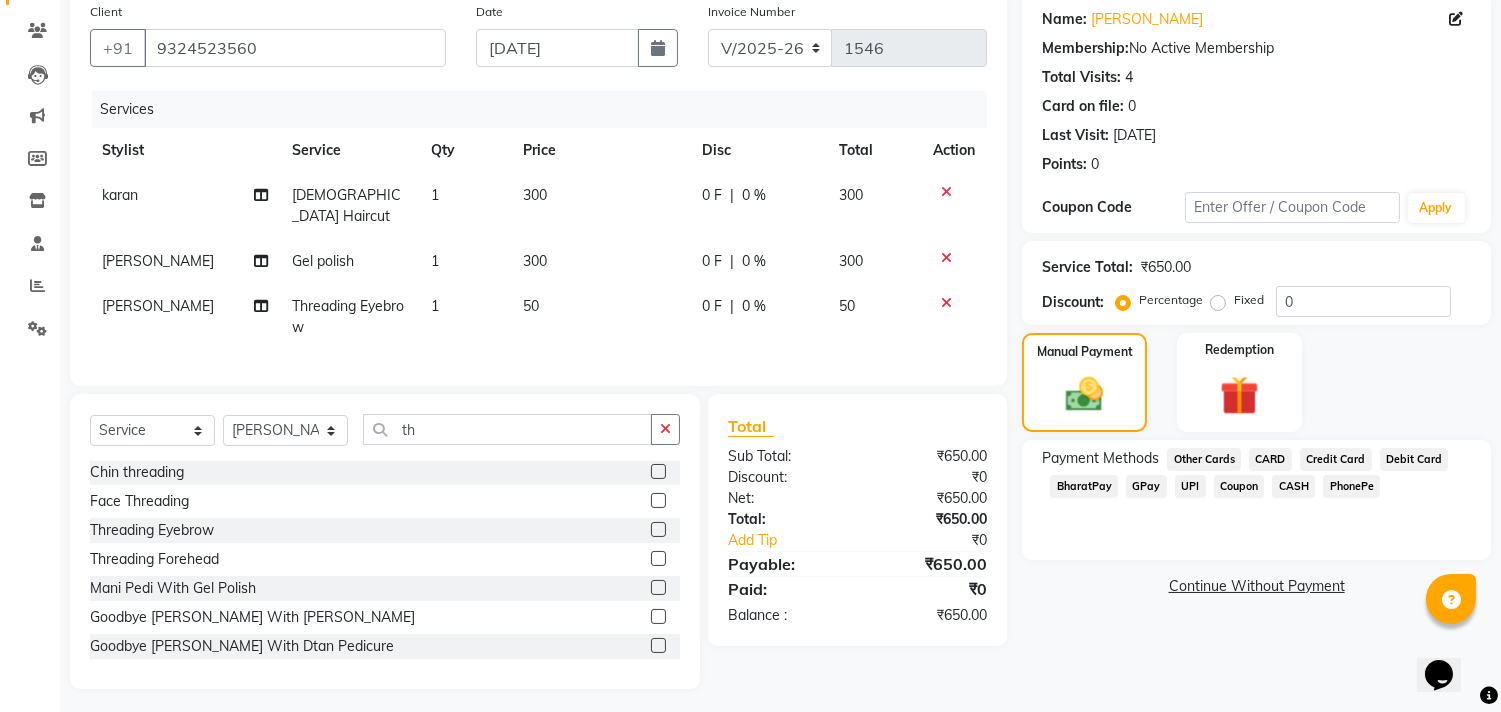 click on "CASH" 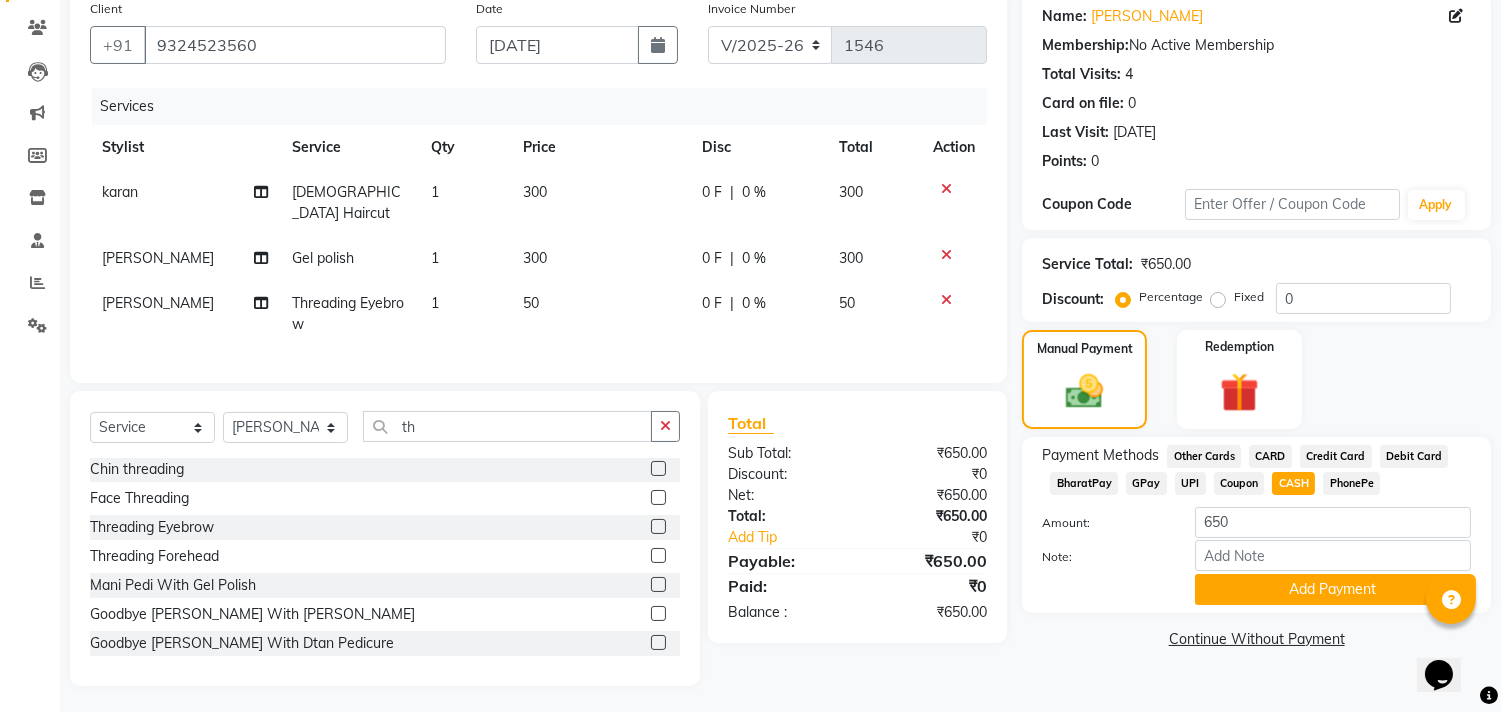 scroll, scrollTop: 156, scrollLeft: 0, axis: vertical 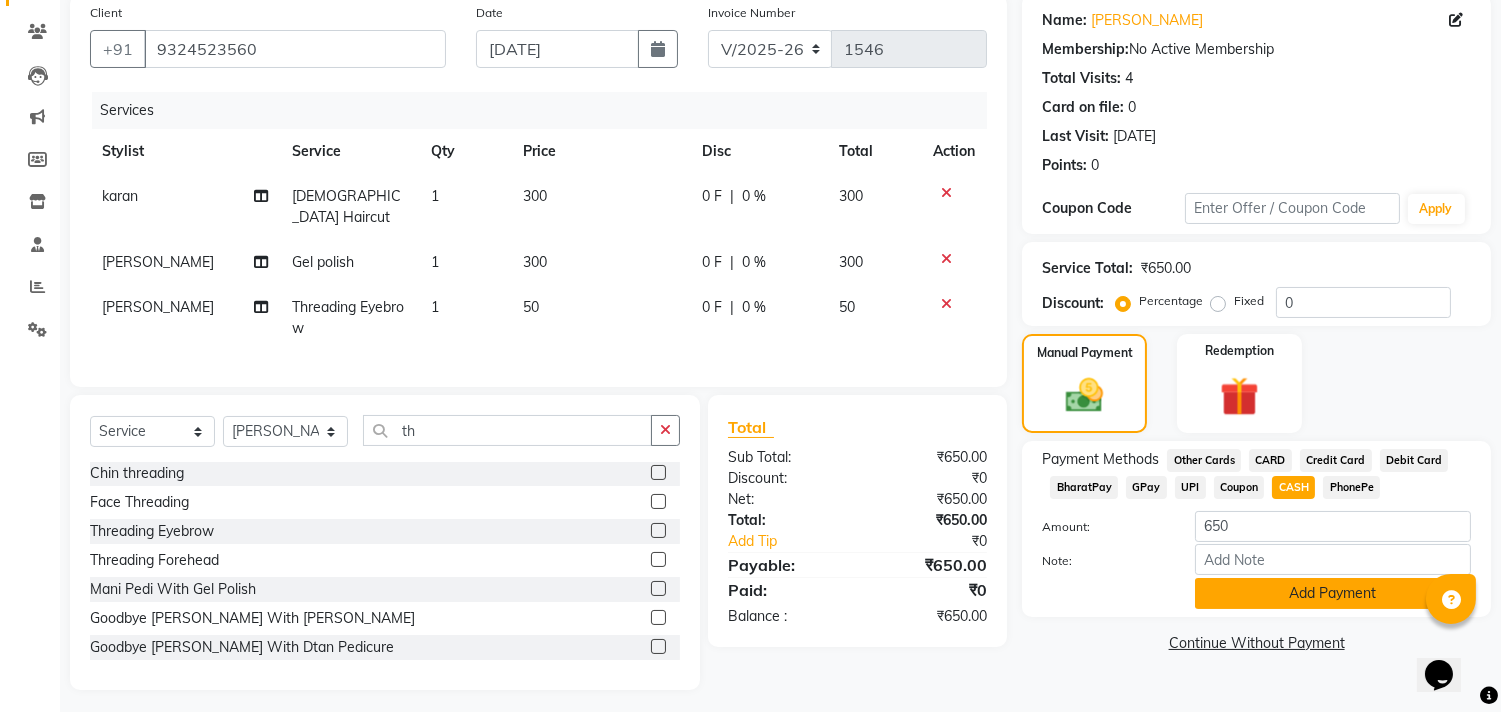 click on "Add Payment" 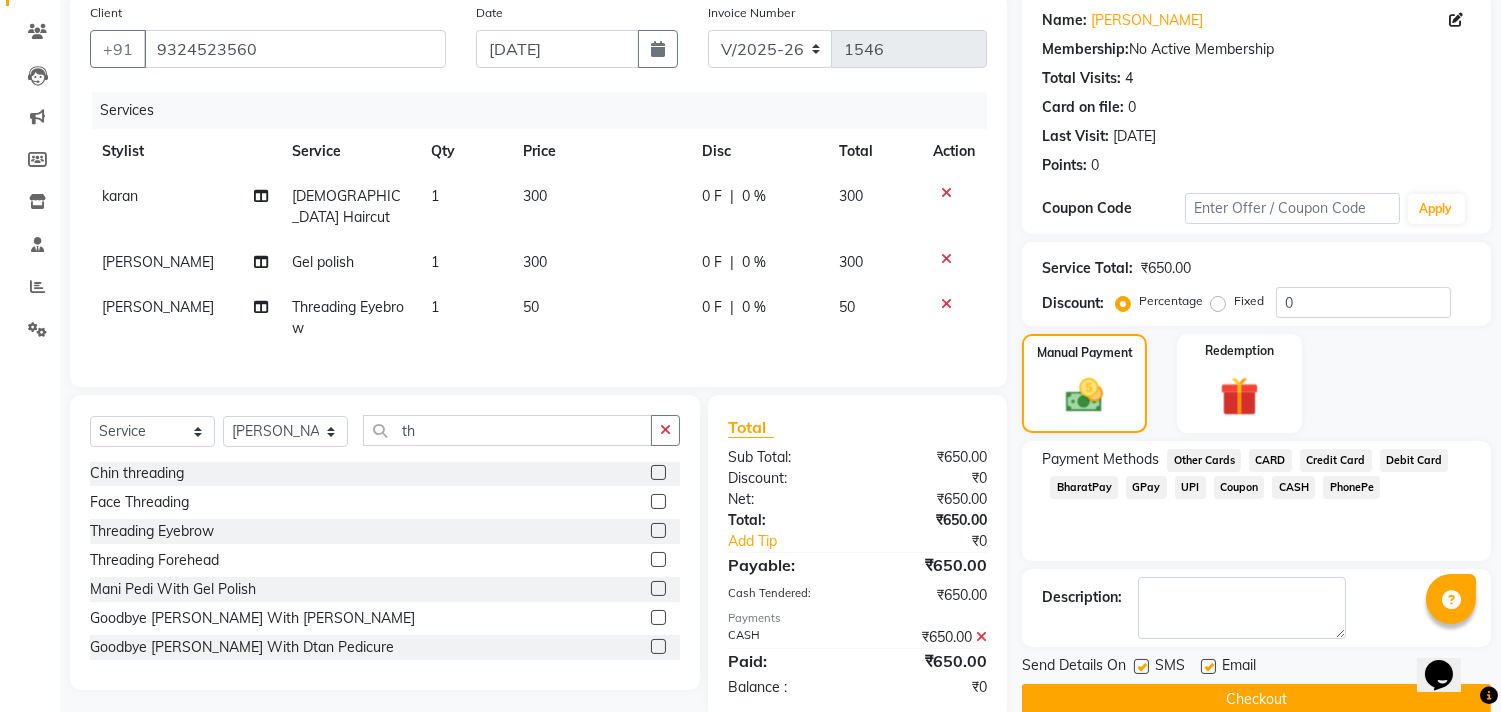 scroll, scrollTop: 187, scrollLeft: 0, axis: vertical 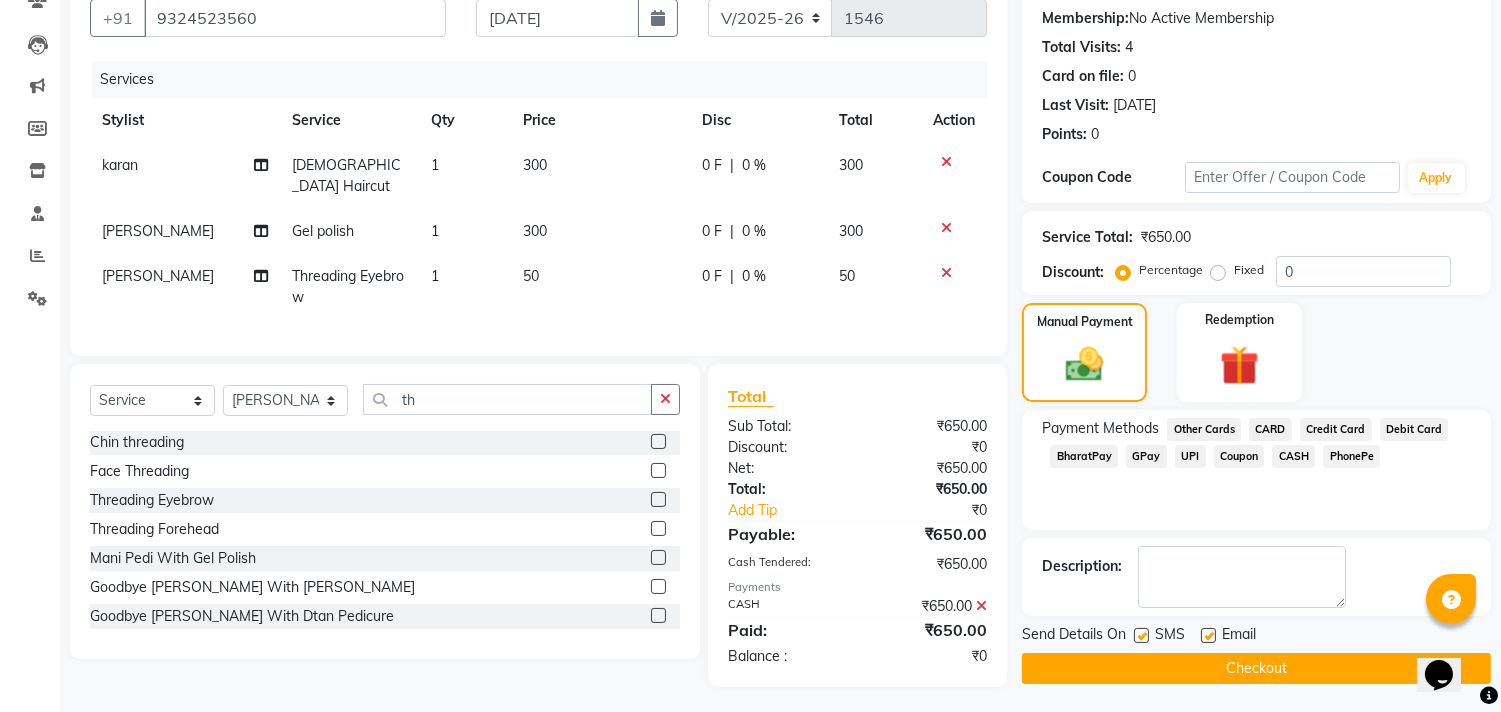 click on "Checkout" 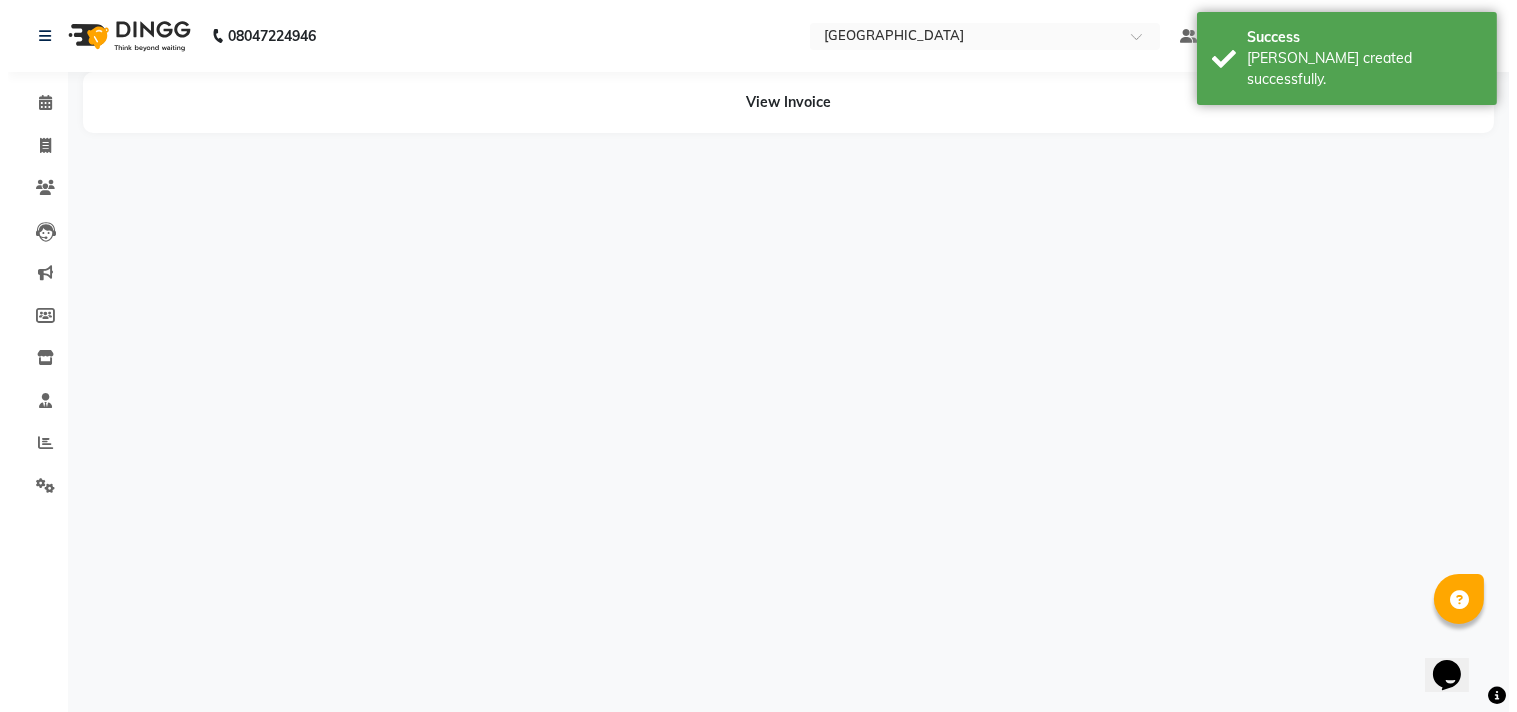 scroll, scrollTop: 0, scrollLeft: 0, axis: both 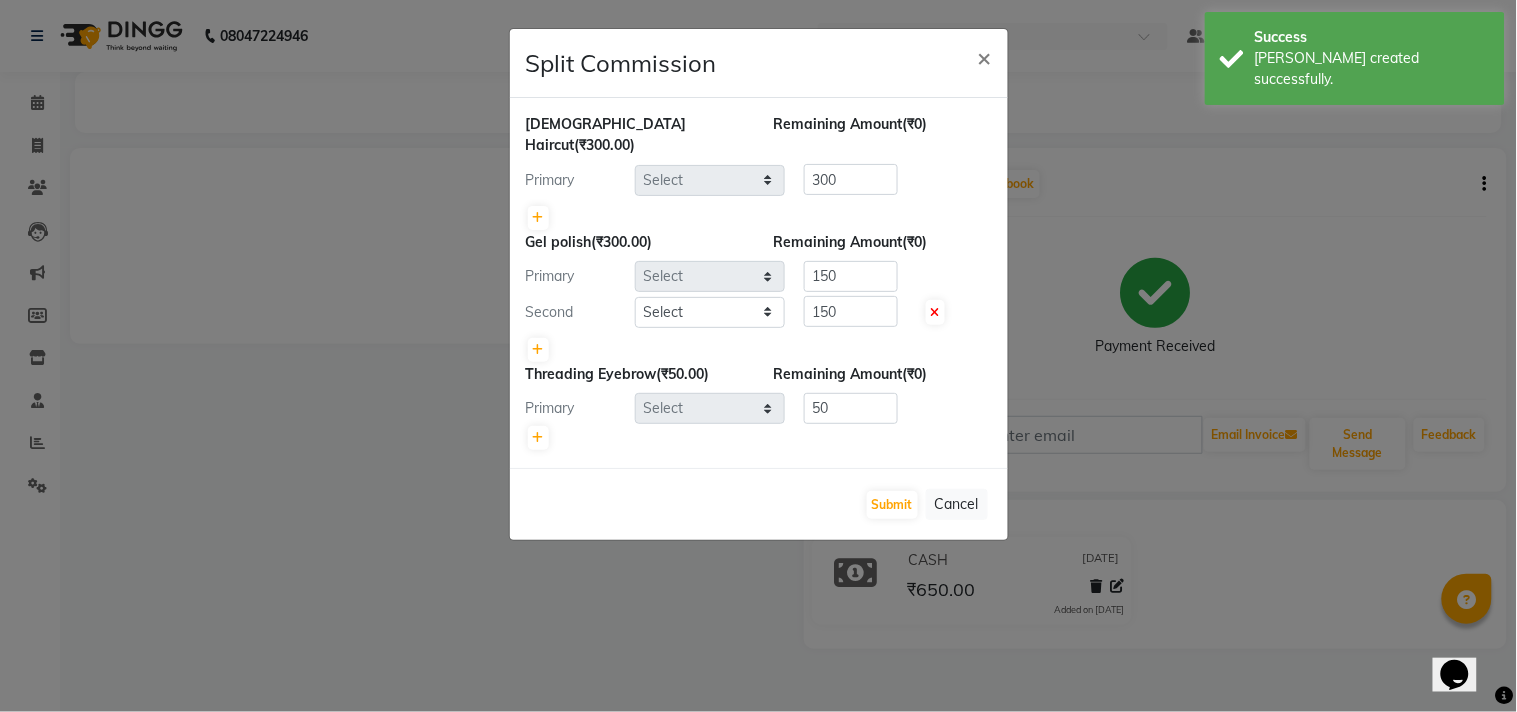 select on "81646" 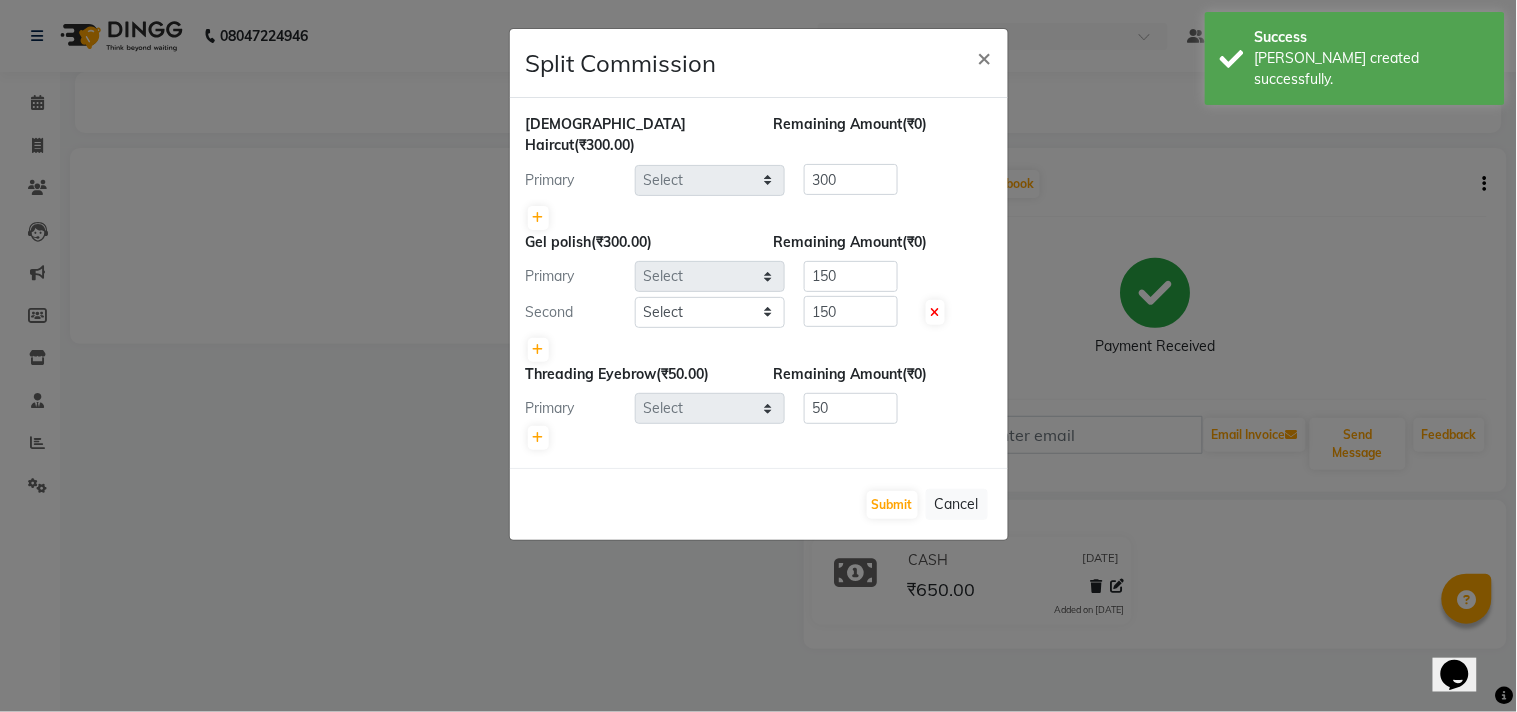 select on "68994" 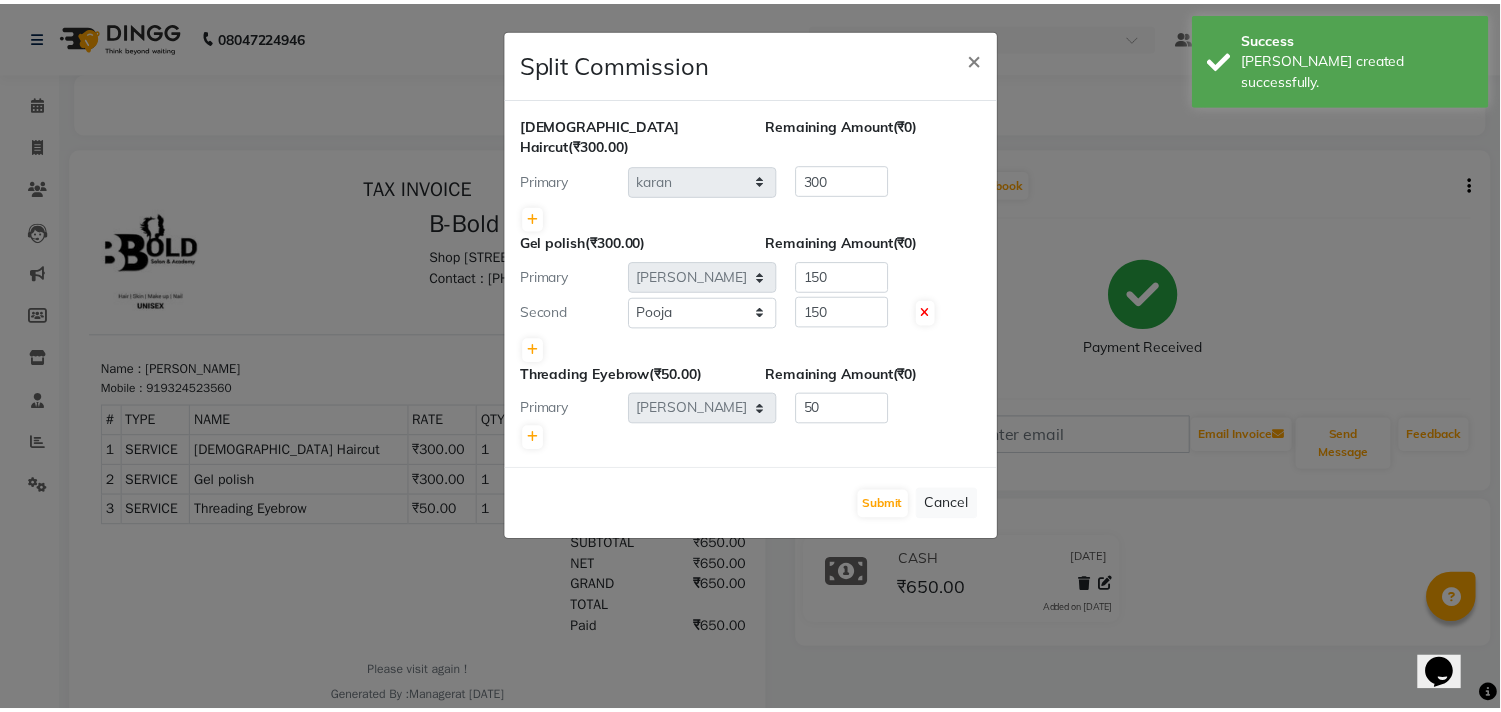 scroll, scrollTop: 0, scrollLeft: 0, axis: both 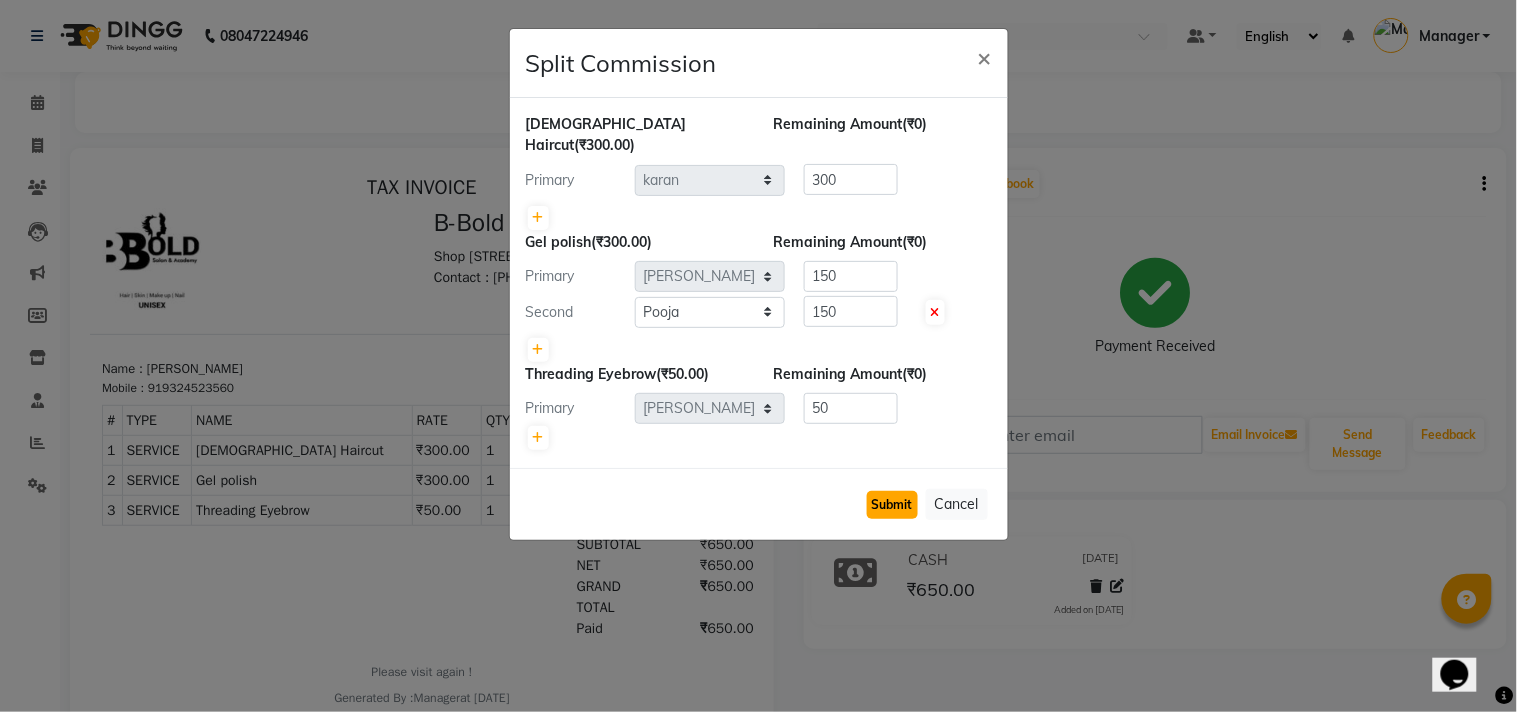 click on "Submit" 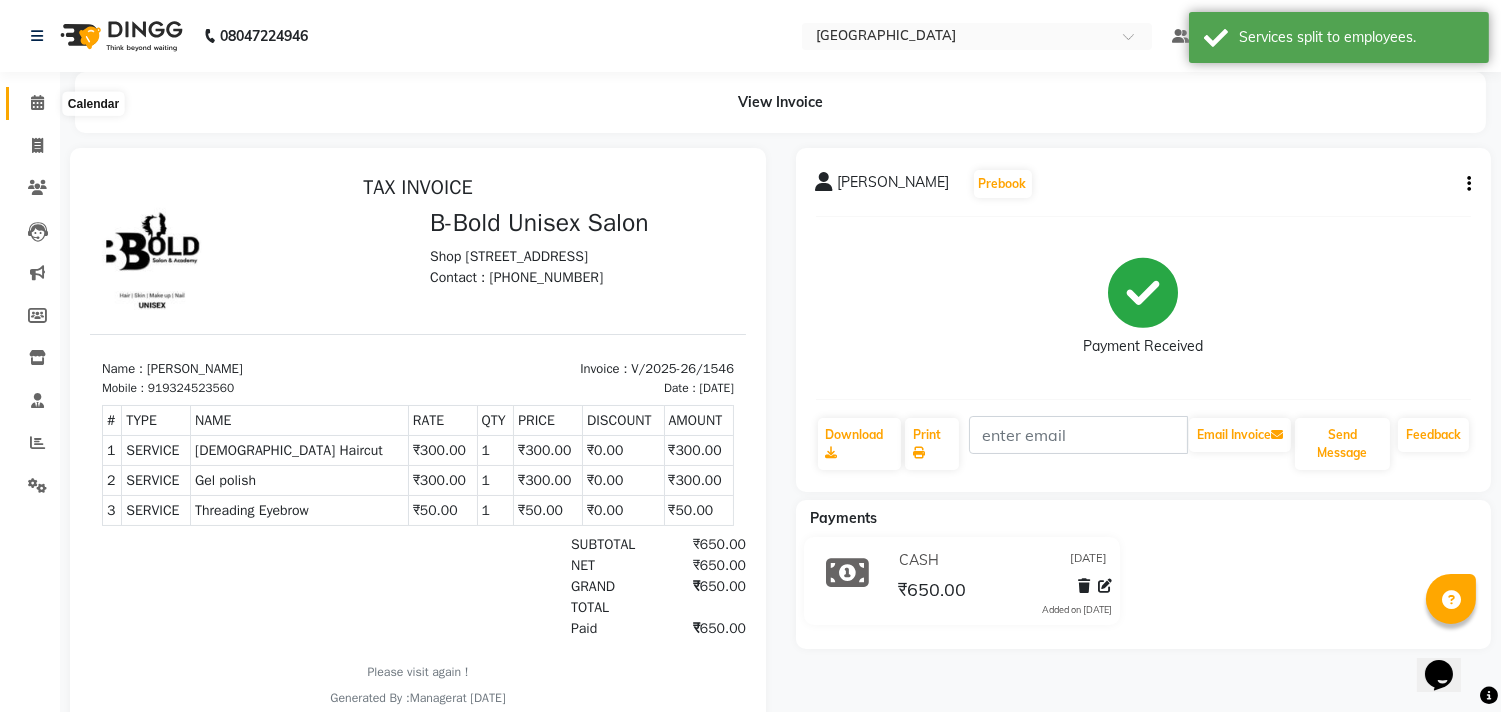 click 